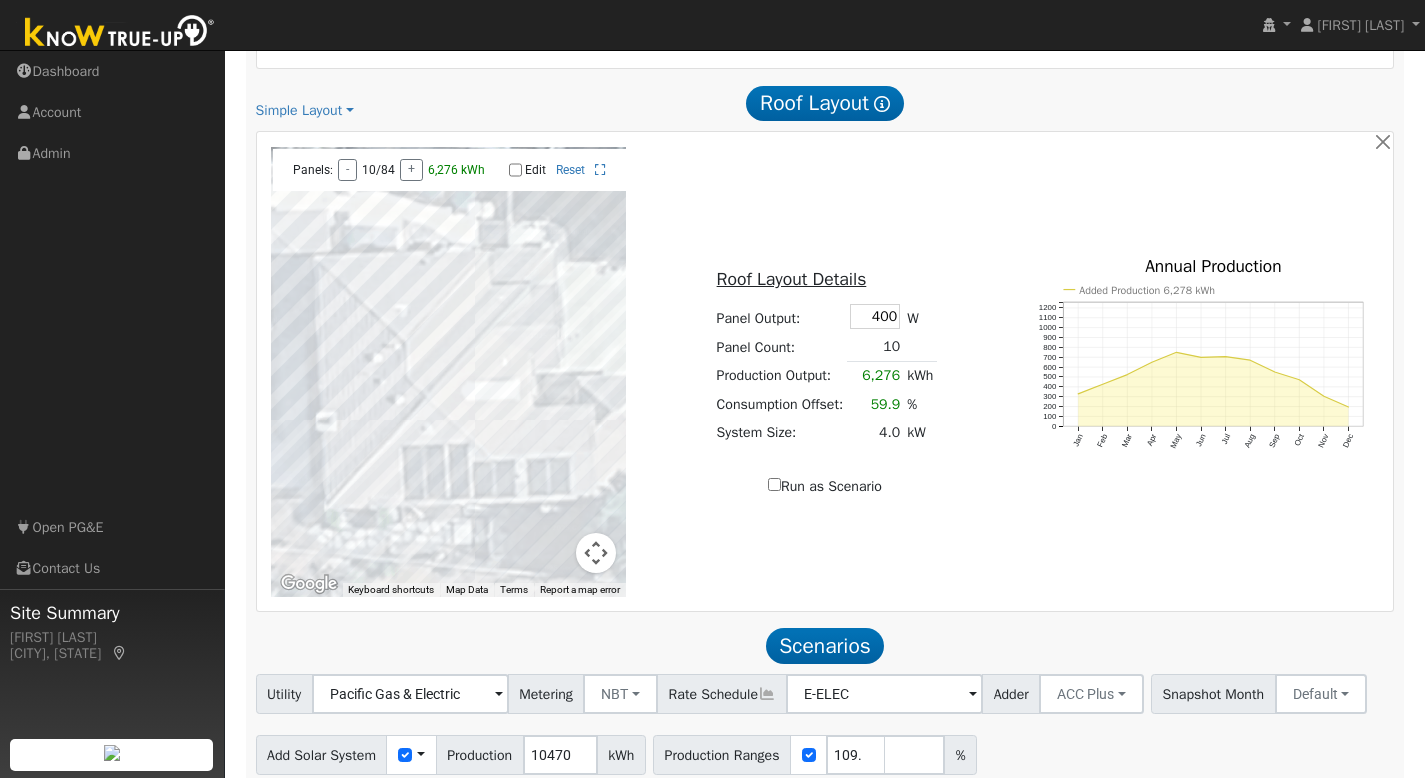 scroll, scrollTop: 0, scrollLeft: 0, axis: both 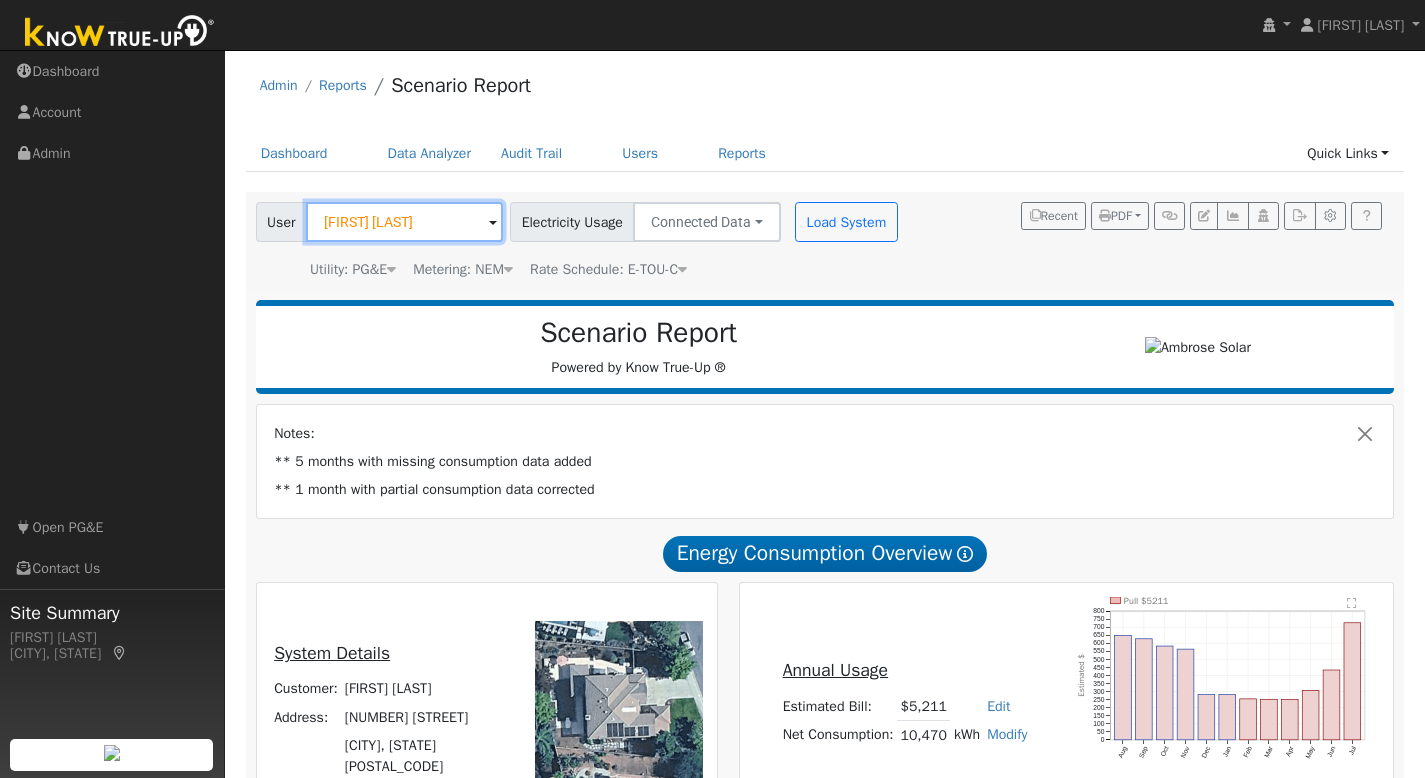 click on "[FIRST] [LAST]" at bounding box center [404, 222] 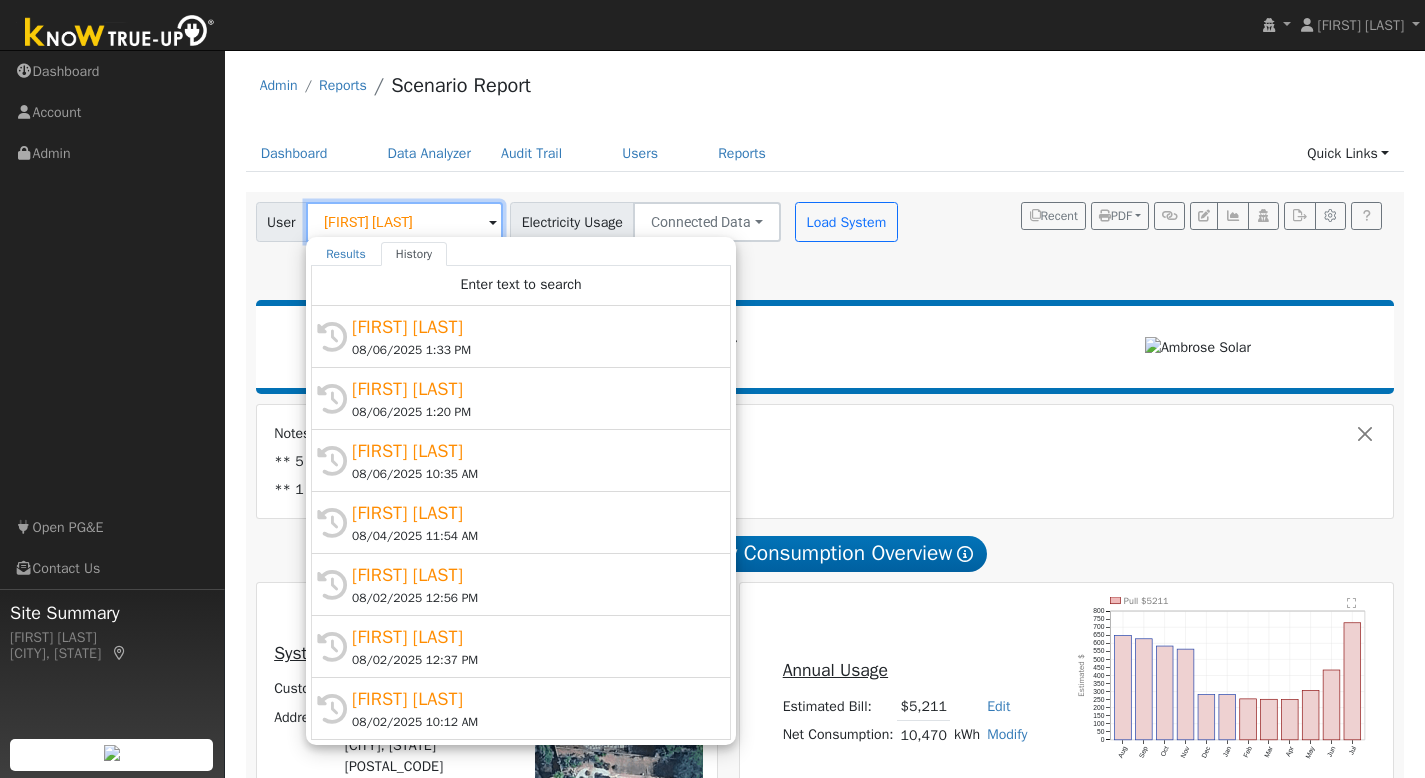 click on "[FIRST] [LAST]" at bounding box center [404, 222] 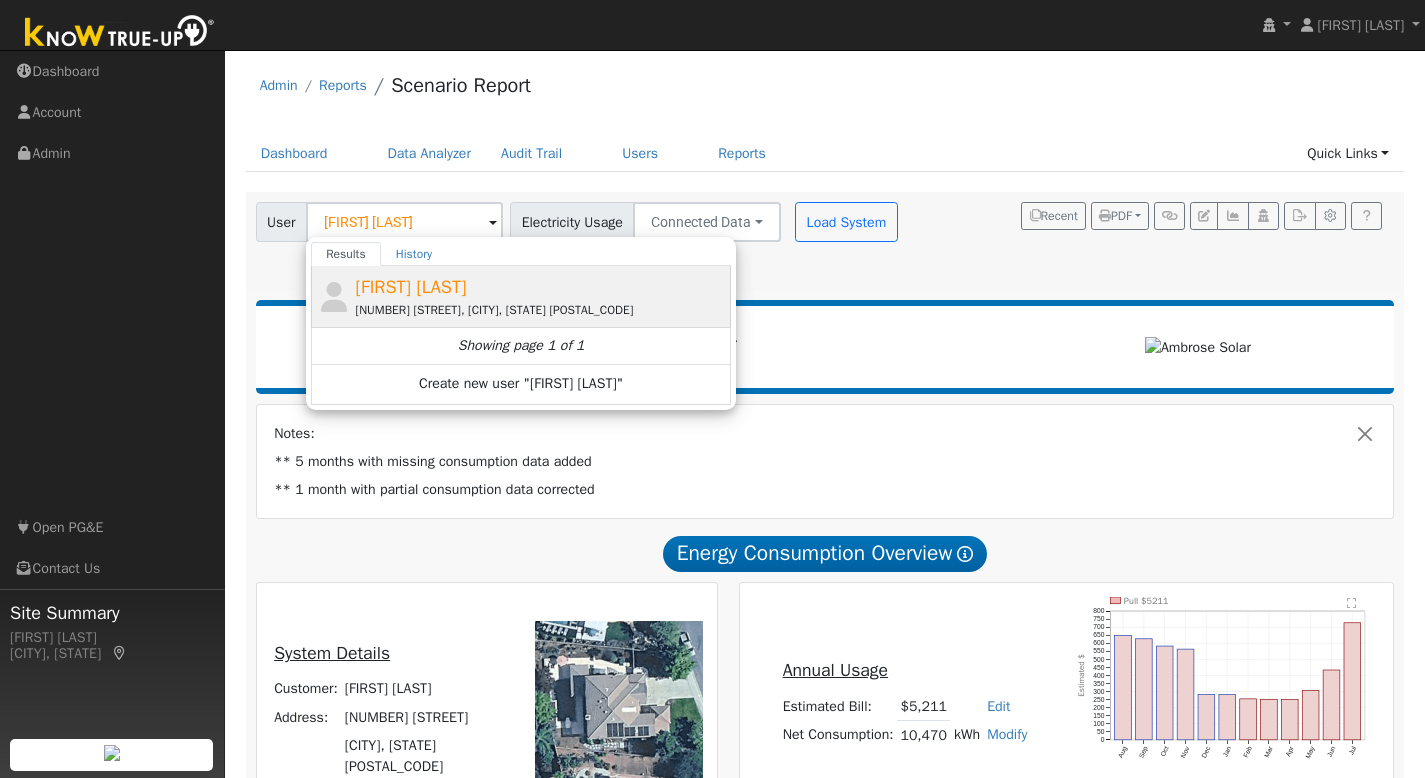 click on "[NUMBER] [STREET], [CITY], [STATE] [POSTAL_CODE]" at bounding box center (541, 310) 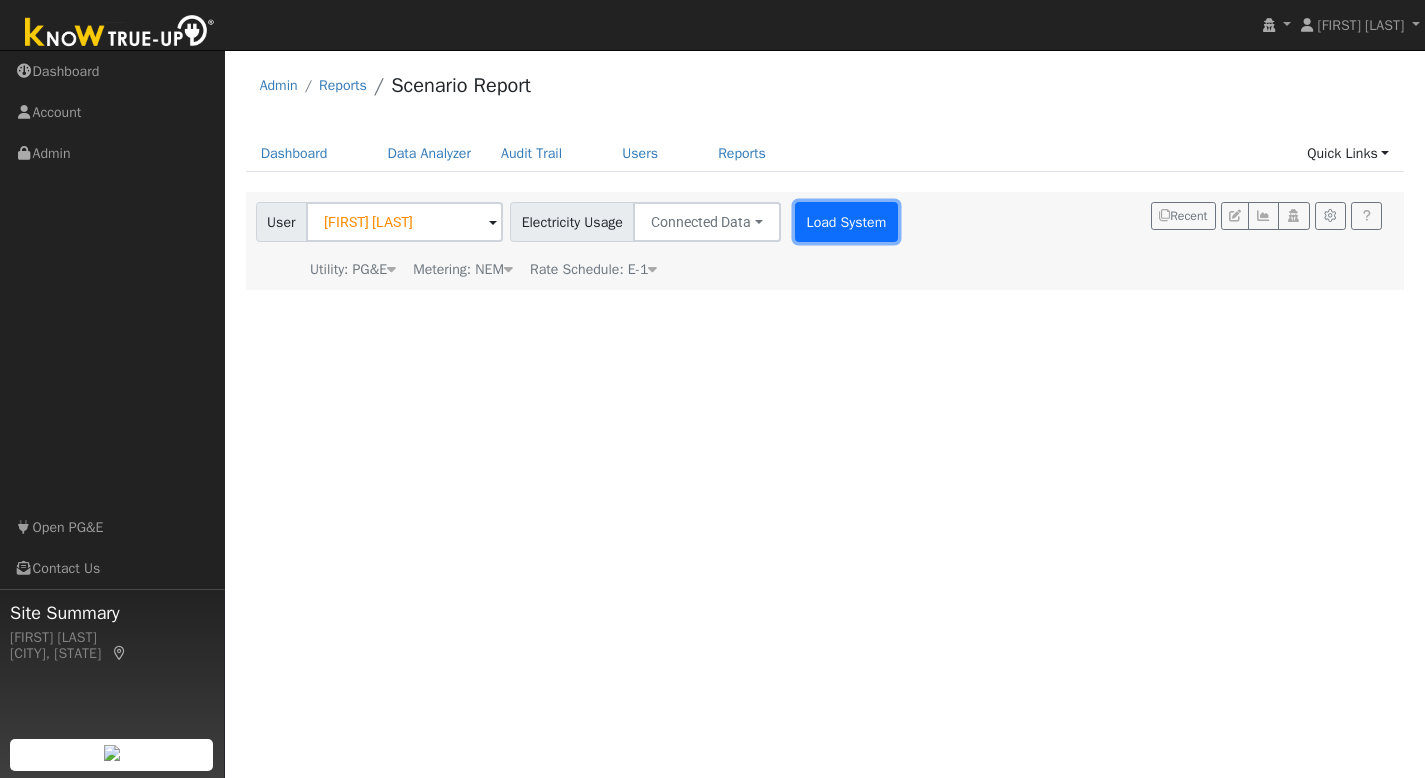 click on "Load System" at bounding box center (846, 222) 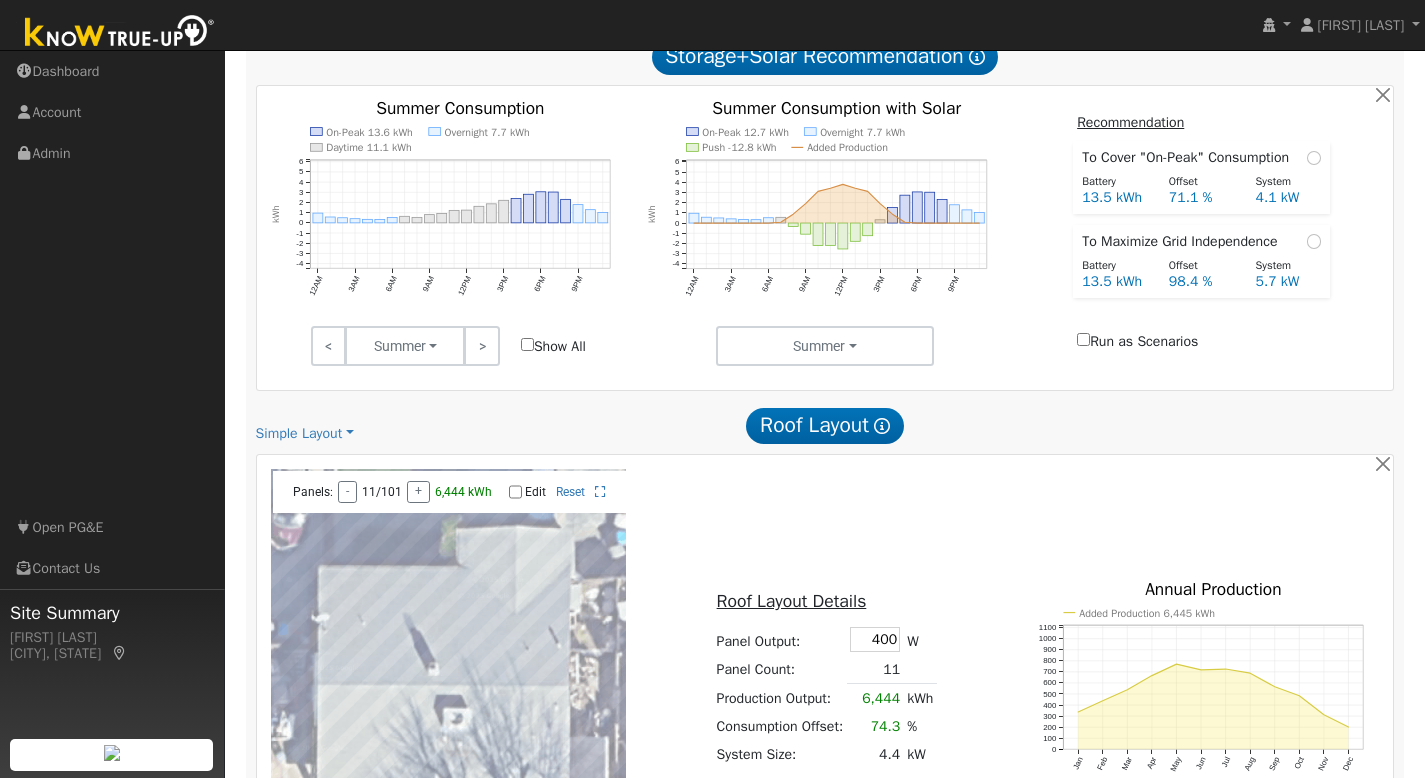 scroll, scrollTop: 1090, scrollLeft: 0, axis: vertical 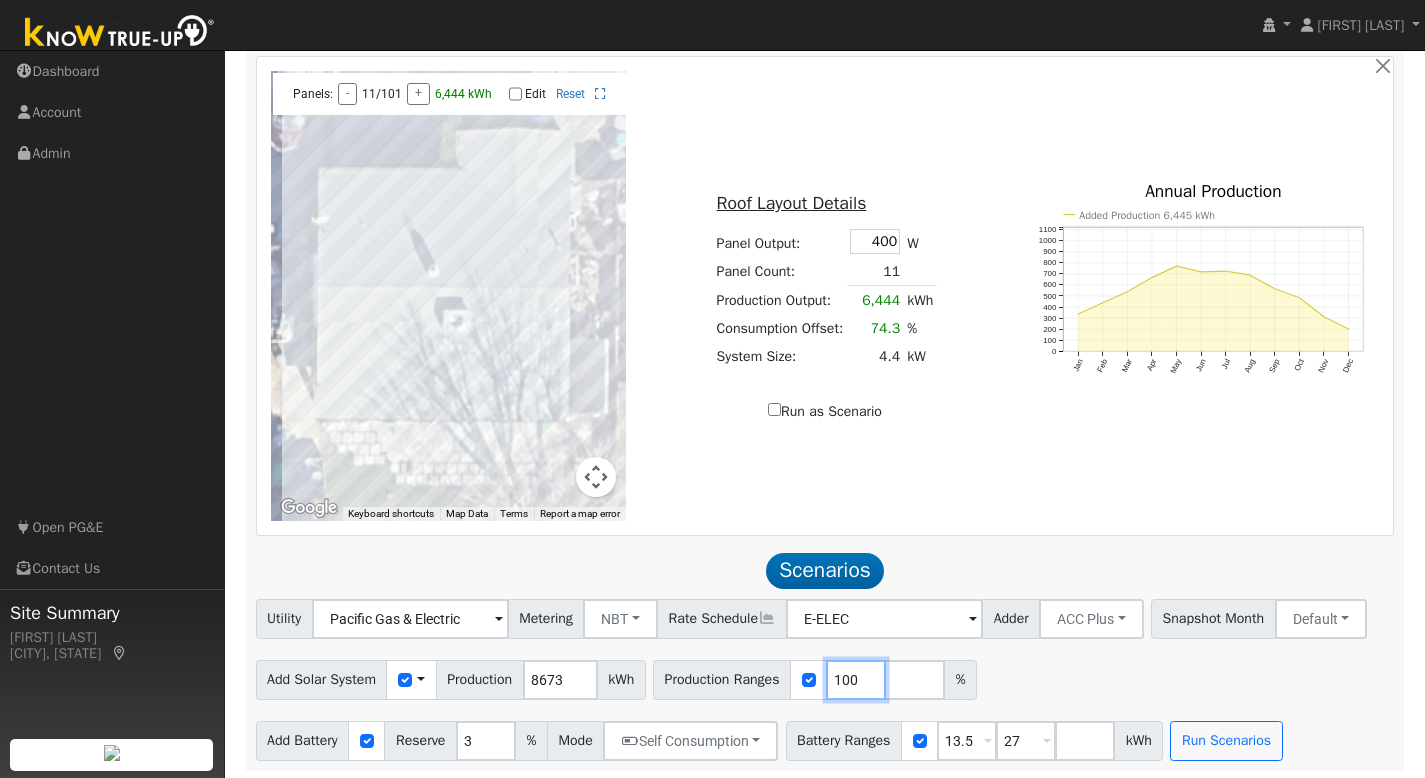 drag, startPoint x: 882, startPoint y: 673, endPoint x: 824, endPoint y: 676, distance: 58.077534 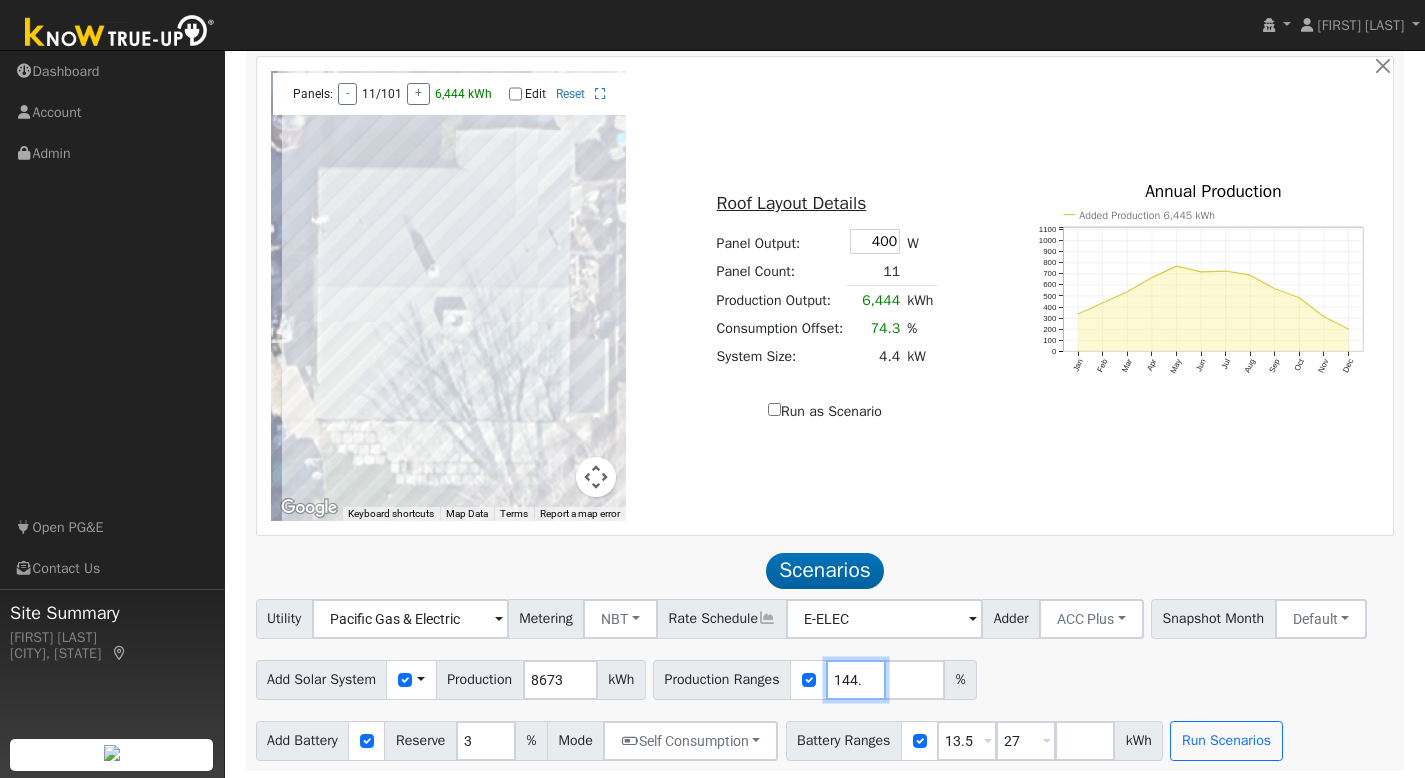 scroll, scrollTop: 0, scrollLeft: 6, axis: horizontal 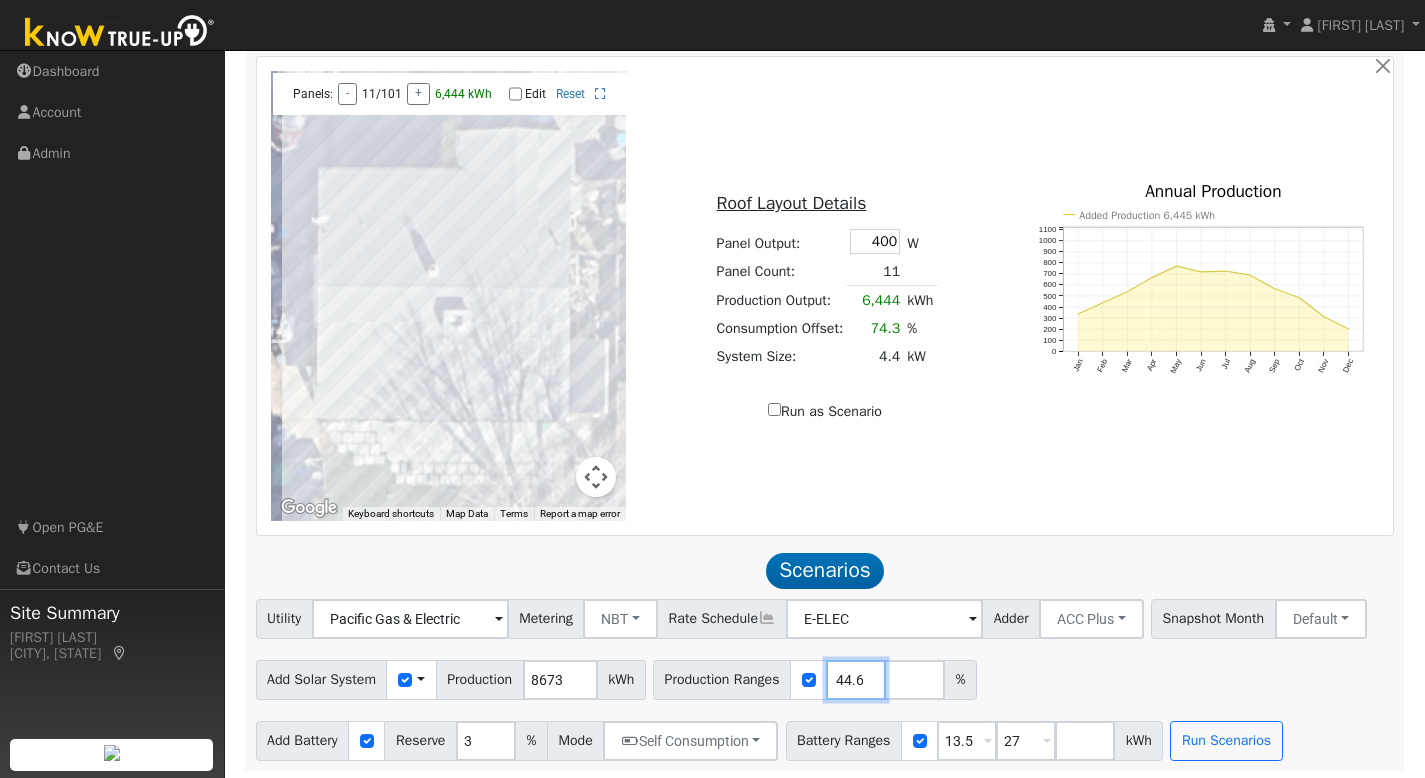 type on "144.6" 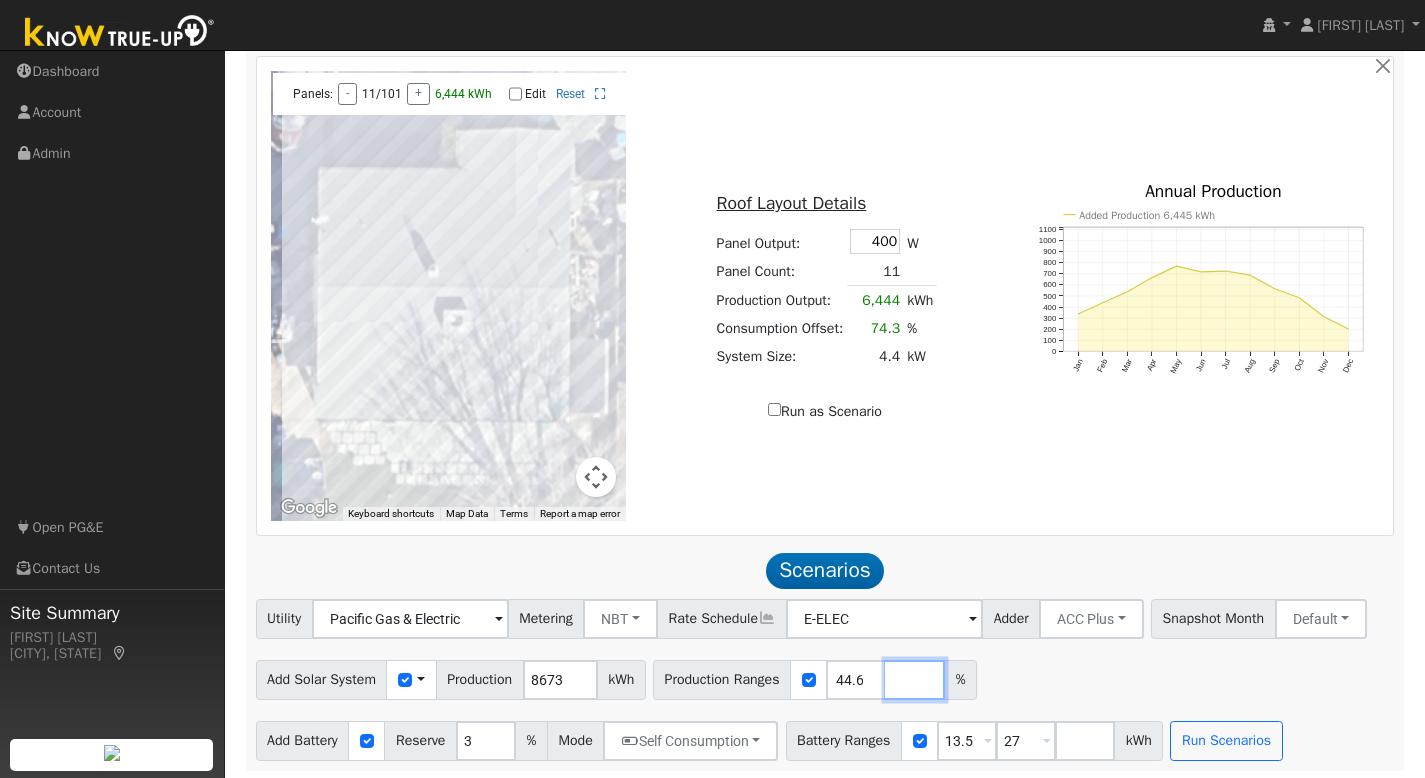 scroll, scrollTop: 0, scrollLeft: 0, axis: both 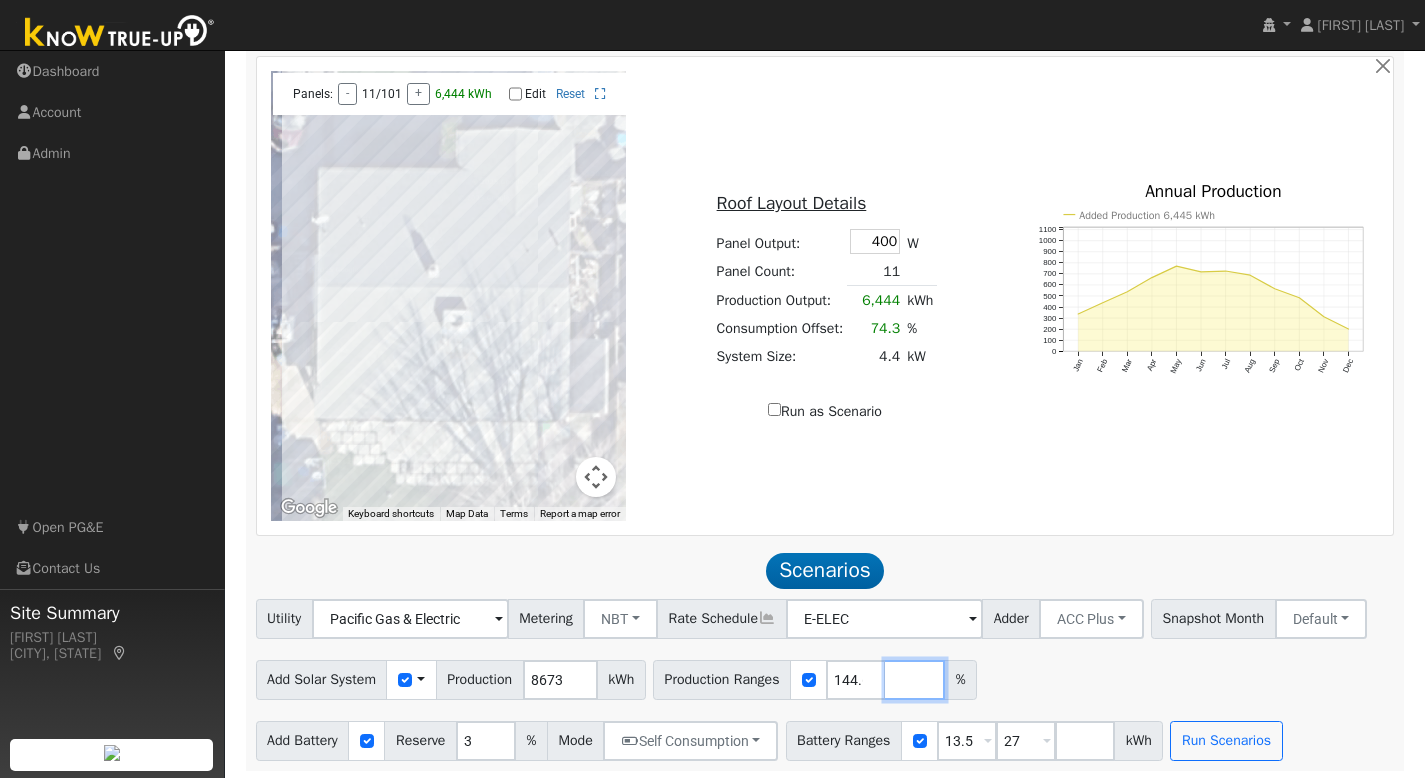 click at bounding box center [915, 680] 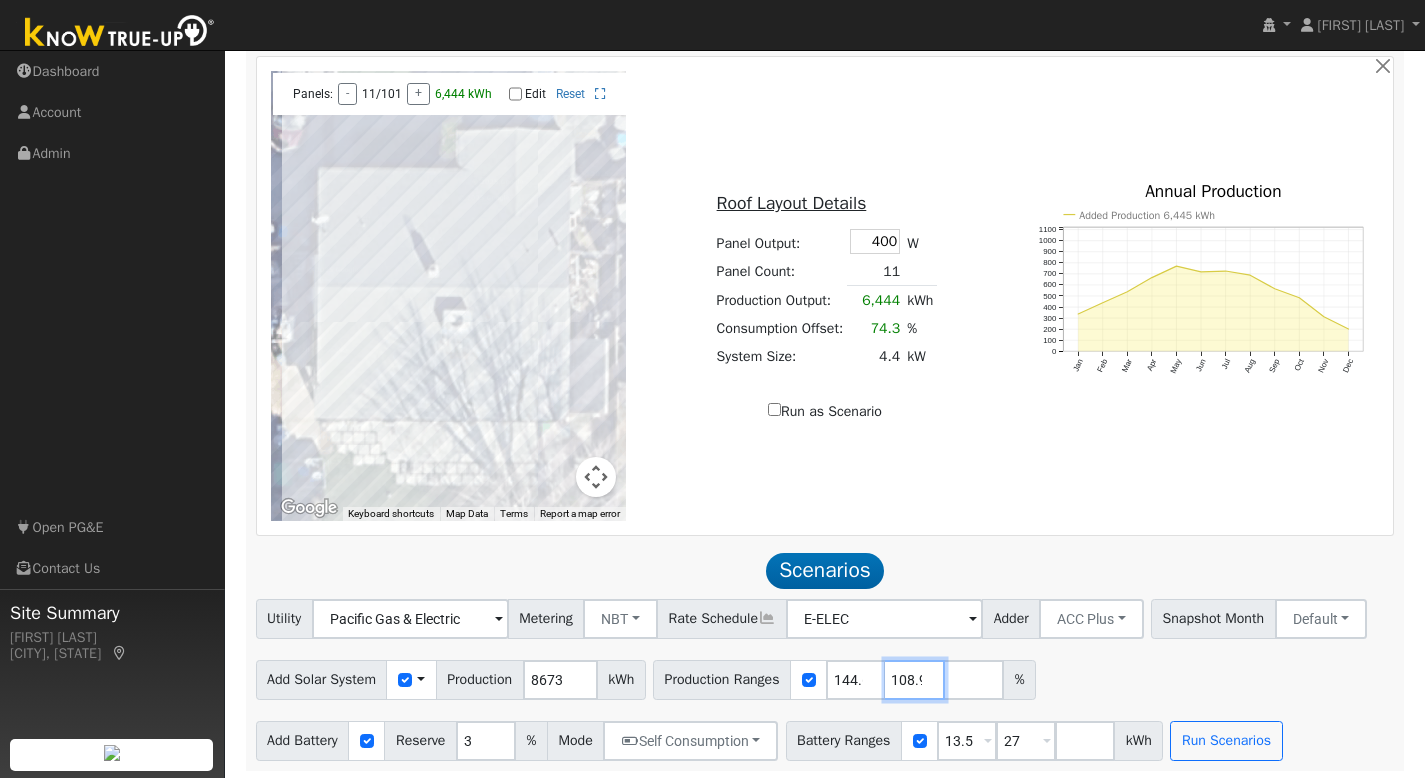 scroll, scrollTop: 0, scrollLeft: 4, axis: horizontal 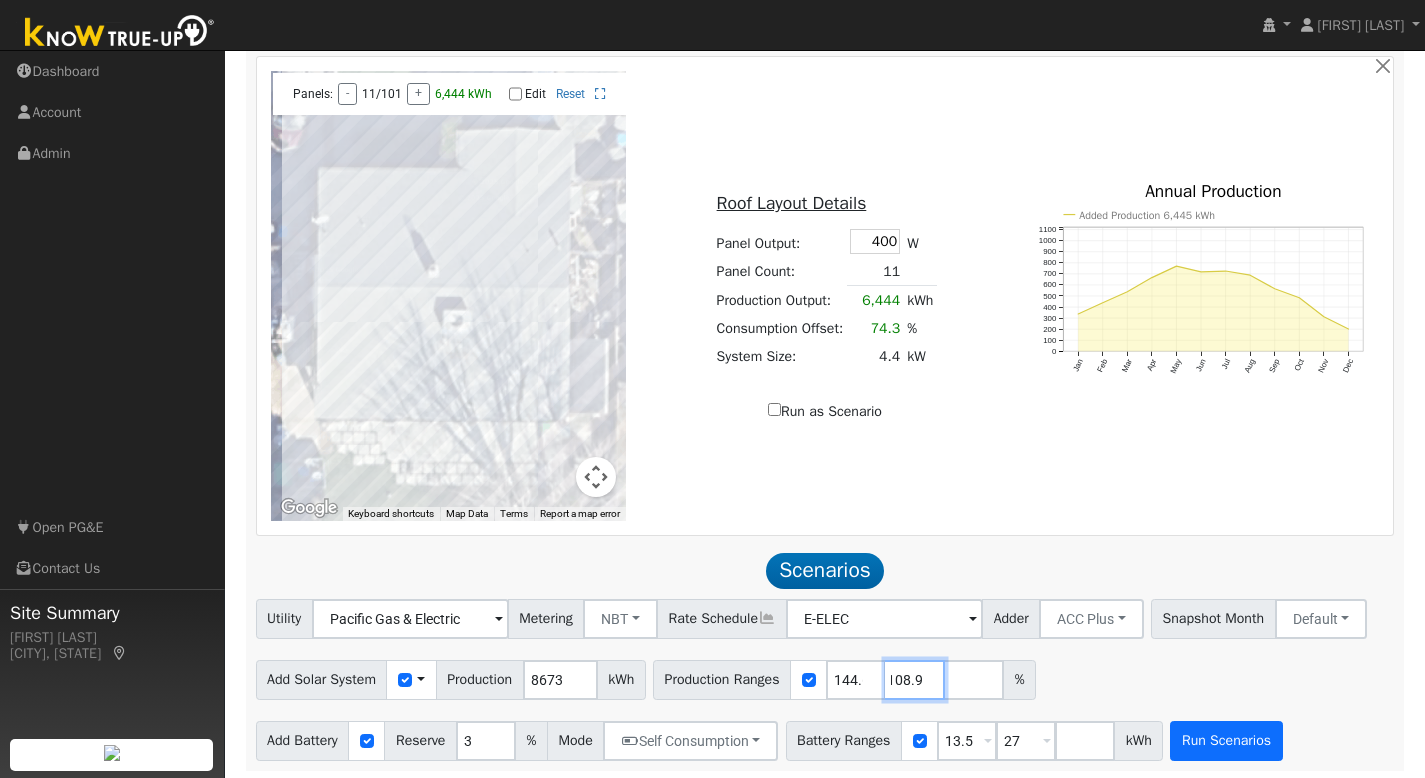 type on "108.9" 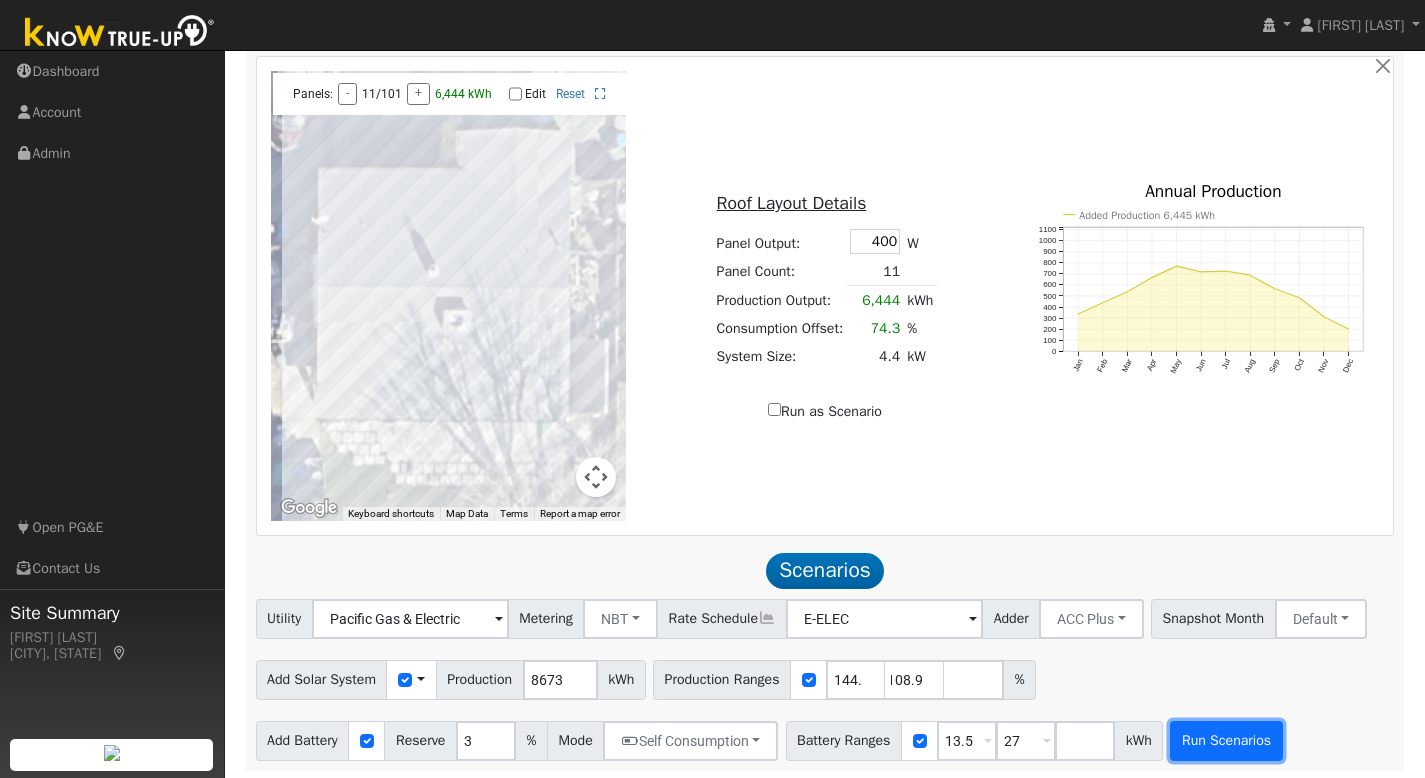 type on "108.9" 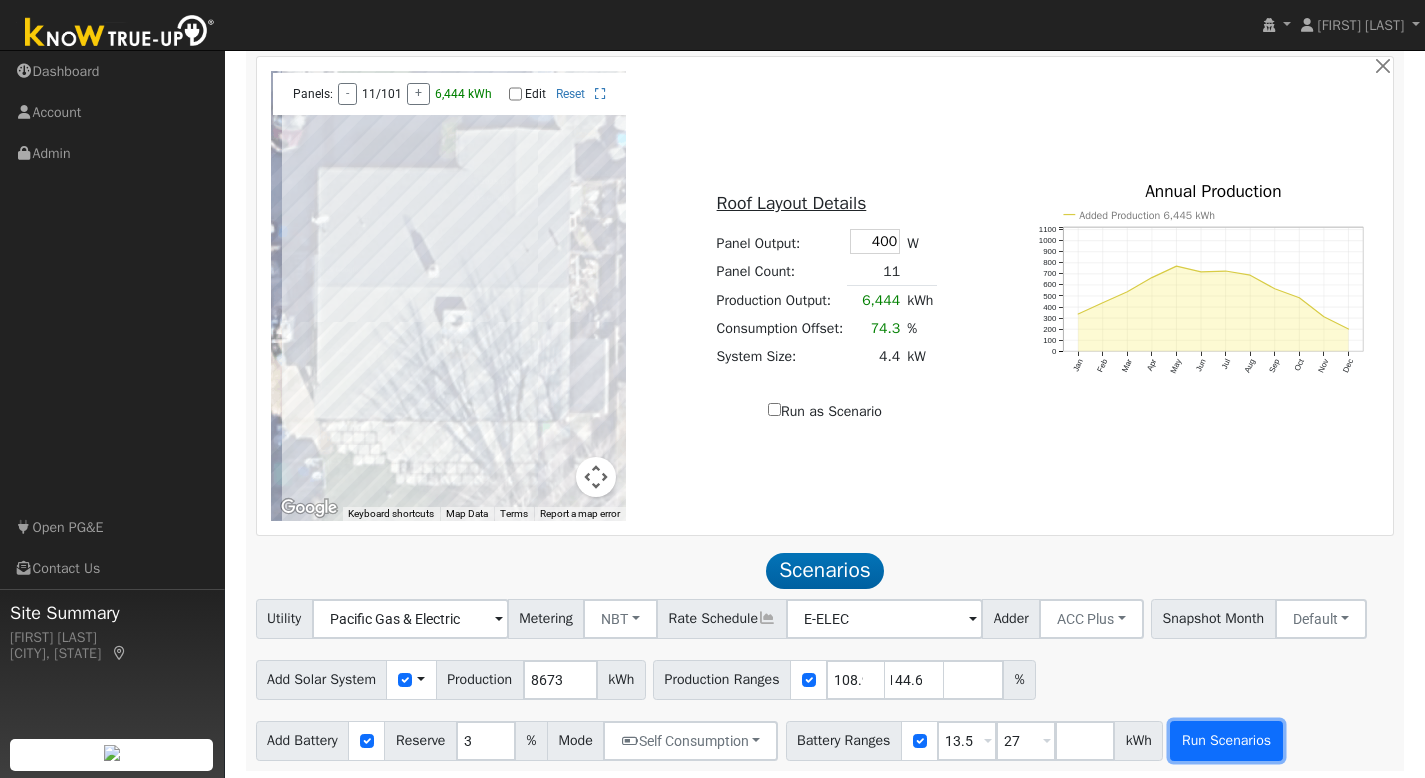 click on "Run Scenarios" at bounding box center (1226, 741) 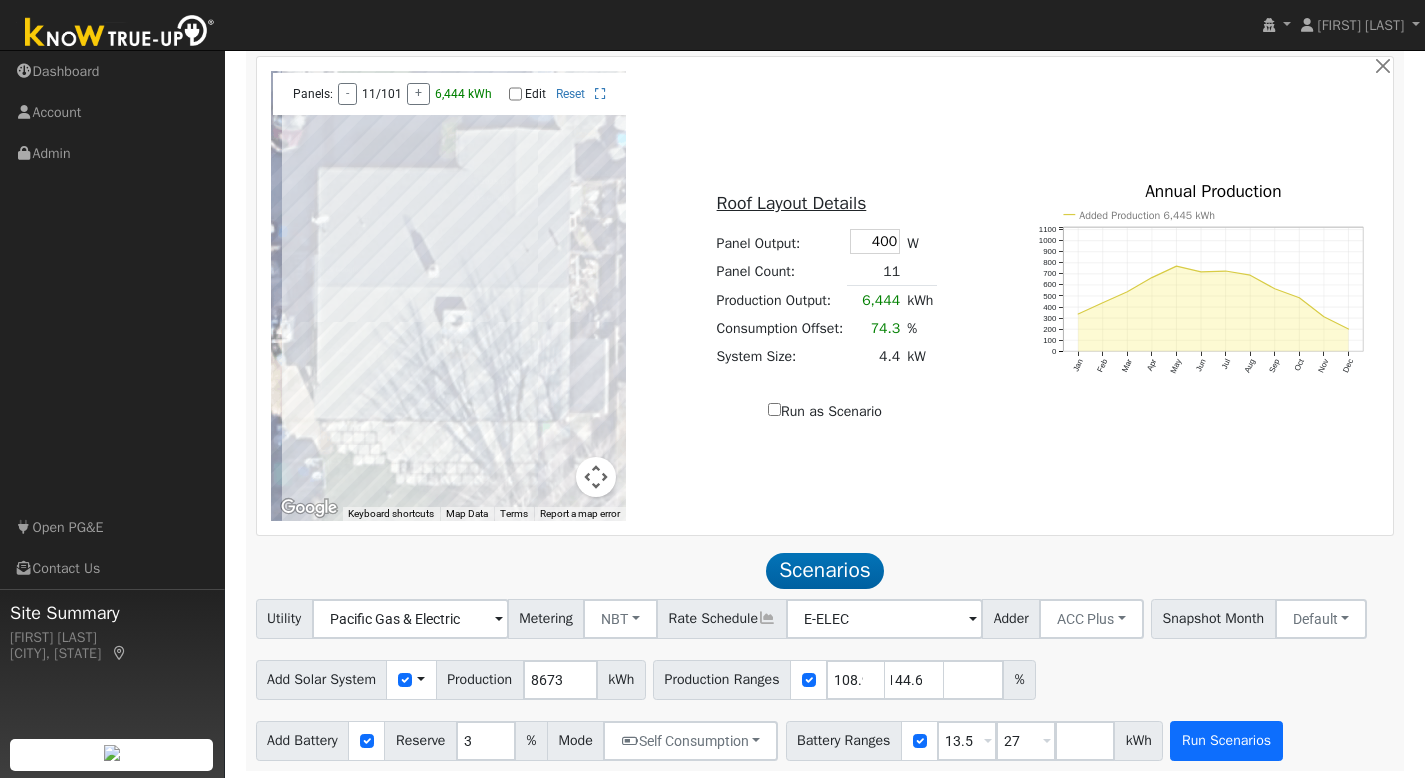 scroll, scrollTop: 0, scrollLeft: 0, axis: both 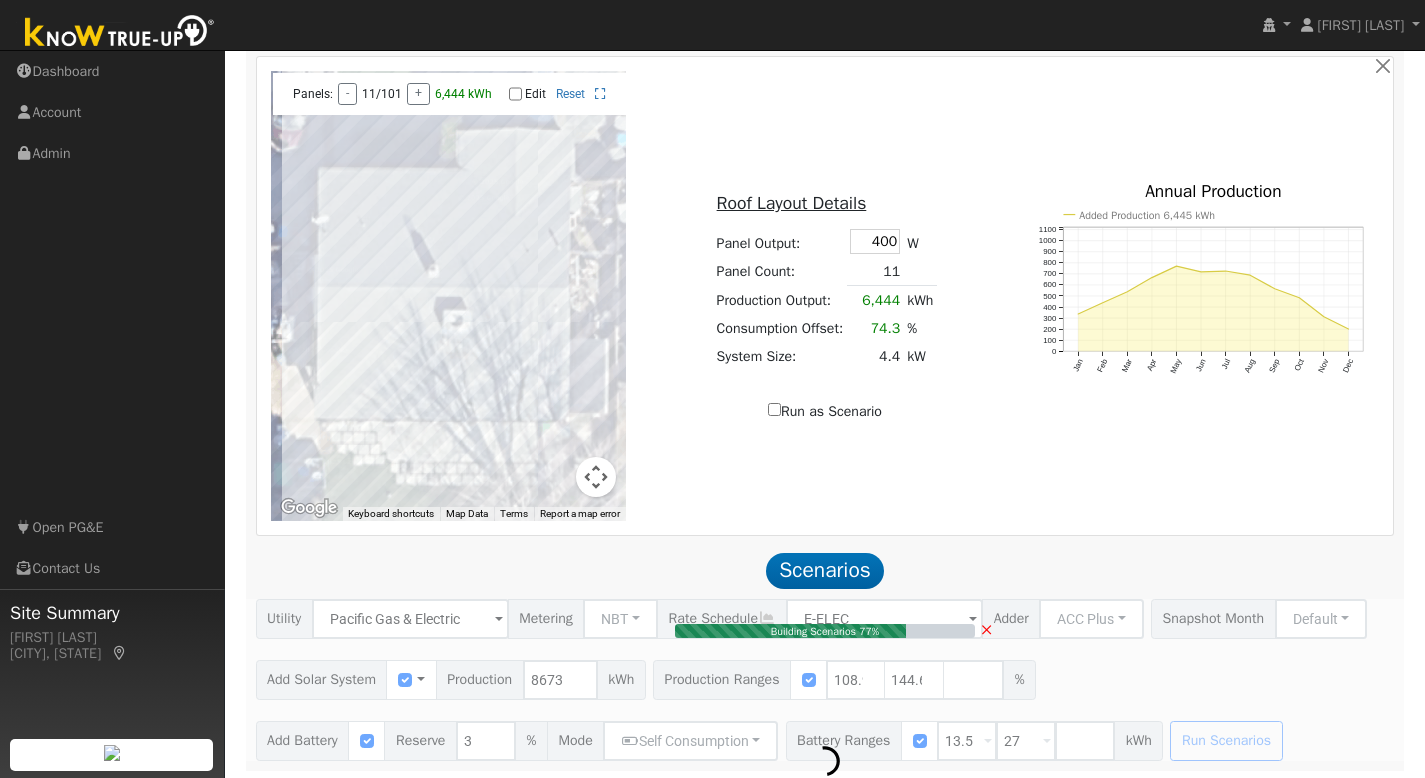 type on "$22,038" 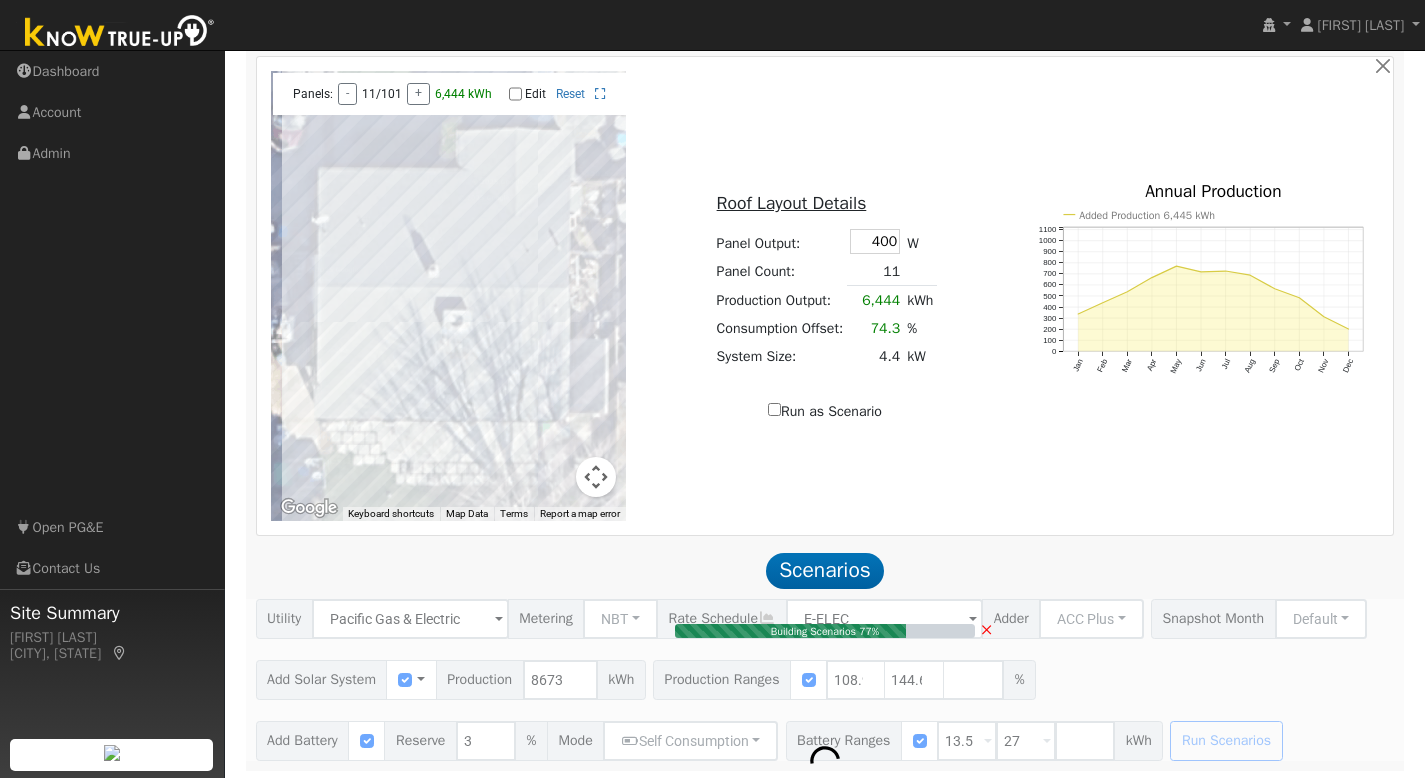 type on "$11,471" 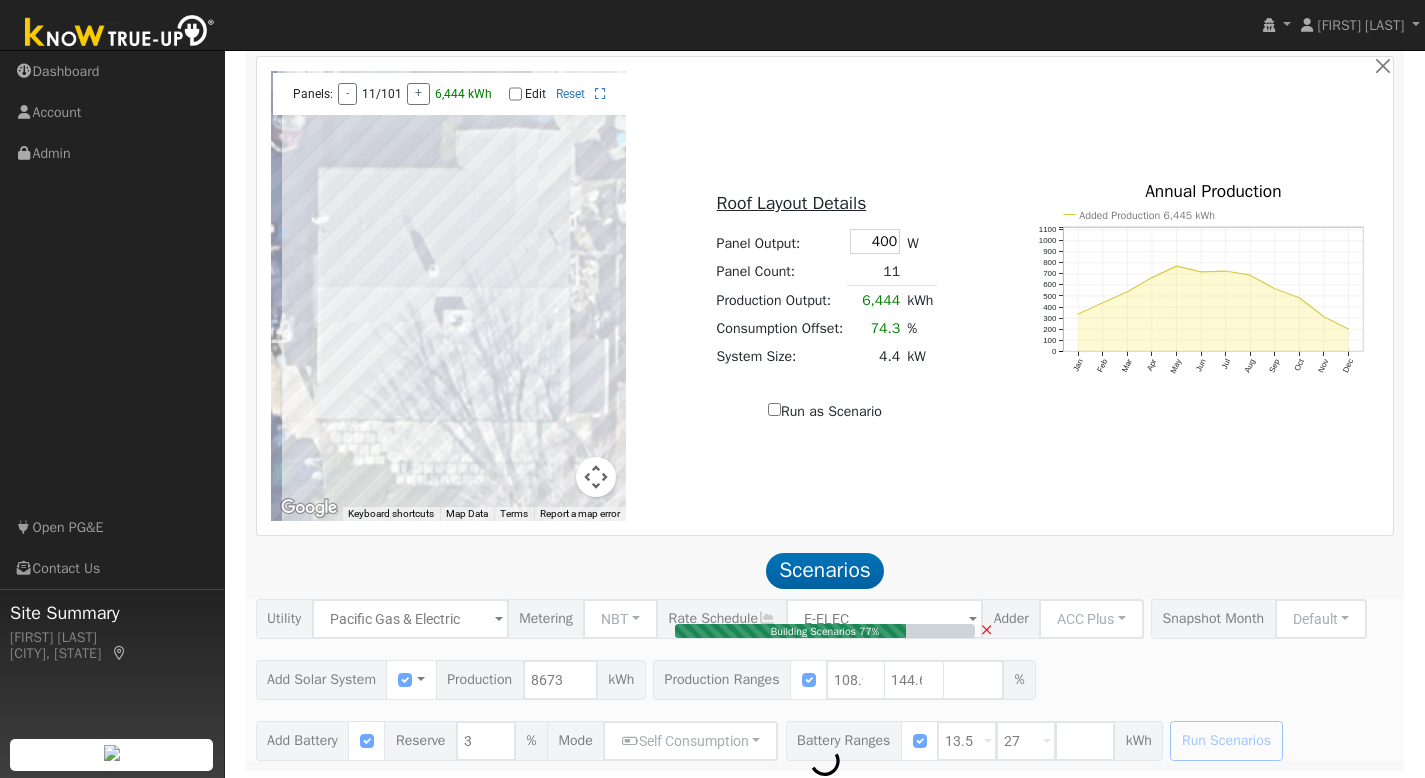 type on "6.3" 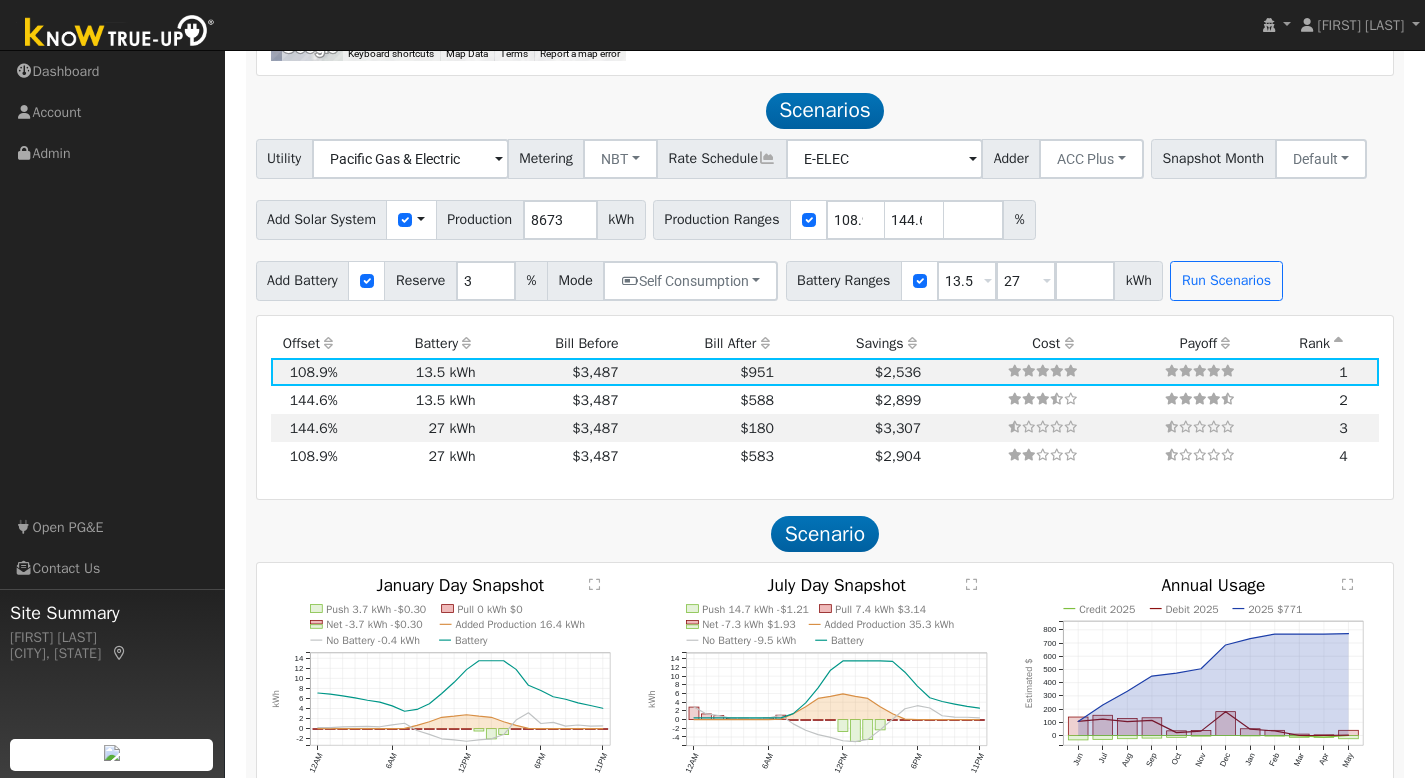 scroll, scrollTop: 1578, scrollLeft: 0, axis: vertical 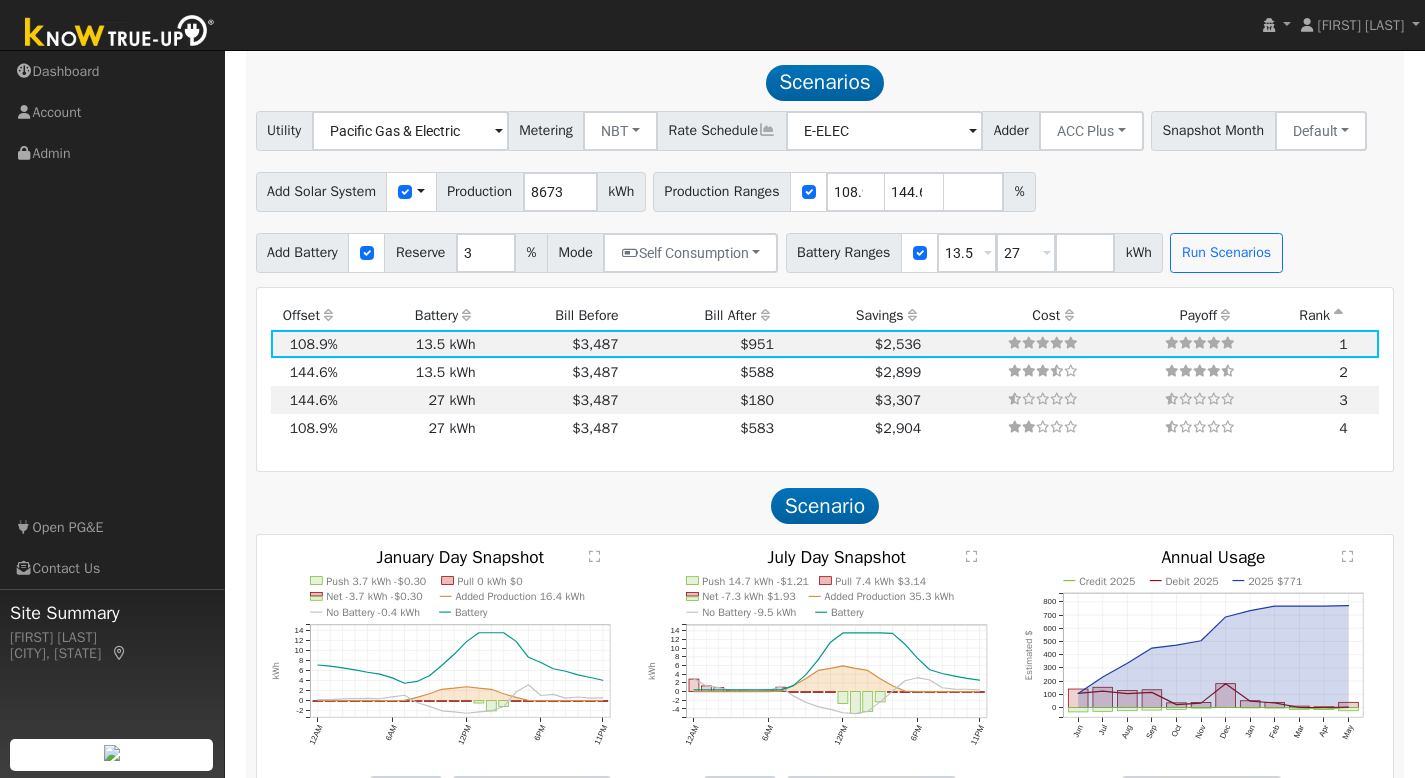 click on "Bill After" at bounding box center (699, 316) 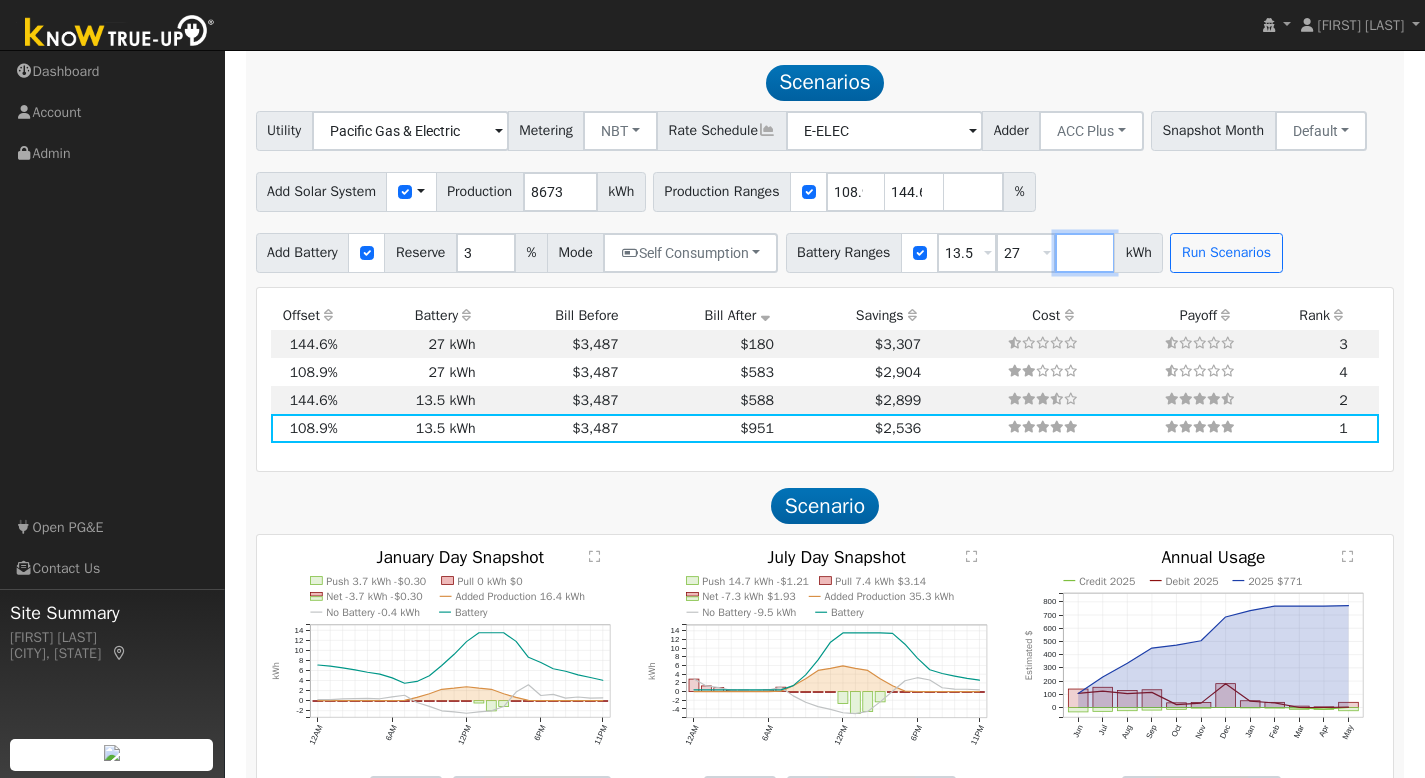 click at bounding box center [1085, 253] 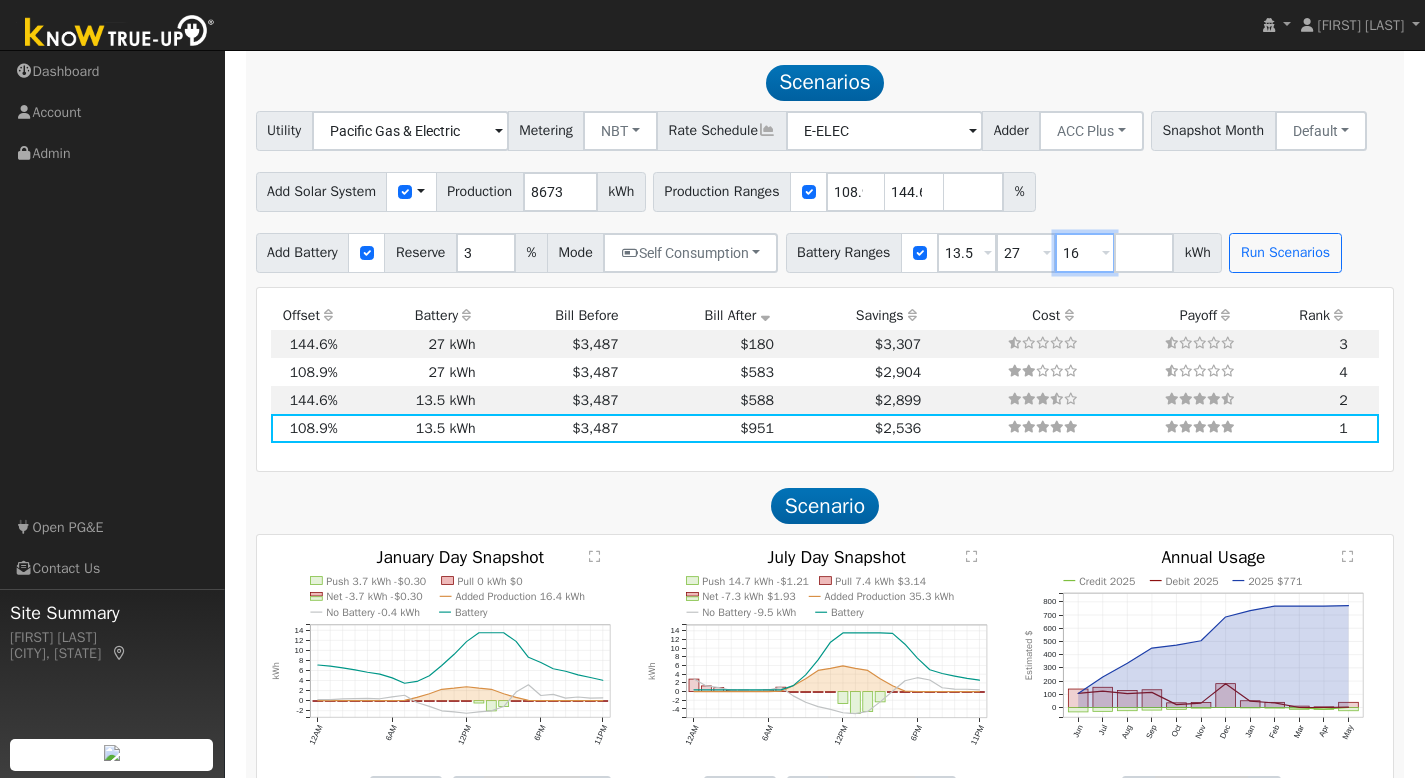 type on "16" 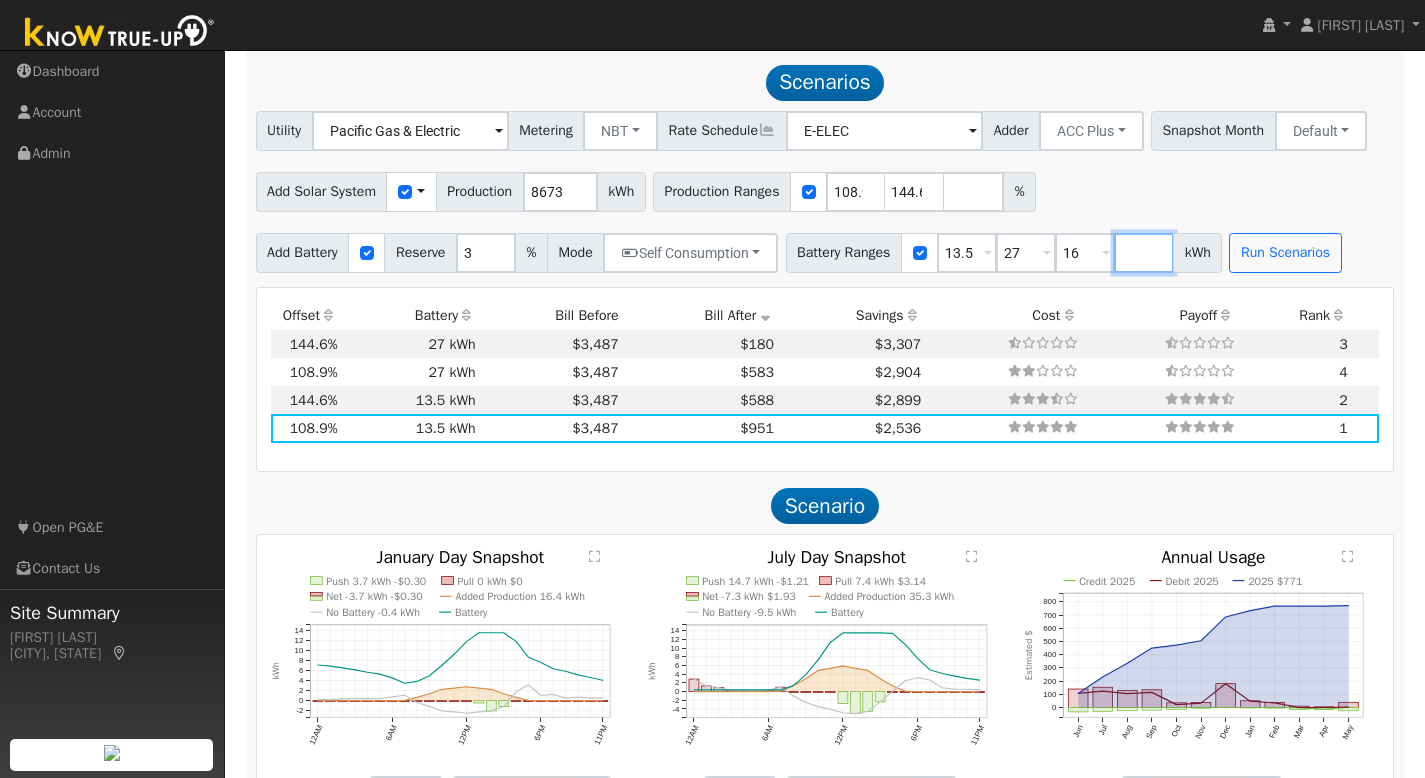 type on "16" 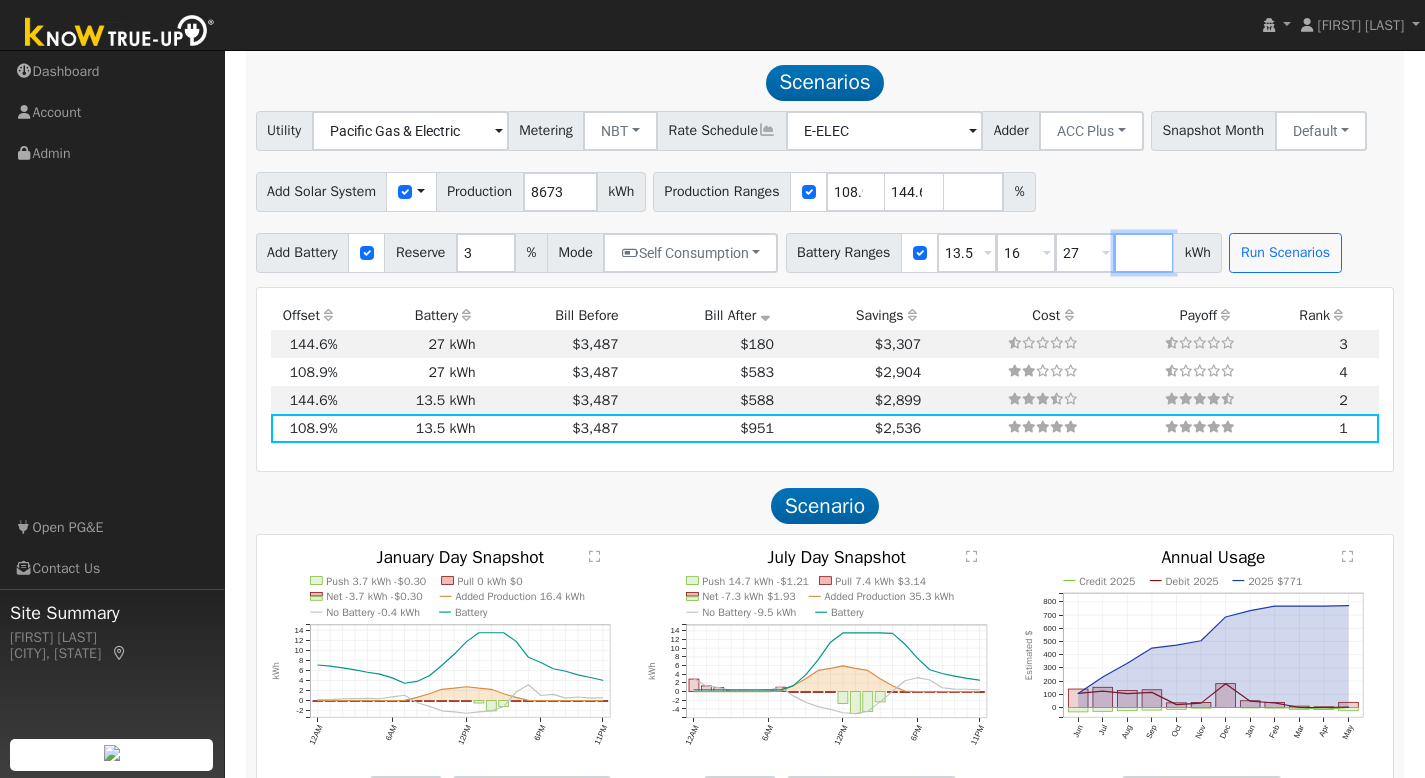 click at bounding box center (1144, 253) 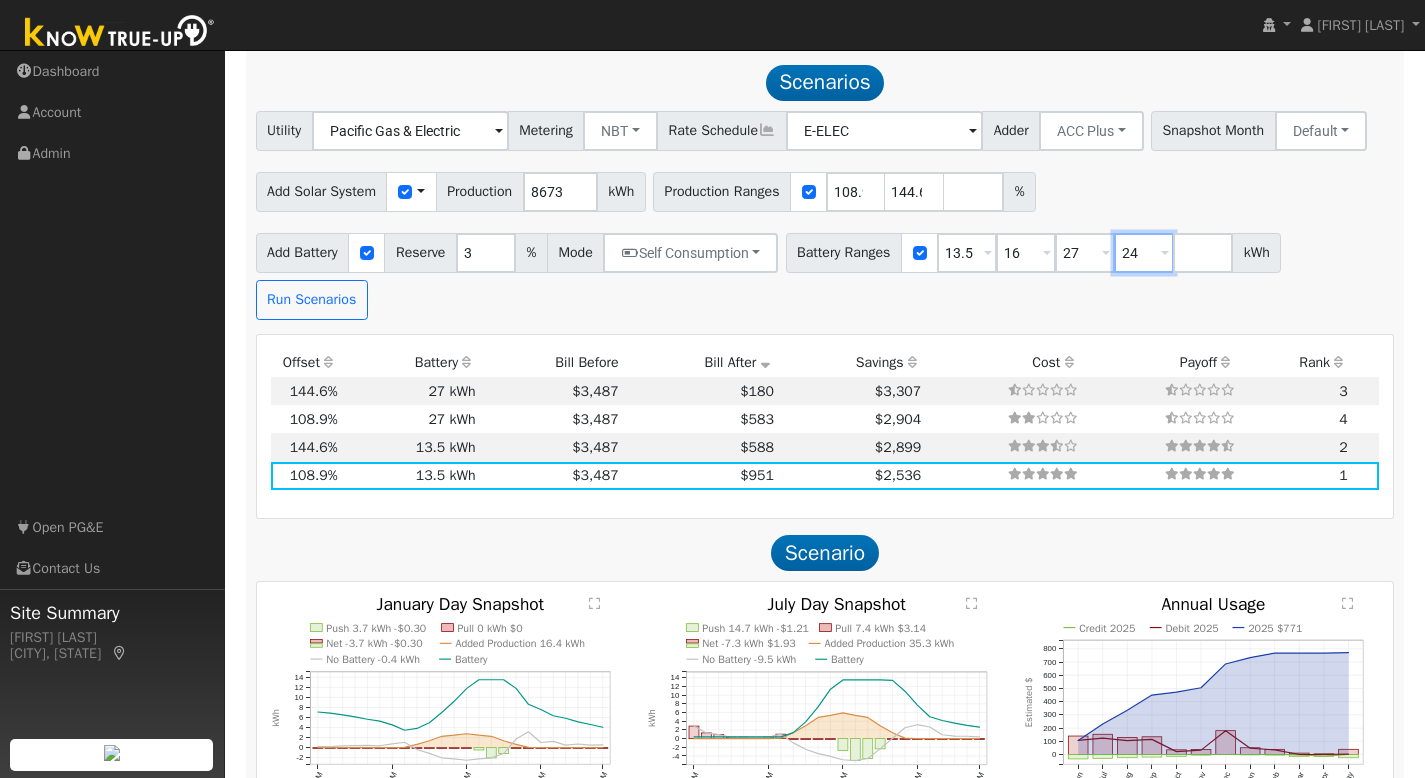 type on "24" 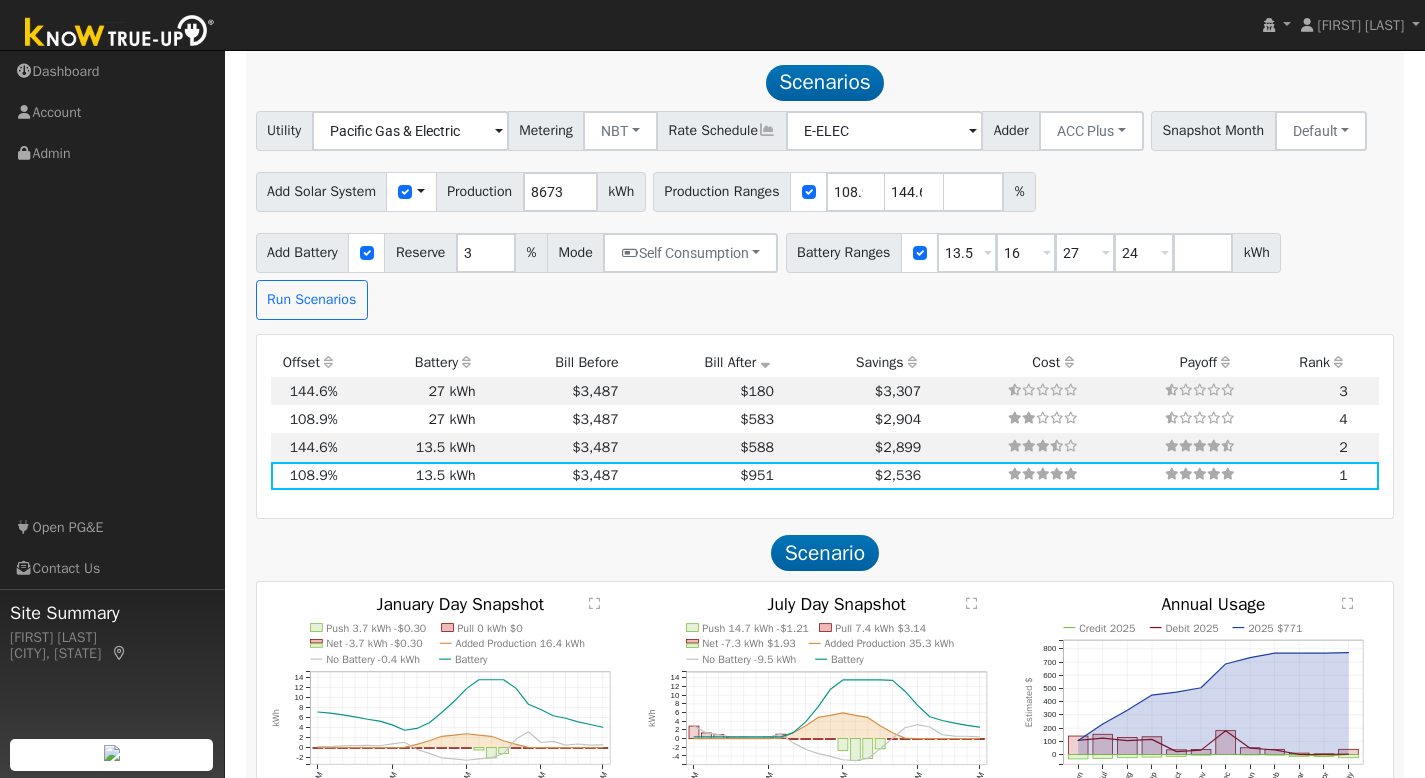 type on "24" 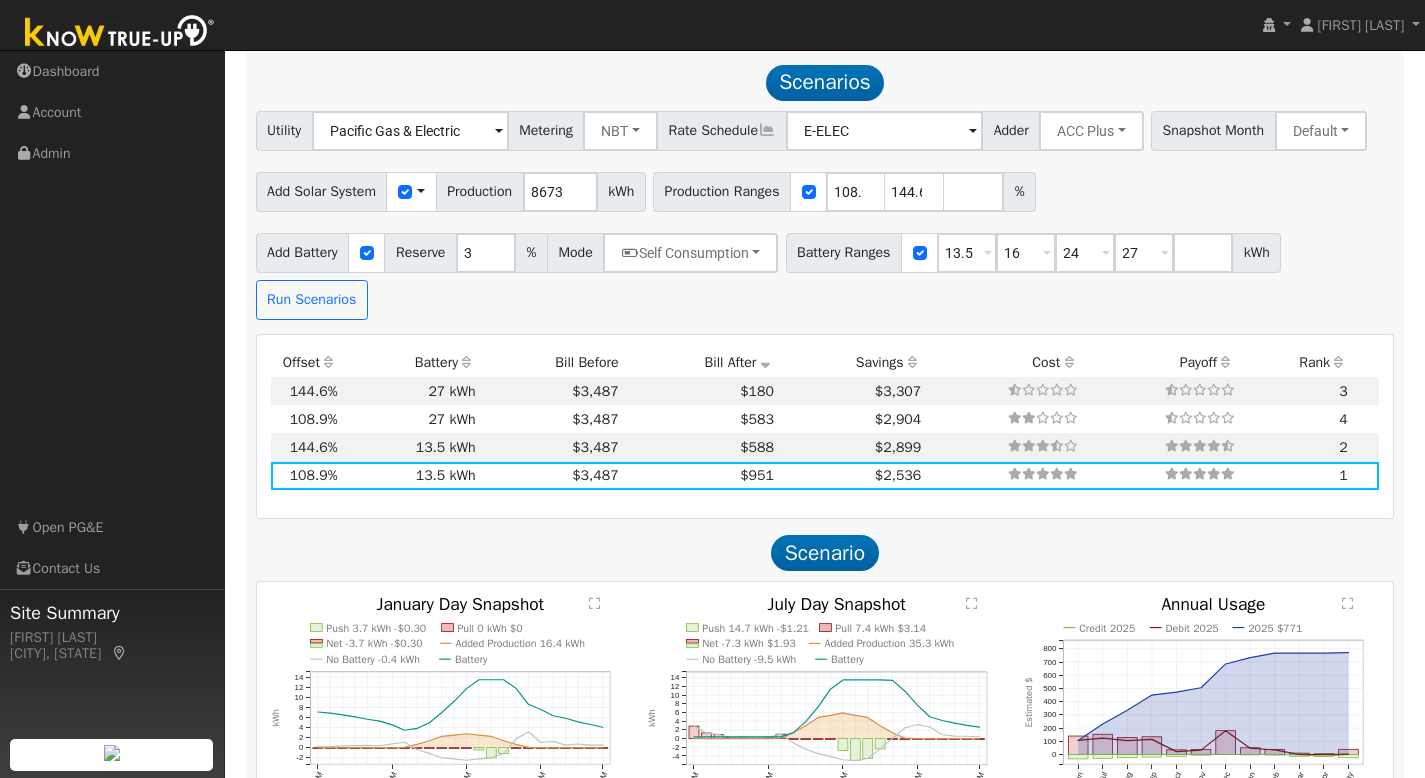 click on "Add Battery Reserve 3 % Mode  Self Consumption  Self Consumption  Peak Savings    ACC High Value Push    Backup Battery Ranges 13.5 Overrides Reserve % Mode  None None  Self Consumption  Peak Savings    ACC High Value Push    Backup 16 Overrides Reserve % Mode  None None  Self Consumption  Peak Savings    ACC High Value Push    Backup 24 Overrides Reserve % Mode  None None  Self Consumption  Peak Savings    ACC High Value Push    Backup 27 Overrides Reserve % Mode  None None  Self Consumption  Peak Savings    ACC High Value Push    Backup kWh Run Scenarios" at bounding box center [825, 273] 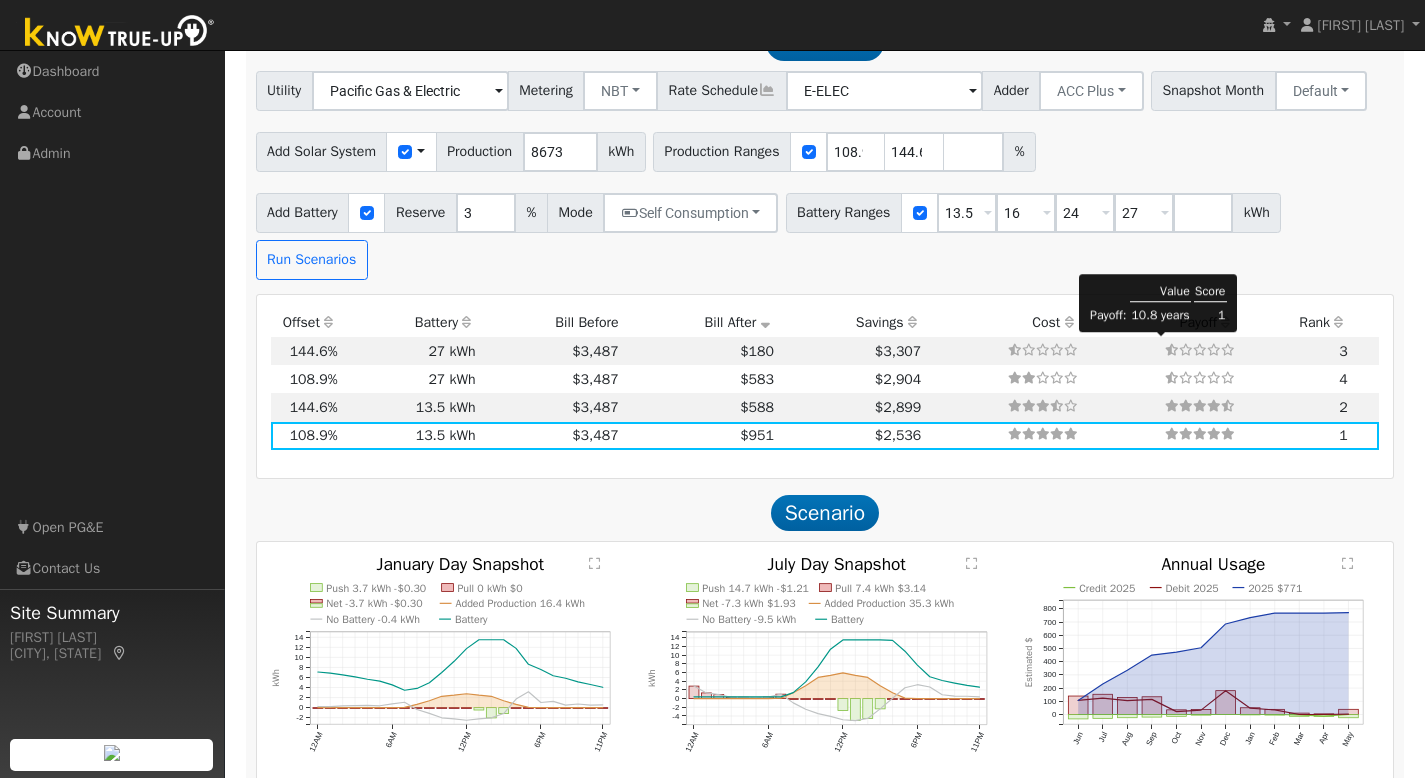scroll, scrollTop: 1487, scrollLeft: 0, axis: vertical 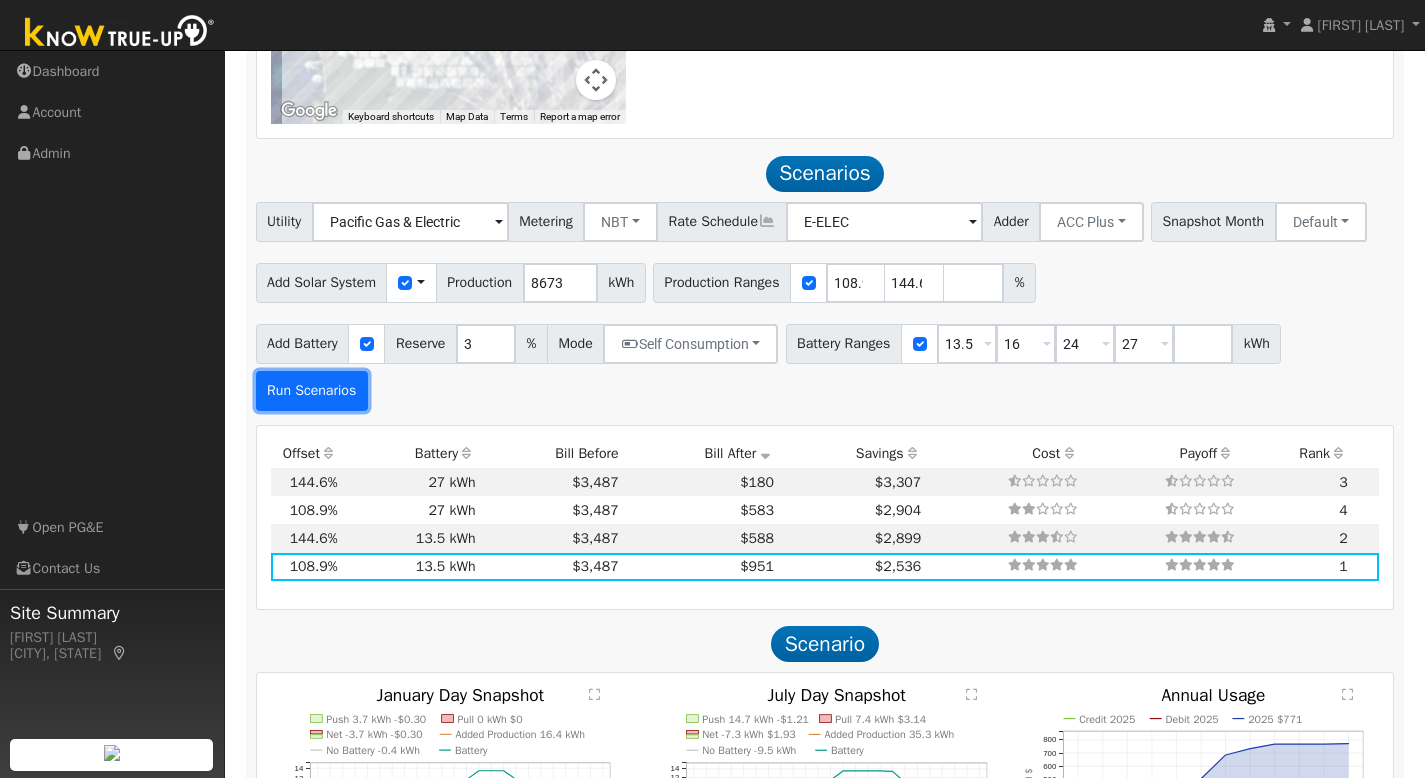 click on "Run Scenarios" at bounding box center [312, 391] 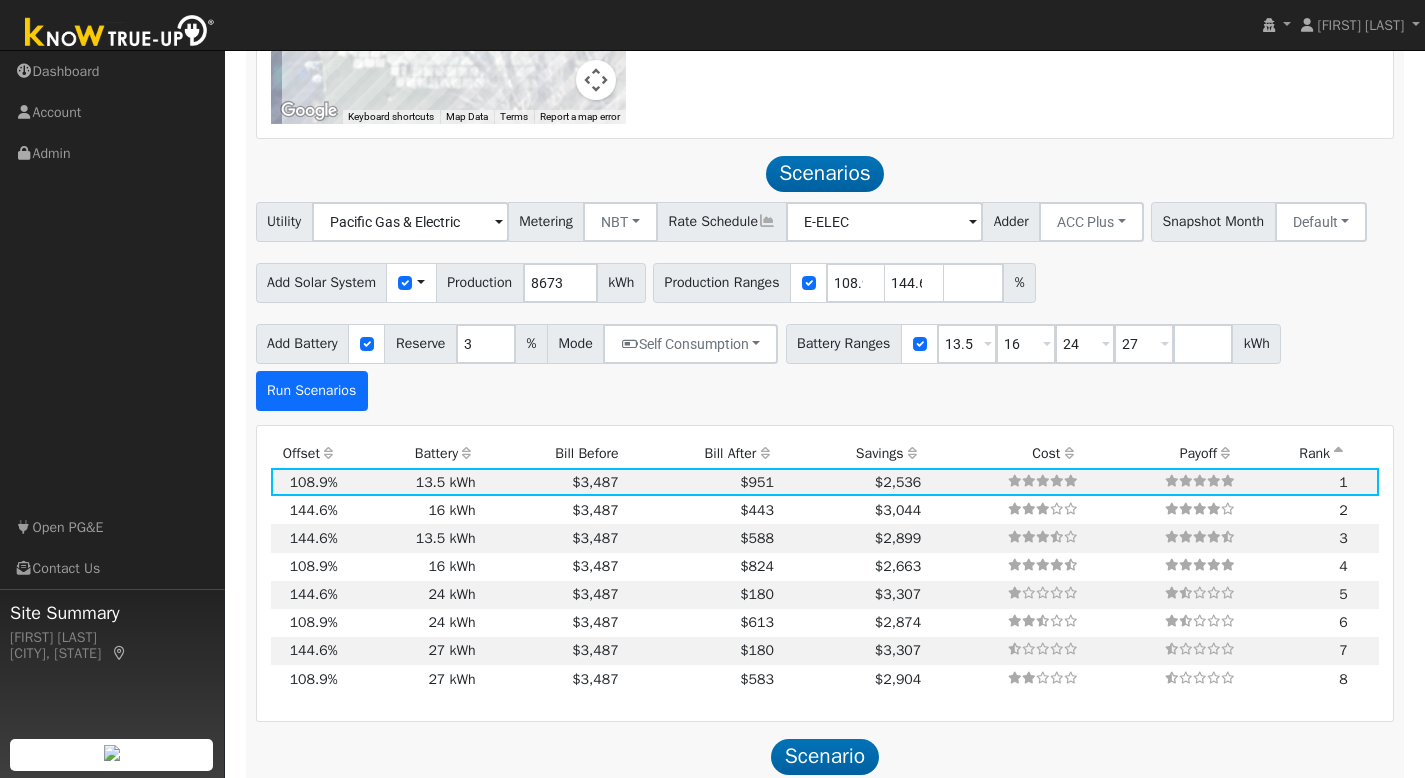 scroll, scrollTop: 1578, scrollLeft: 0, axis: vertical 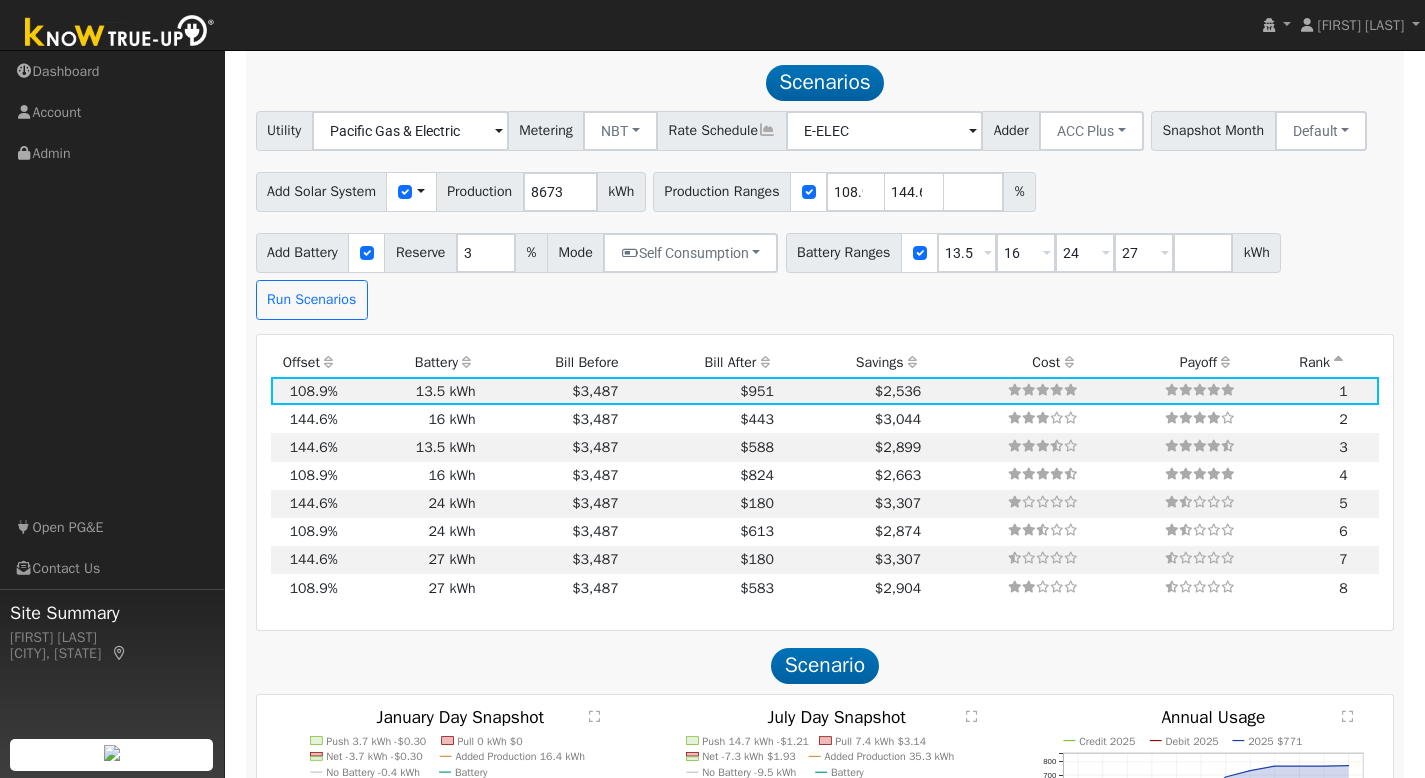 click on "Bill After" at bounding box center [699, 363] 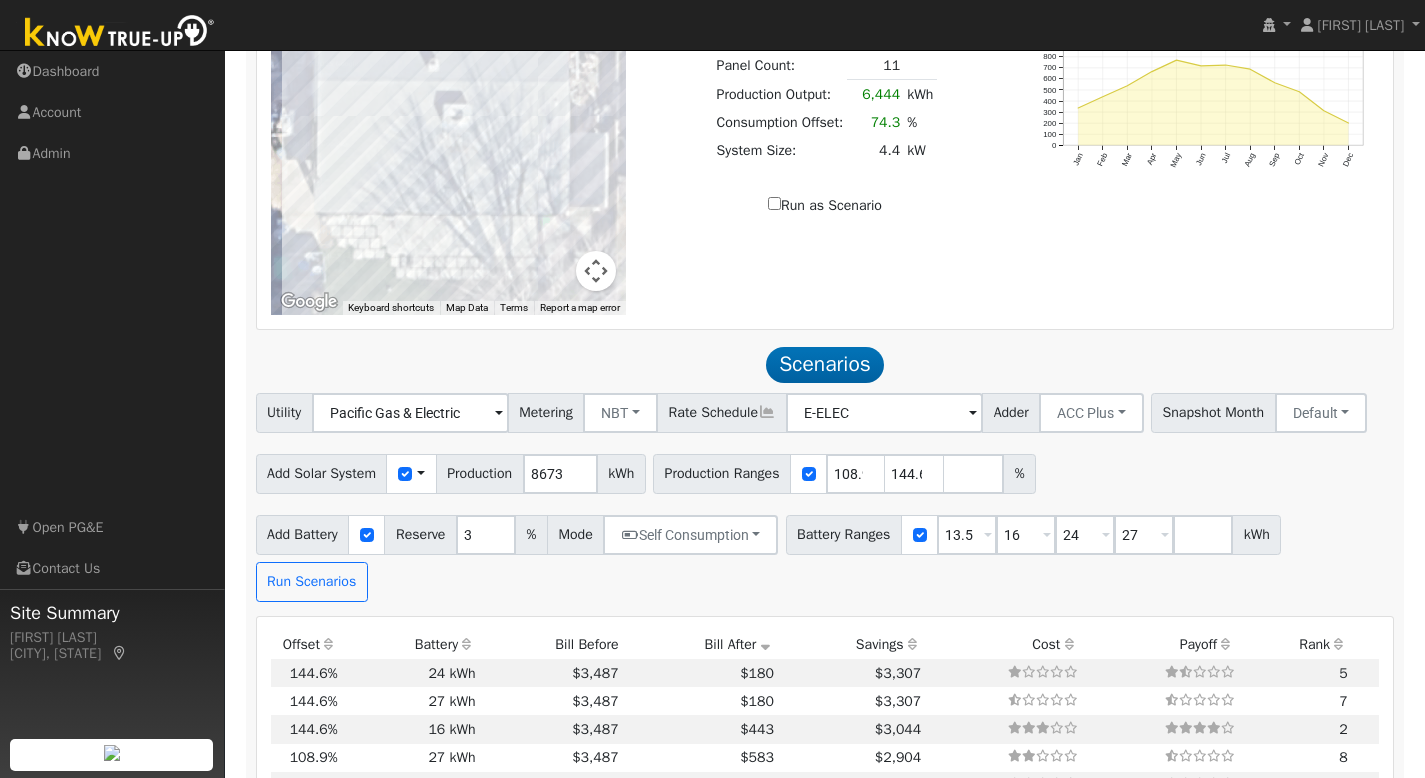 scroll, scrollTop: 1516, scrollLeft: 0, axis: vertical 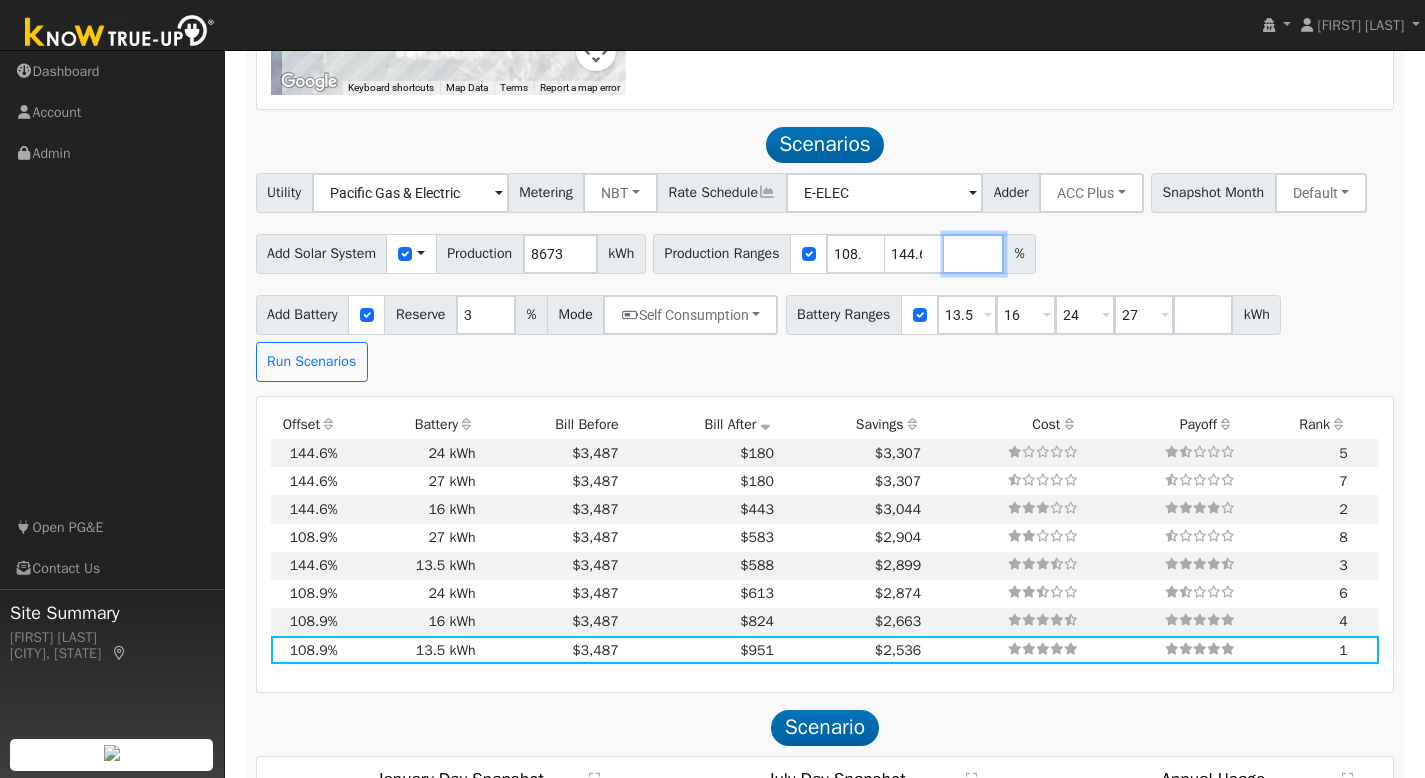 drag, startPoint x: 982, startPoint y: 256, endPoint x: 1080, endPoint y: 291, distance: 104.062485 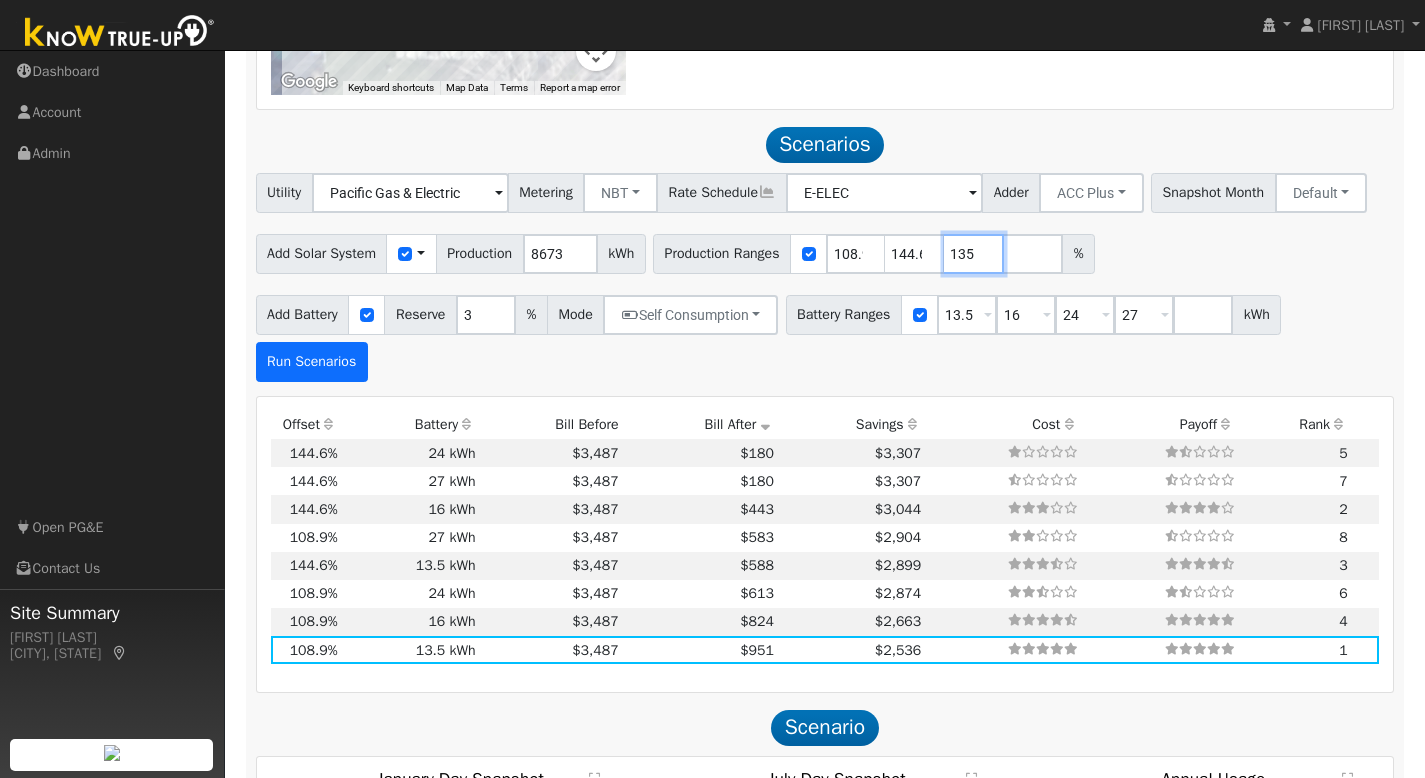 type on "135" 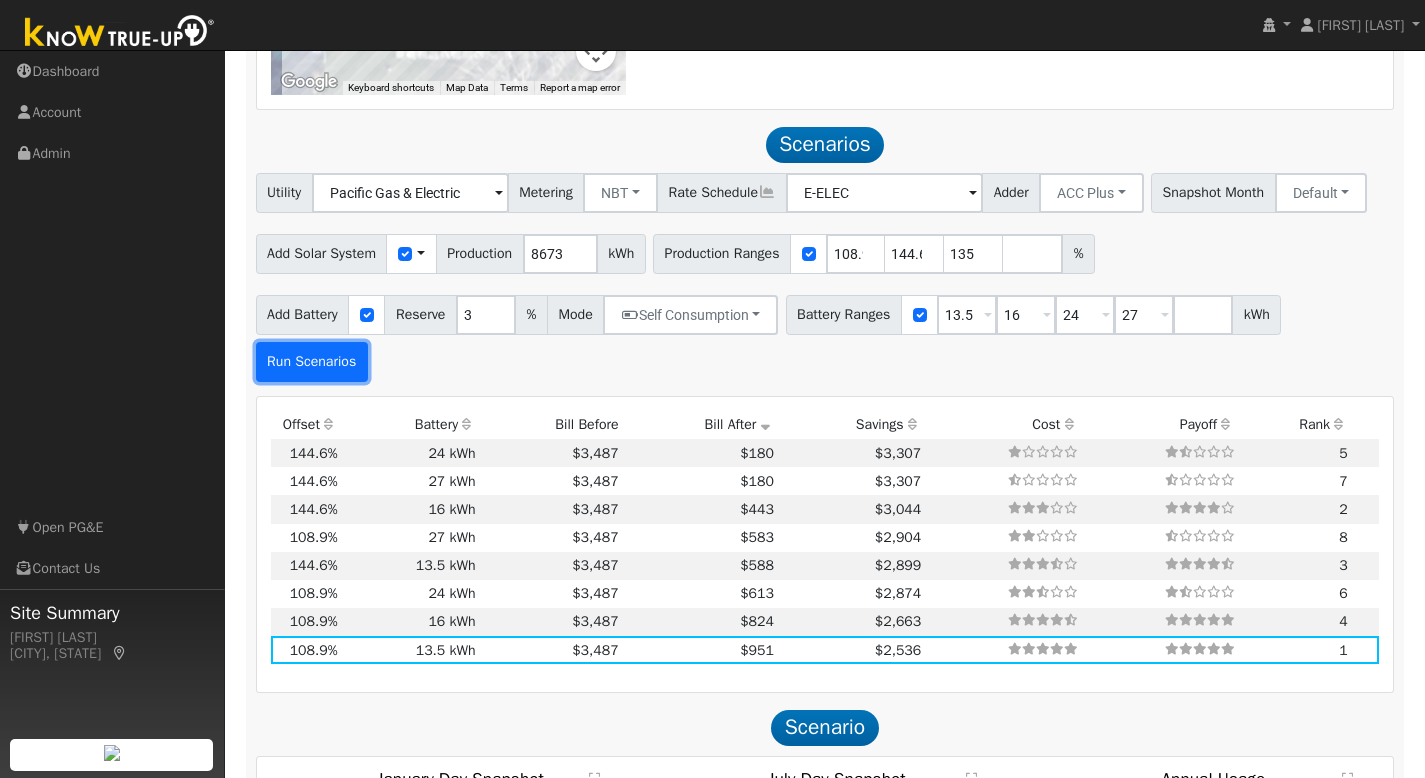 type on "135" 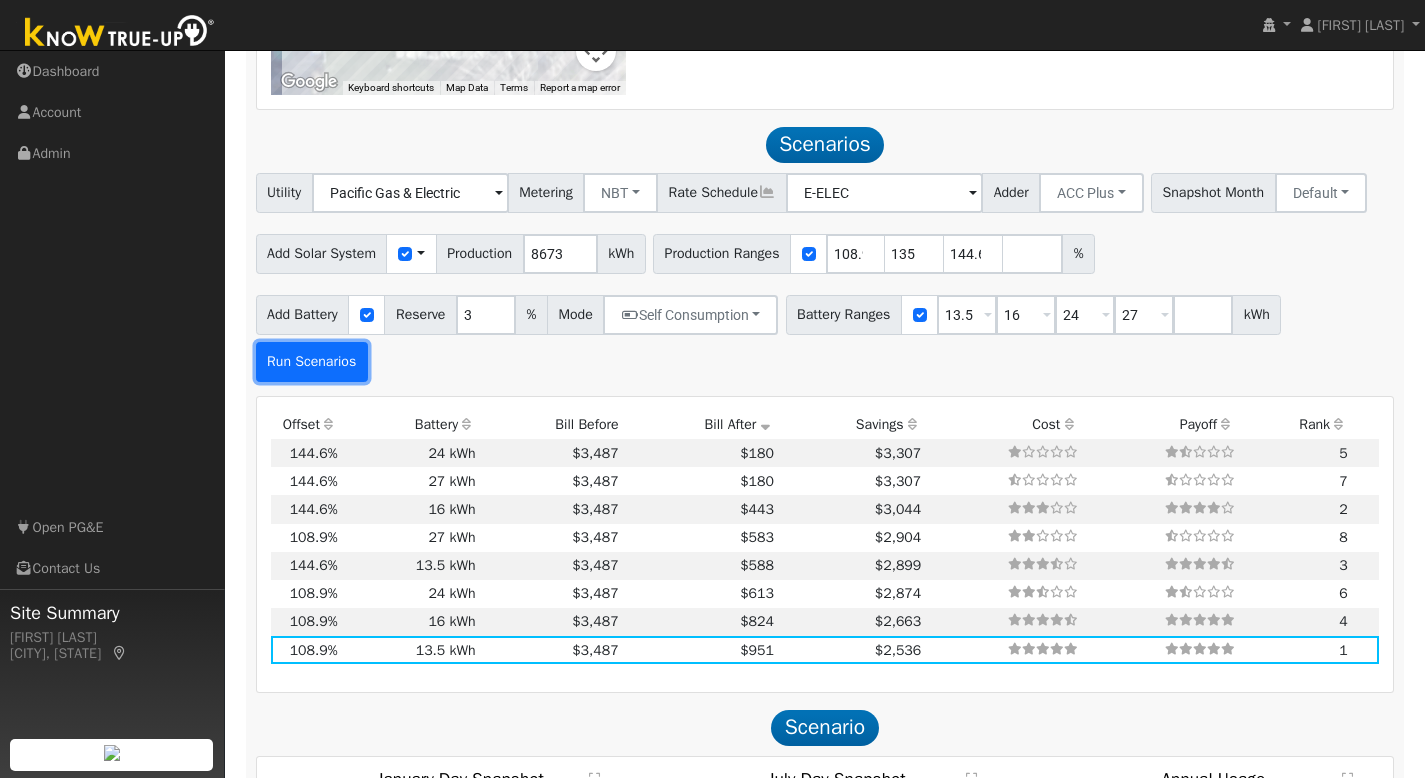 click on "Run Scenarios" at bounding box center [312, 362] 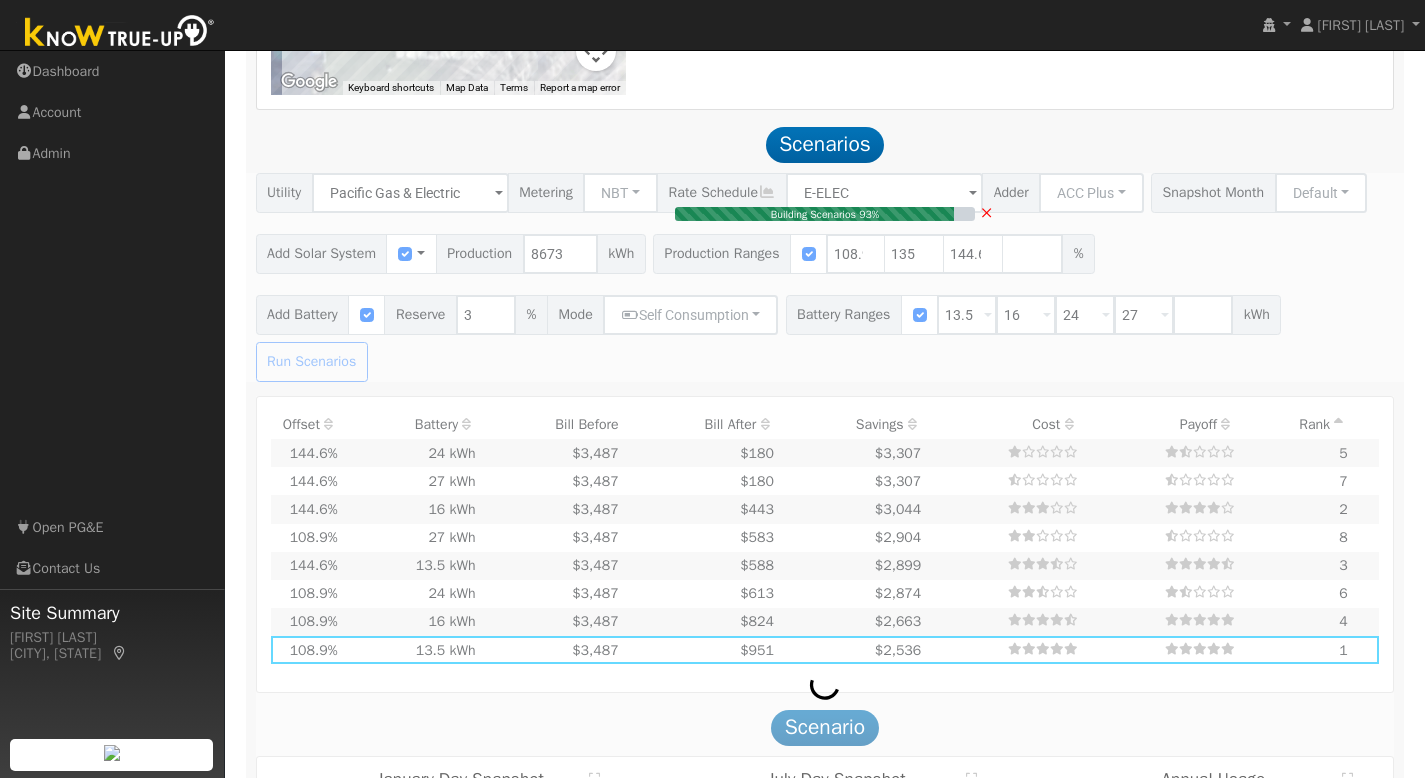 type on "$27,321" 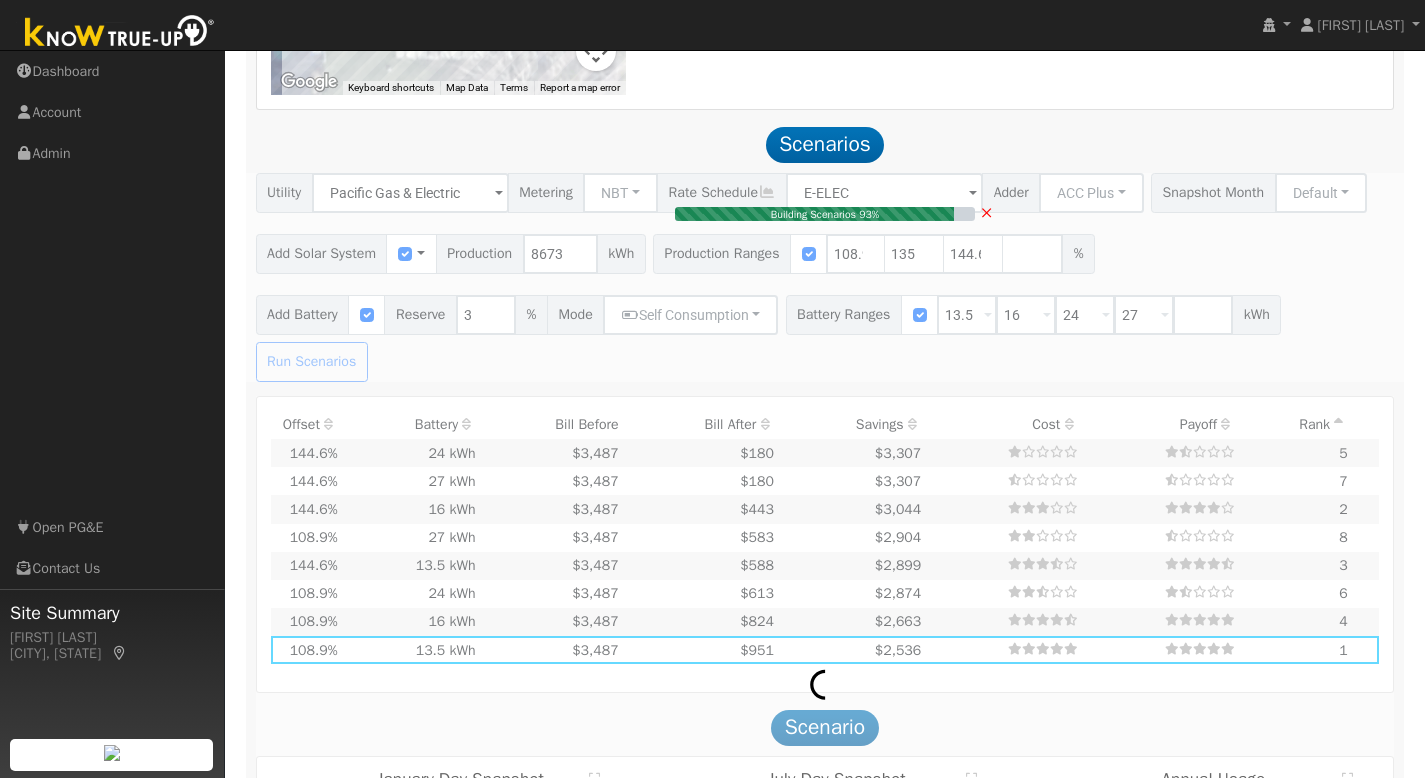 type on "$19,200" 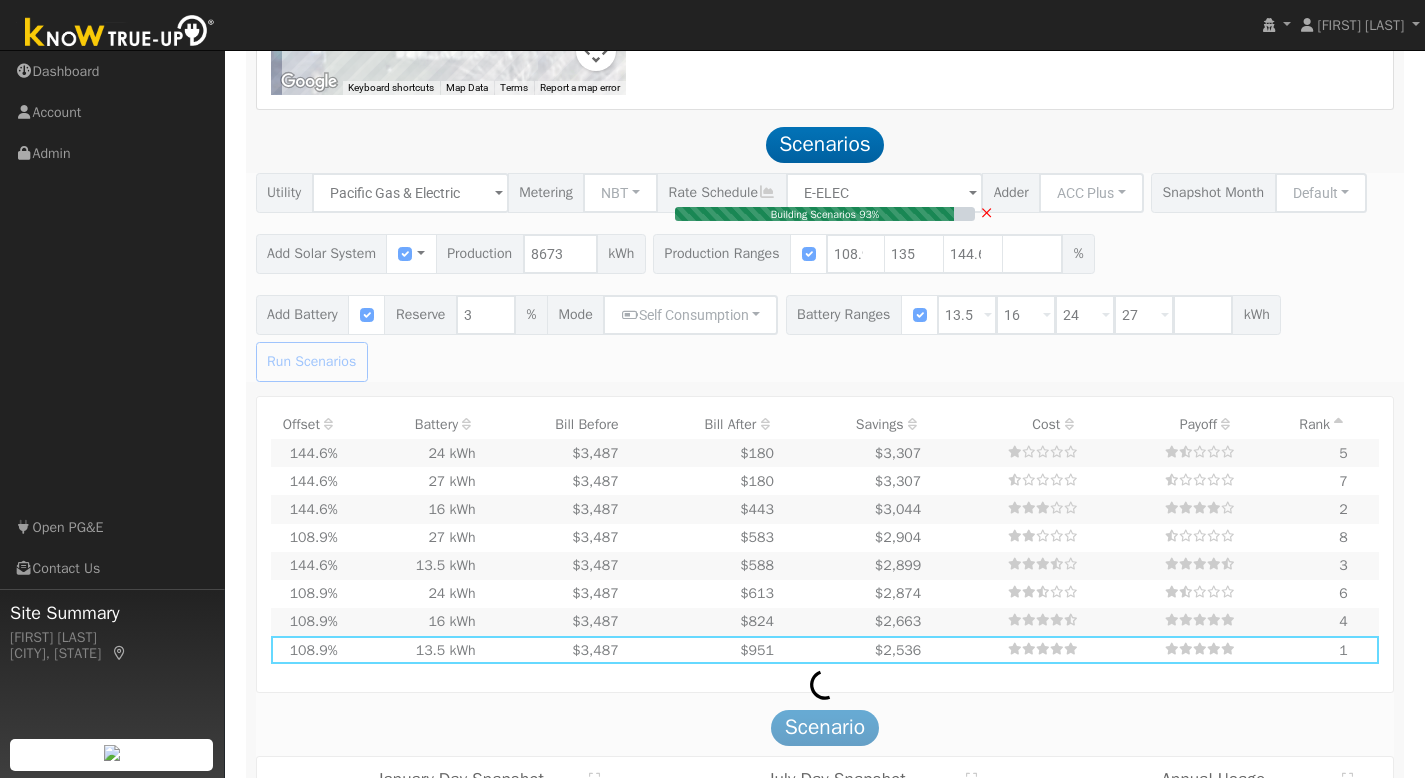 type on "$13,956" 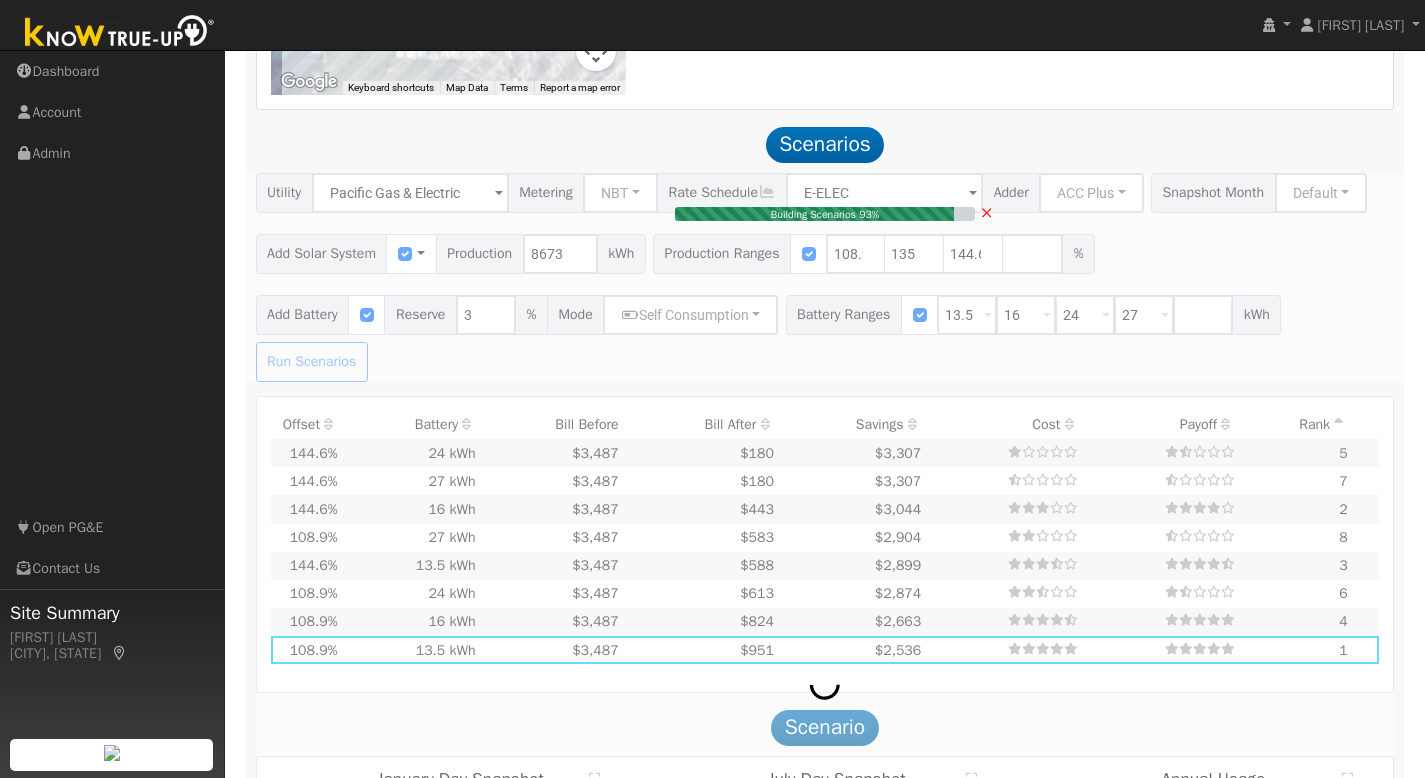 type on "7.8" 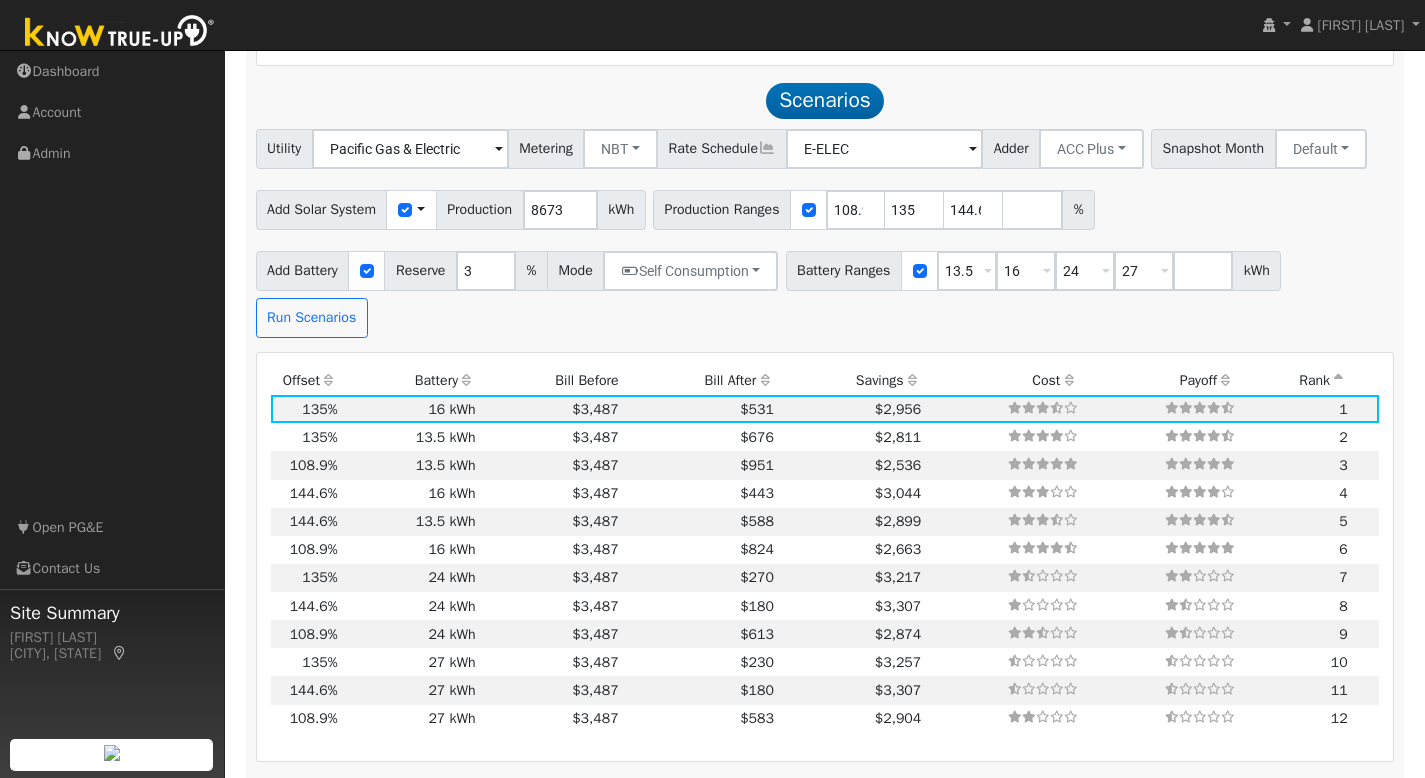 scroll, scrollTop: 1578, scrollLeft: 0, axis: vertical 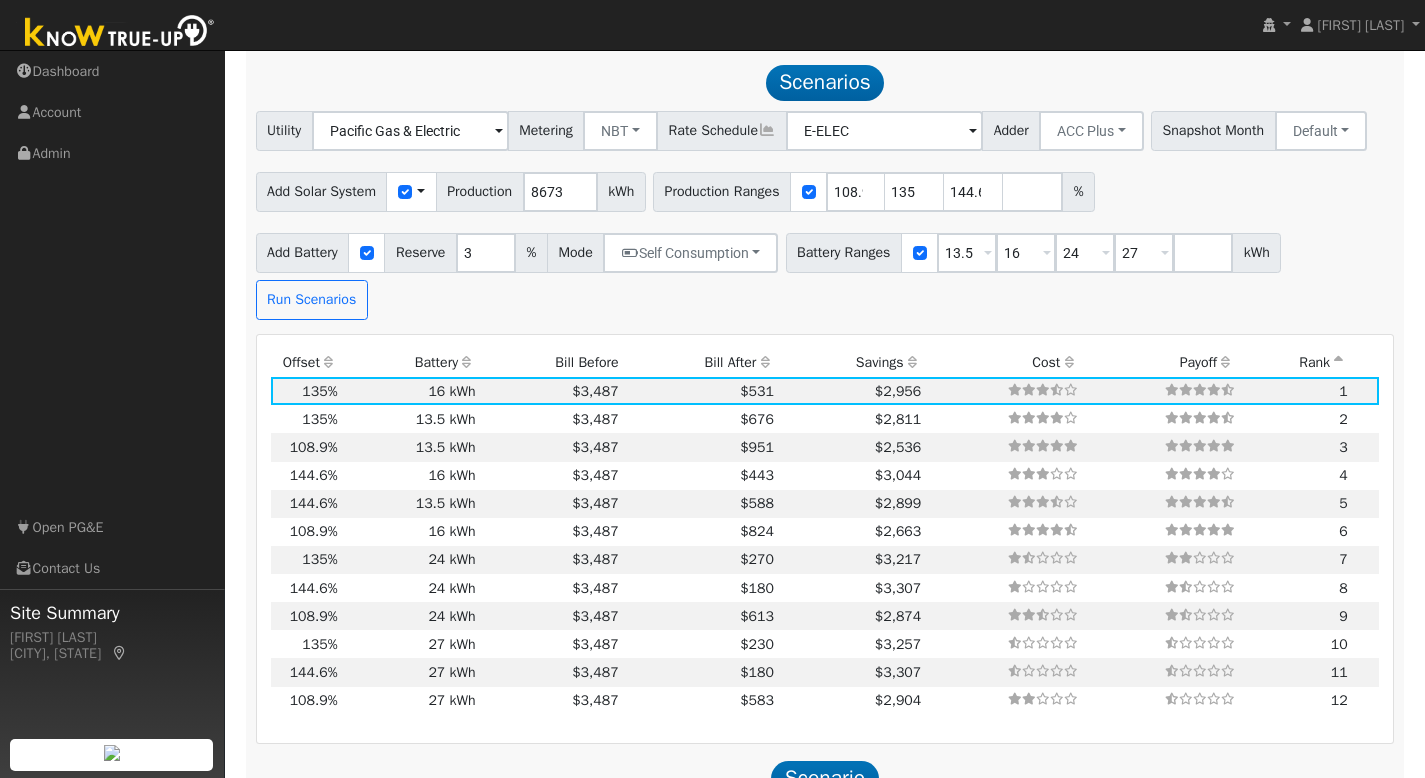 click on "Bill After" at bounding box center (699, 363) 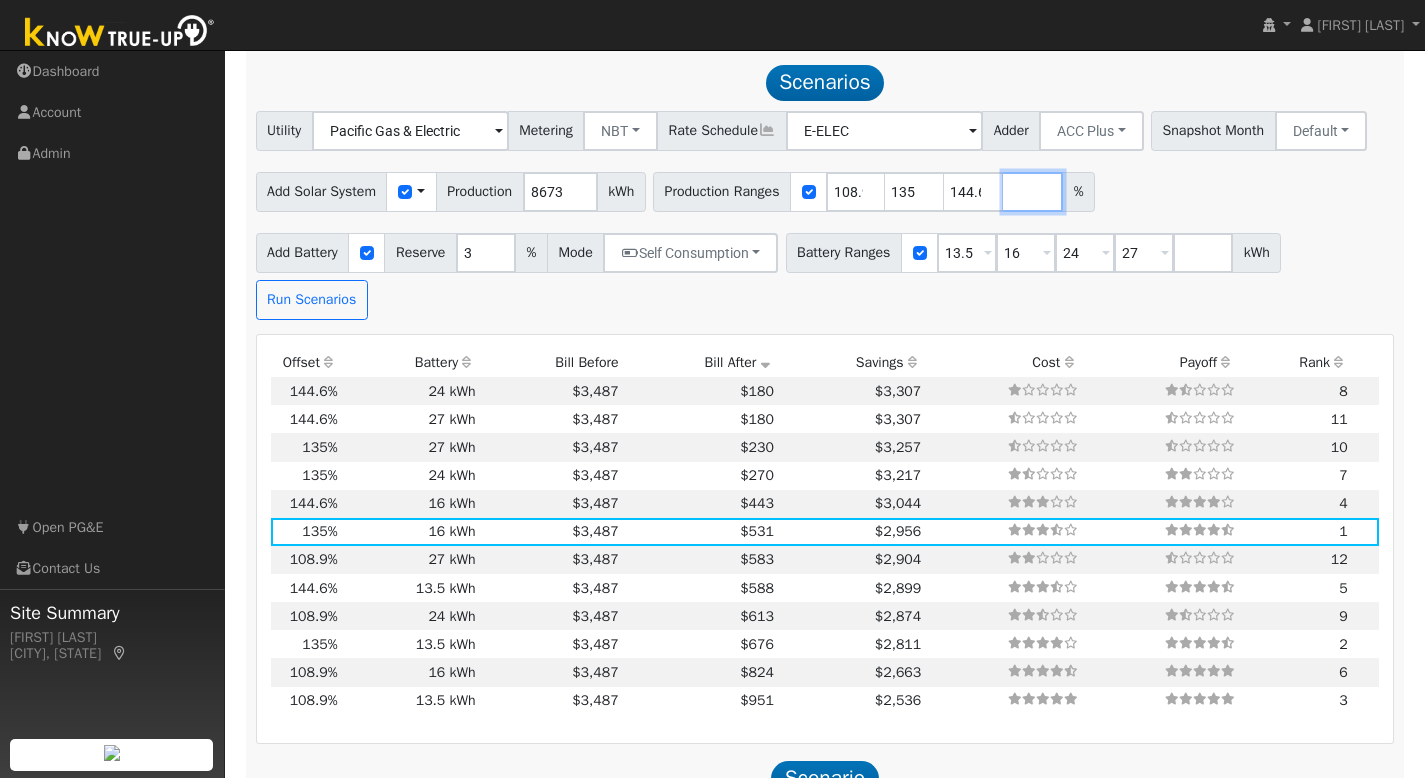 click at bounding box center (1033, 192) 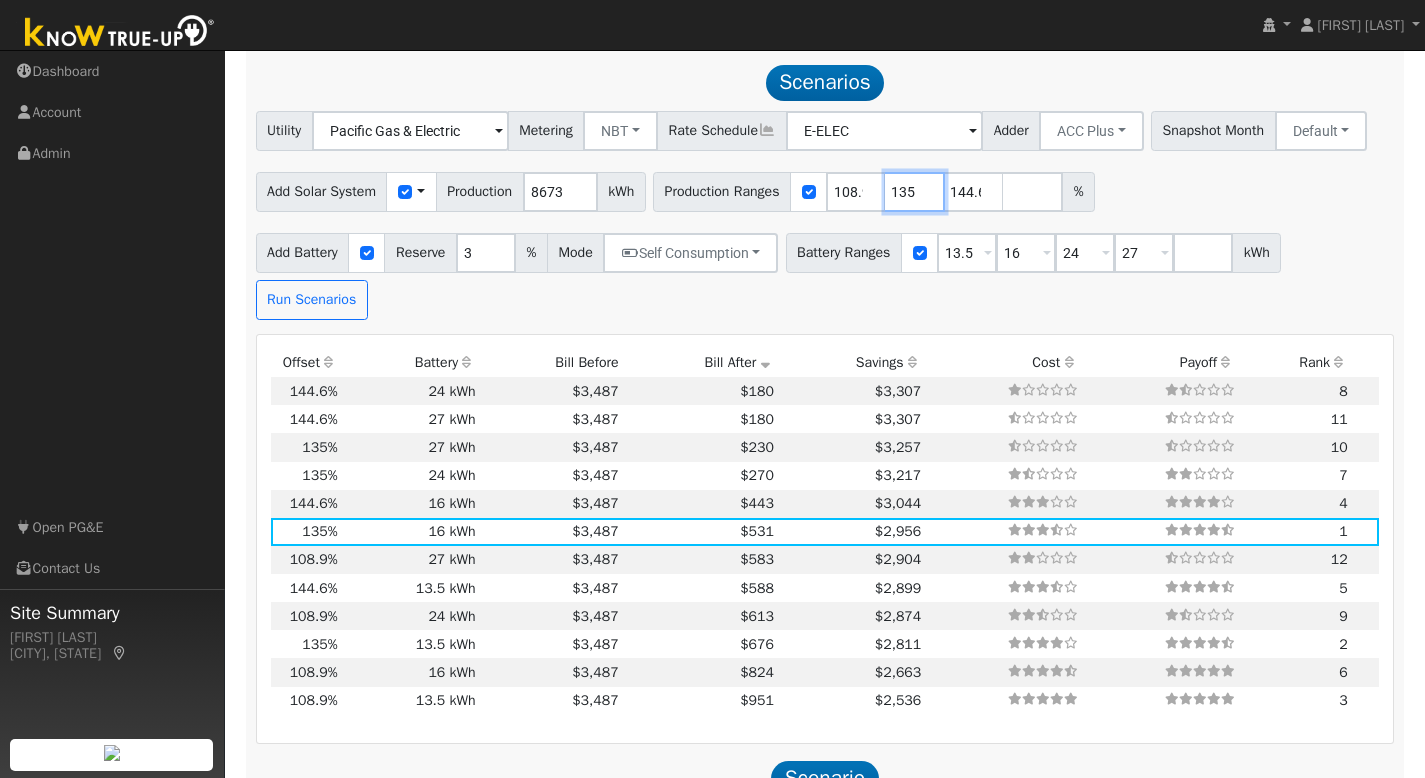 drag, startPoint x: 942, startPoint y: 184, endPoint x: 806, endPoint y: 176, distance: 136.23509 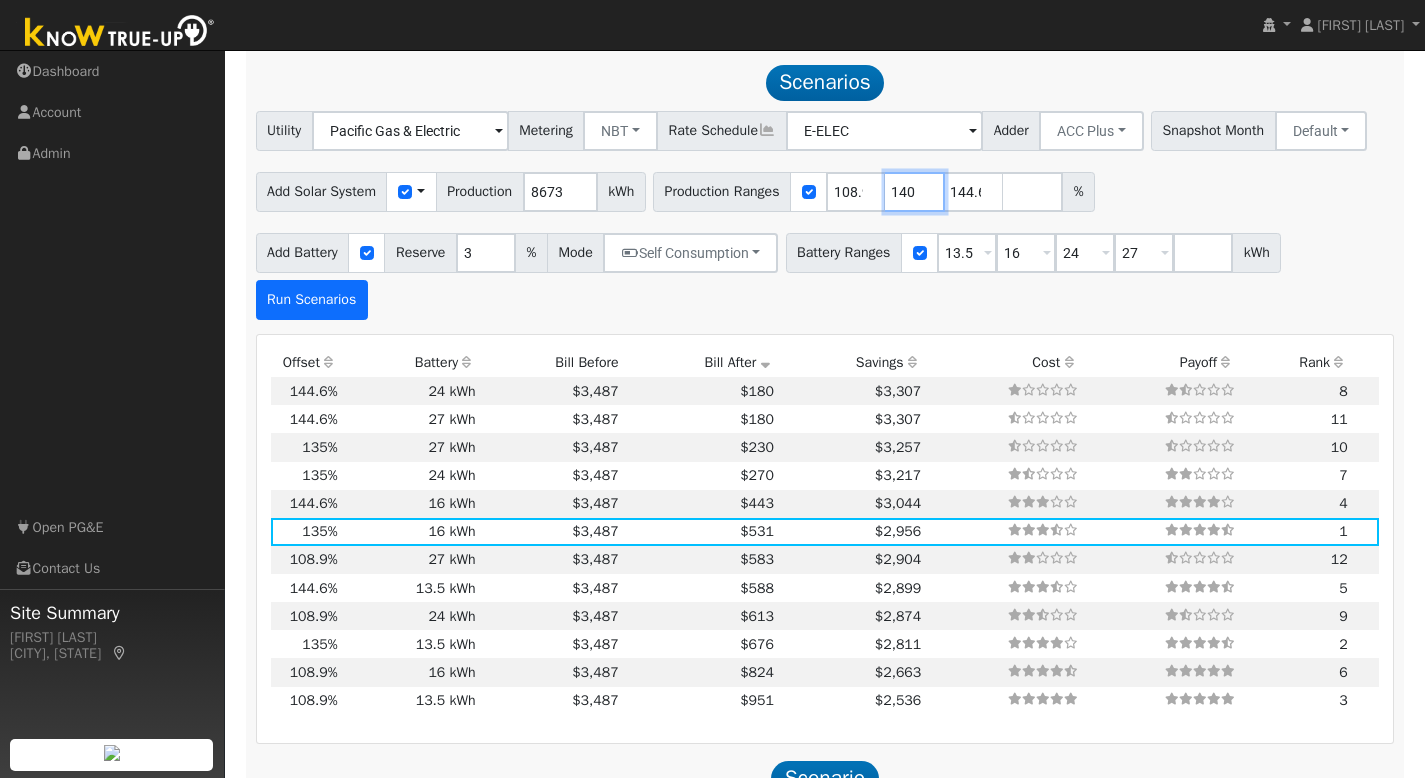 type on "140" 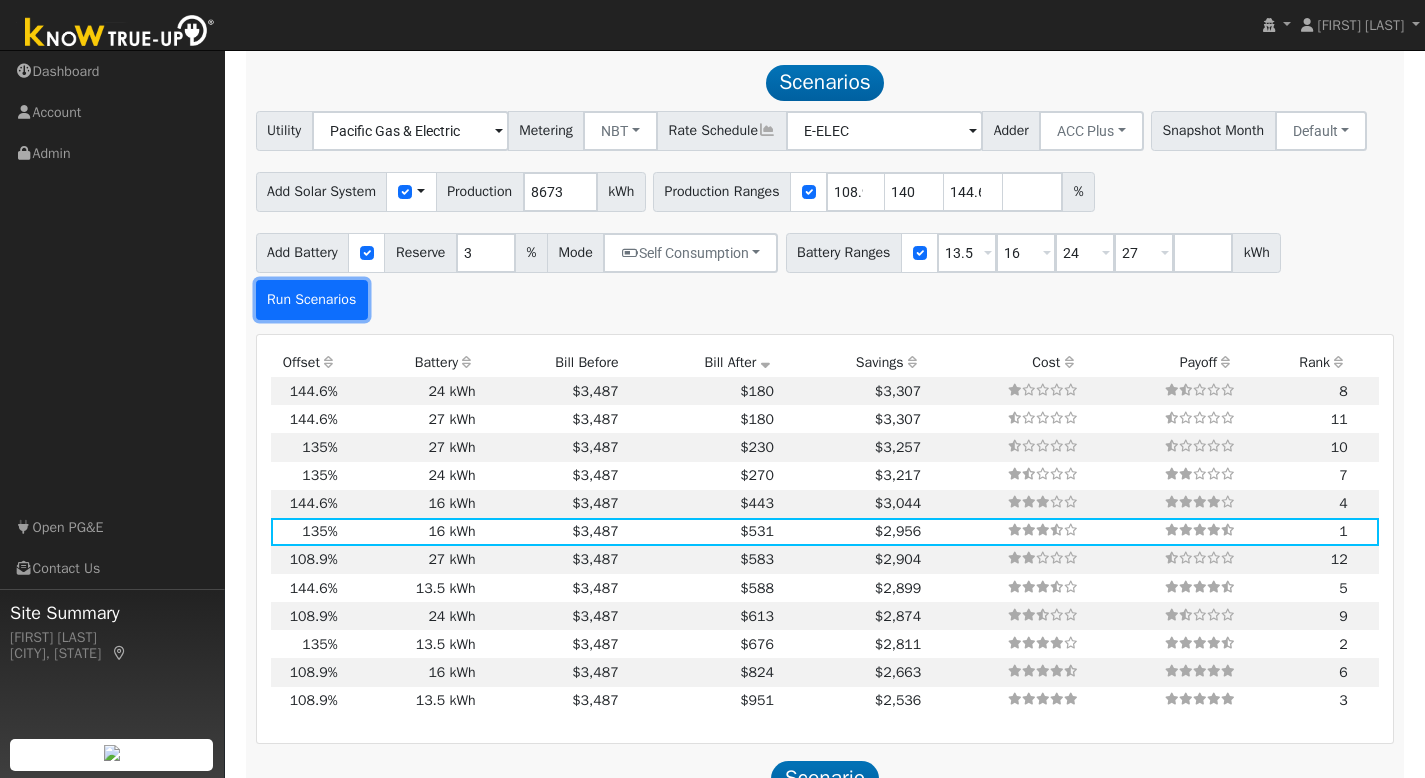 click on "Run Scenarios" at bounding box center (312, 300) 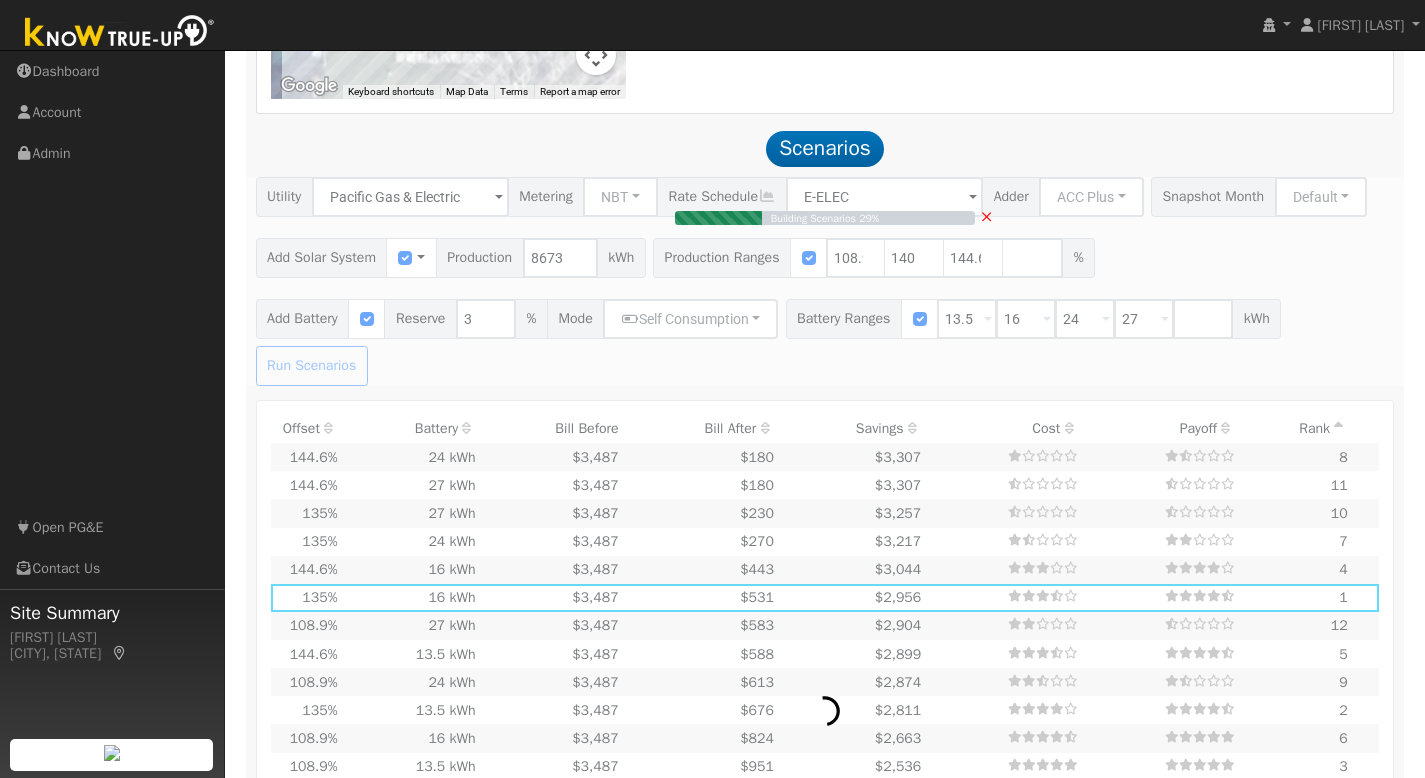 scroll, scrollTop: 1385, scrollLeft: 0, axis: vertical 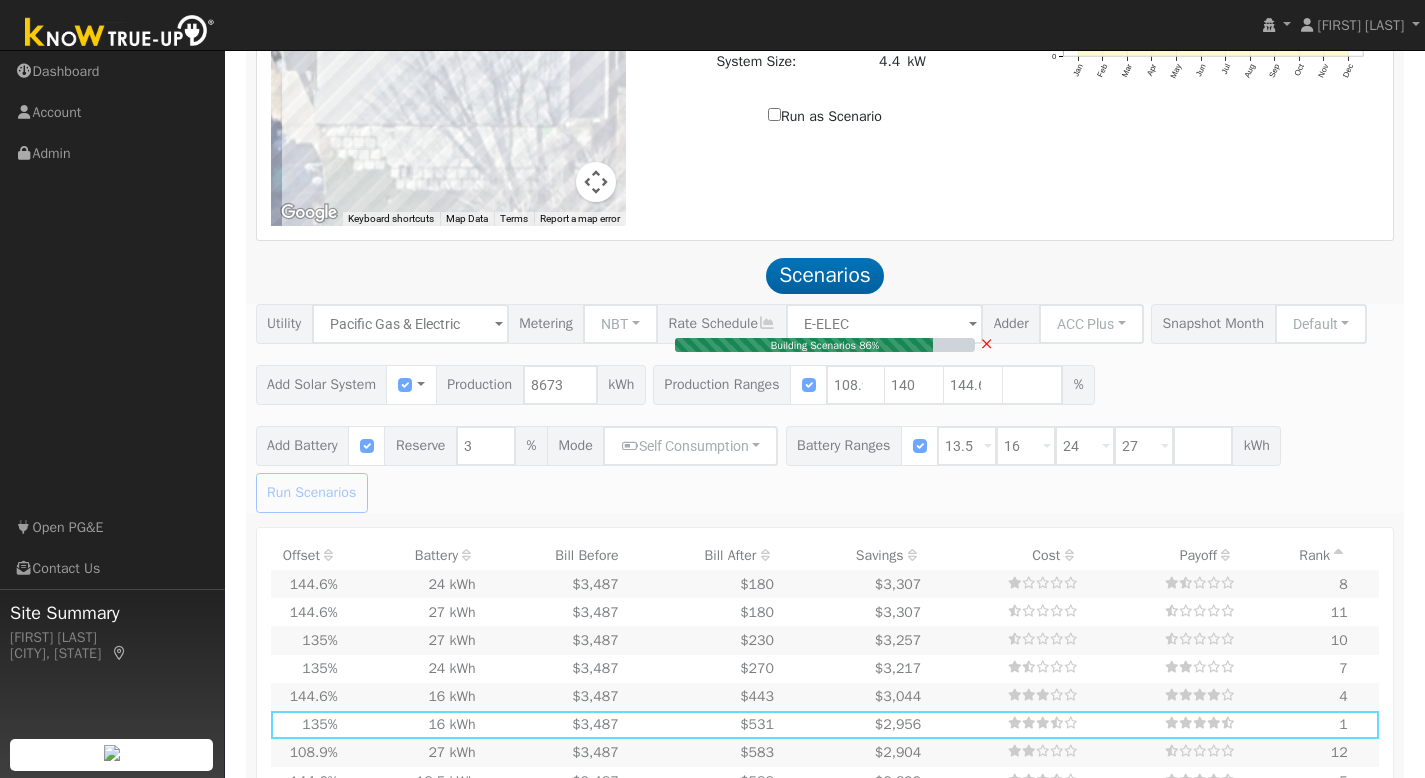type on "$28,331" 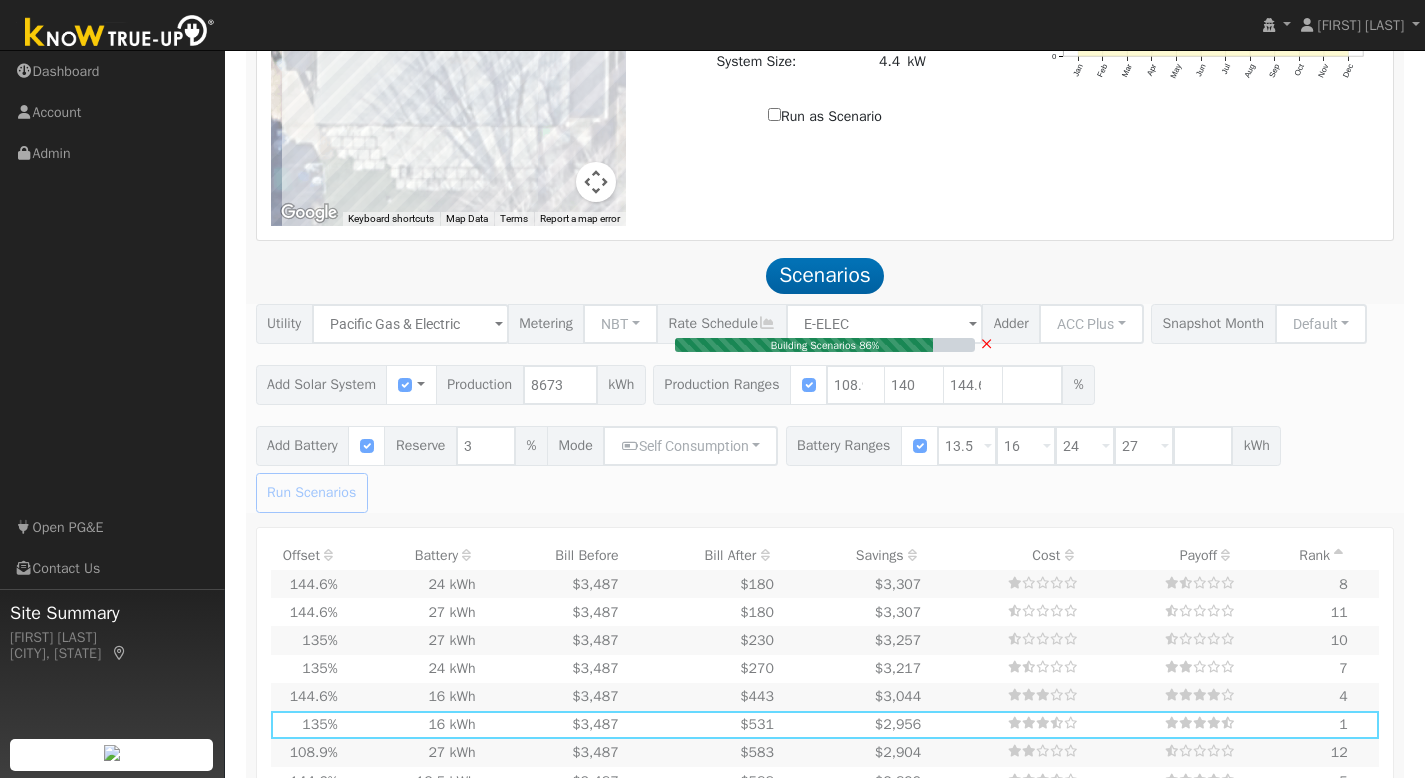 type on "$16,200" 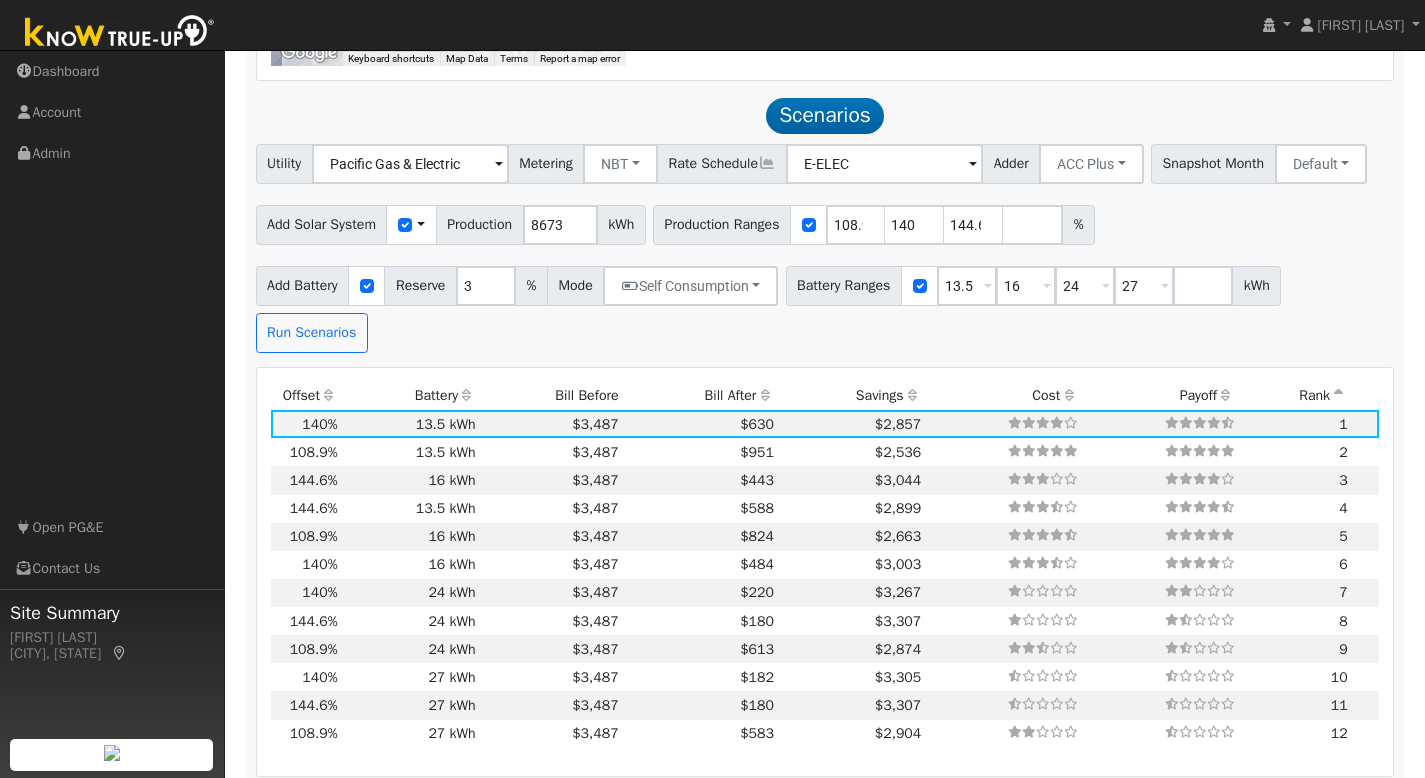scroll, scrollTop: 1578, scrollLeft: 0, axis: vertical 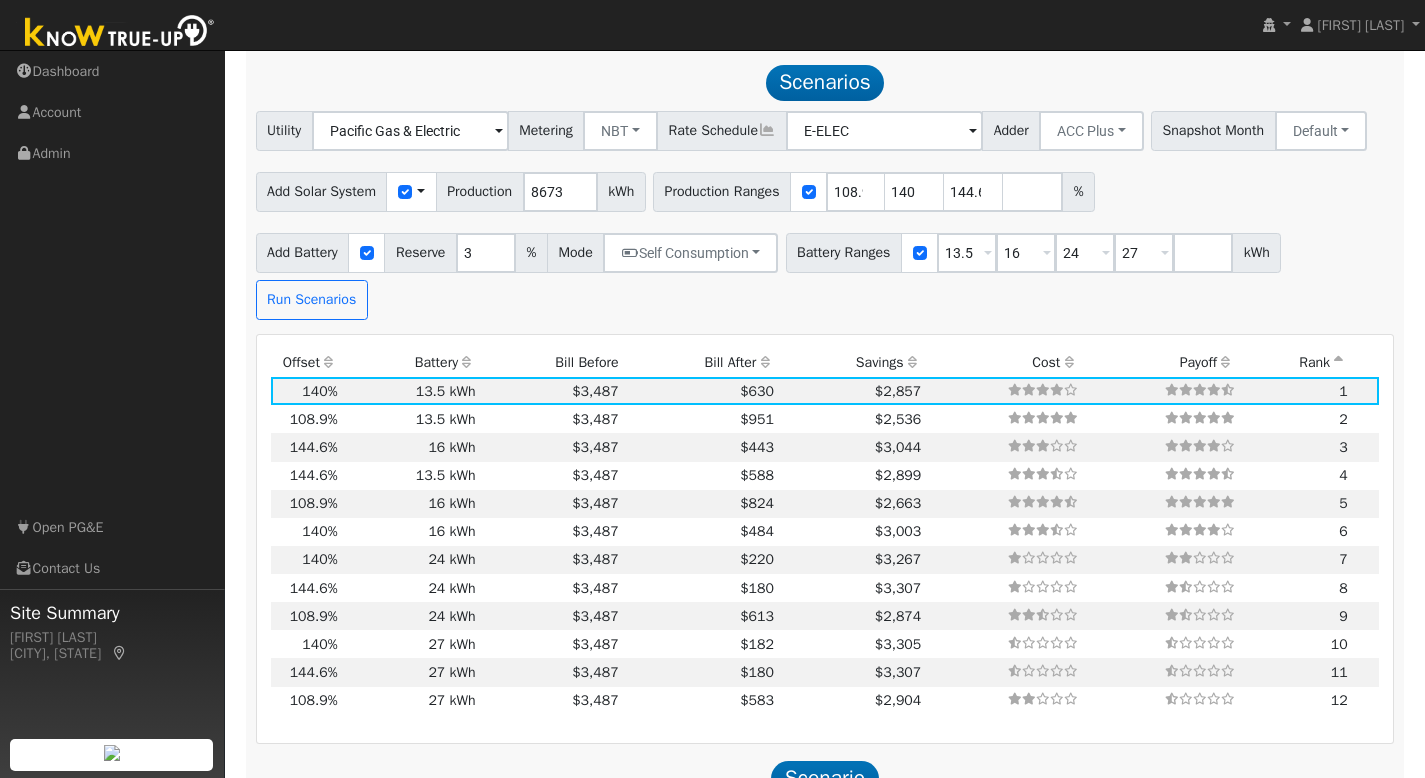 click on "Bill After" at bounding box center (699, 363) 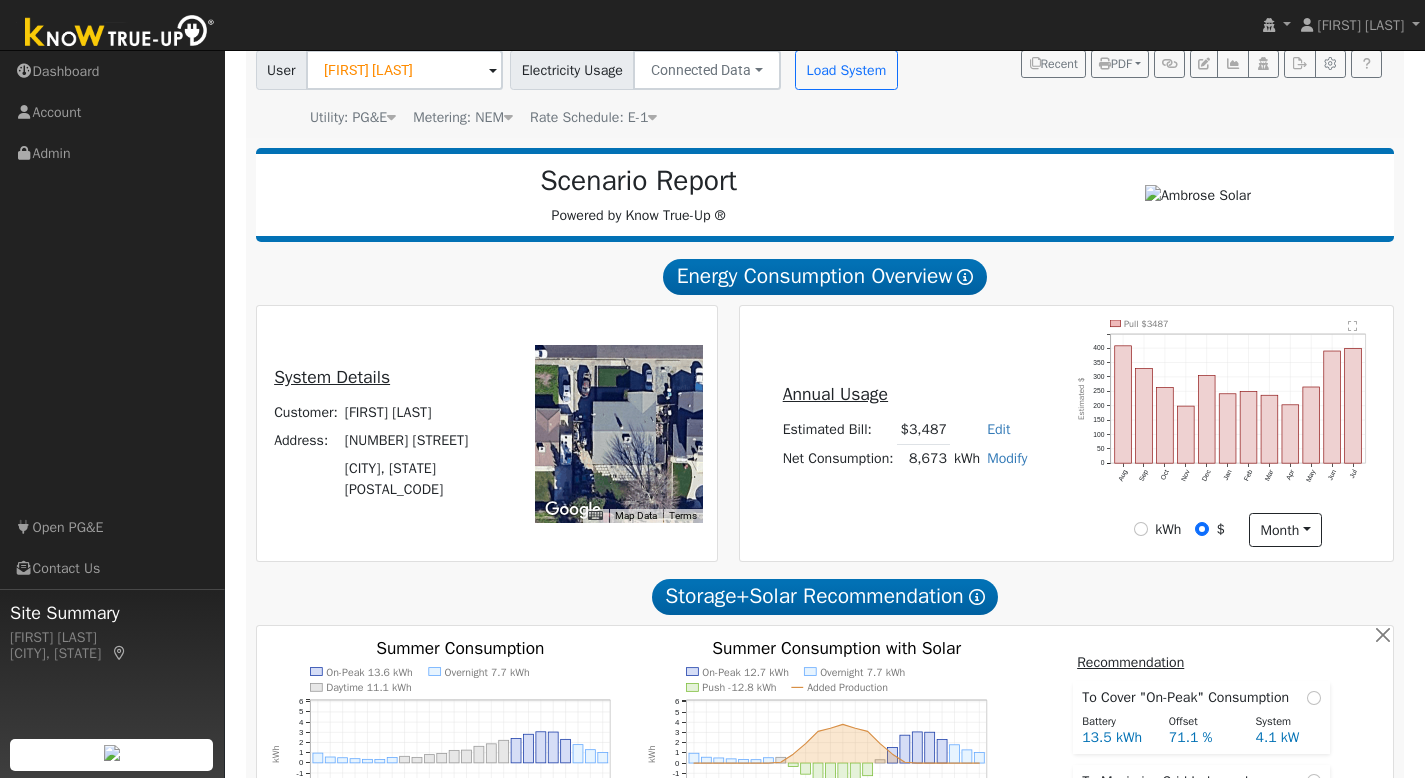 scroll, scrollTop: 130, scrollLeft: 0, axis: vertical 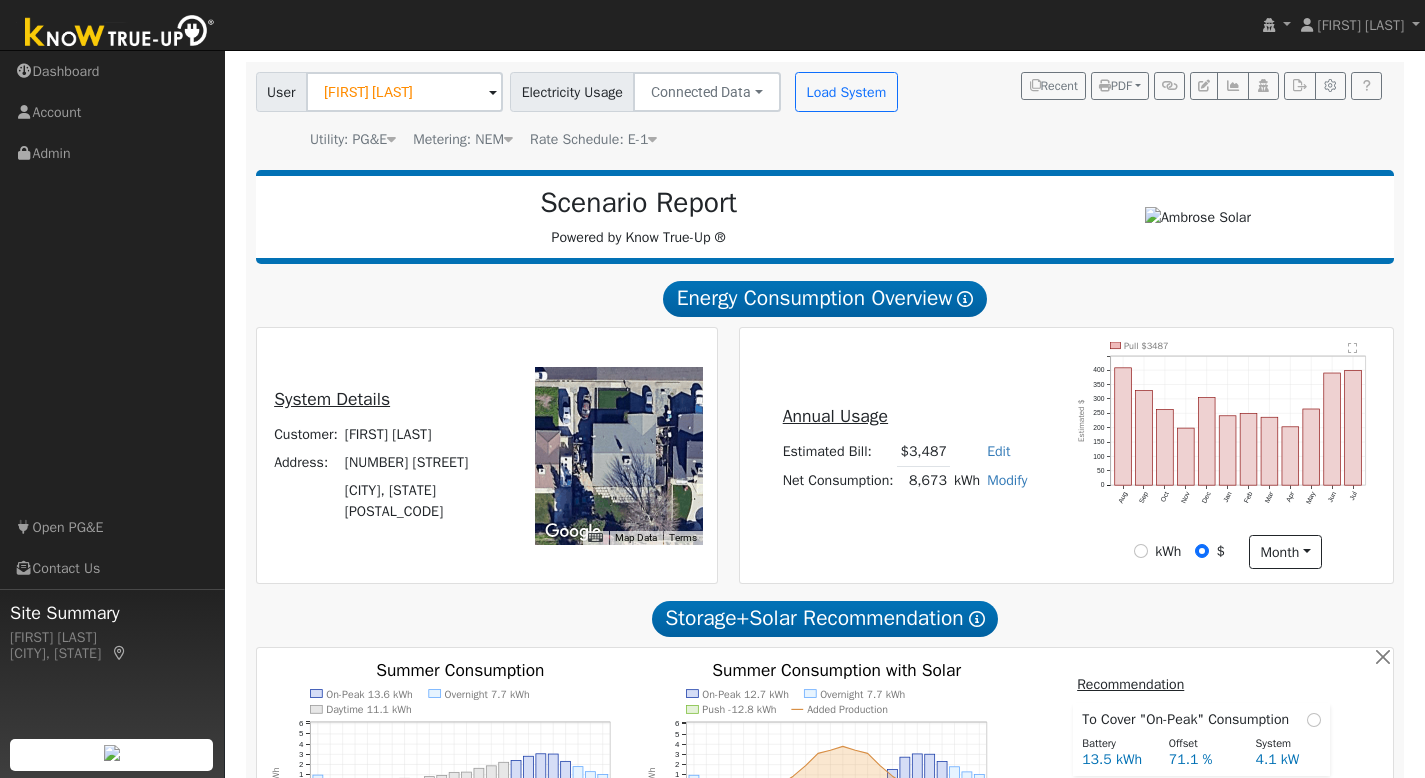 click on "Edit" at bounding box center [998, 451] 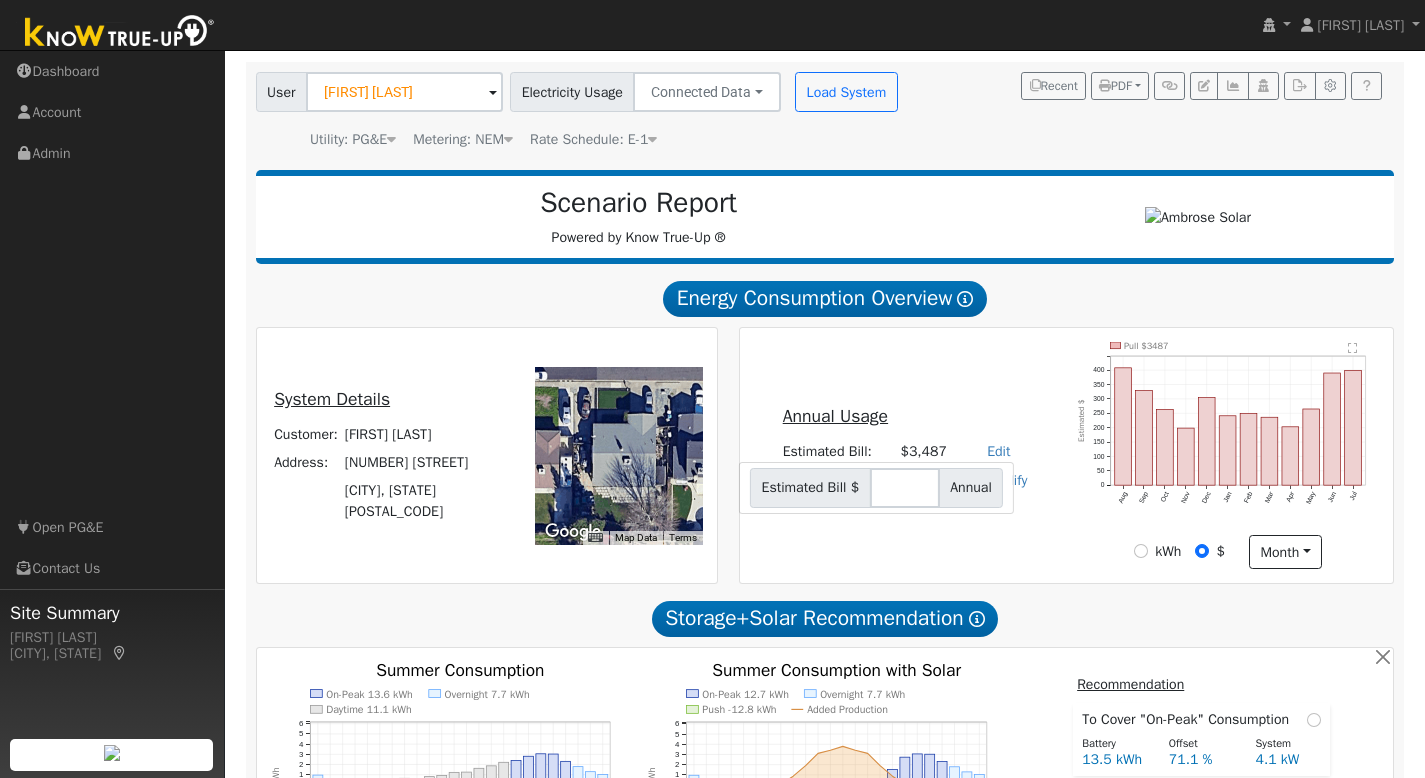click on "Annual Usage Estimated Bill: $3,487 Edit Estimated Bill $ Annual Net Consumption: 8,673  kWh Modify Add Consumption Add Electric Vehicle  Add Consumption  Current: 8673 kWh Add: + 0 kWh New Total: = 0 kWh Save  Add Electric Vehicle  miles per week Save Pull $3487  Aug Sep Oct Nov Dec Jan Feb Mar Apr May Jun Jul 0 50 100 150 200 250 300 350 400  Estimated $ onclick="" onclick="" onclick="" onclick="" onclick="" onclick="" onclick="" onclick="" onclick="" onclick="" onclick="" onclick="" onclick="" onclick="" onclick="" onclick="" onclick="" onclick="" onclick="" onclick="" onclick="" onclick="" onclick="" onclick="" onclick="" onclick="" onclick="" onclick="" onclick="" onclick="" onclick="" onclick="" onclick="" onclick="" onclick="" onclick="" onclick="" onclick="" onclick="" onclick="" onclick="" onclick="" onclick="" onclick="" onclick="" onclick="" onclick="" onclick="" onclick="" onclick="" onclick="" onclick="" onclick="" onclick="" onclick="" onclick="" onclick="" onclick="" onclick="" onclick="" onclick="" onclick="" onclick="" onclick="" onclick="" onclick="" onclick="" onclick="" onclick="" onclick="" onclick="" onclick="" onclick=""" at bounding box center (1066, 455) 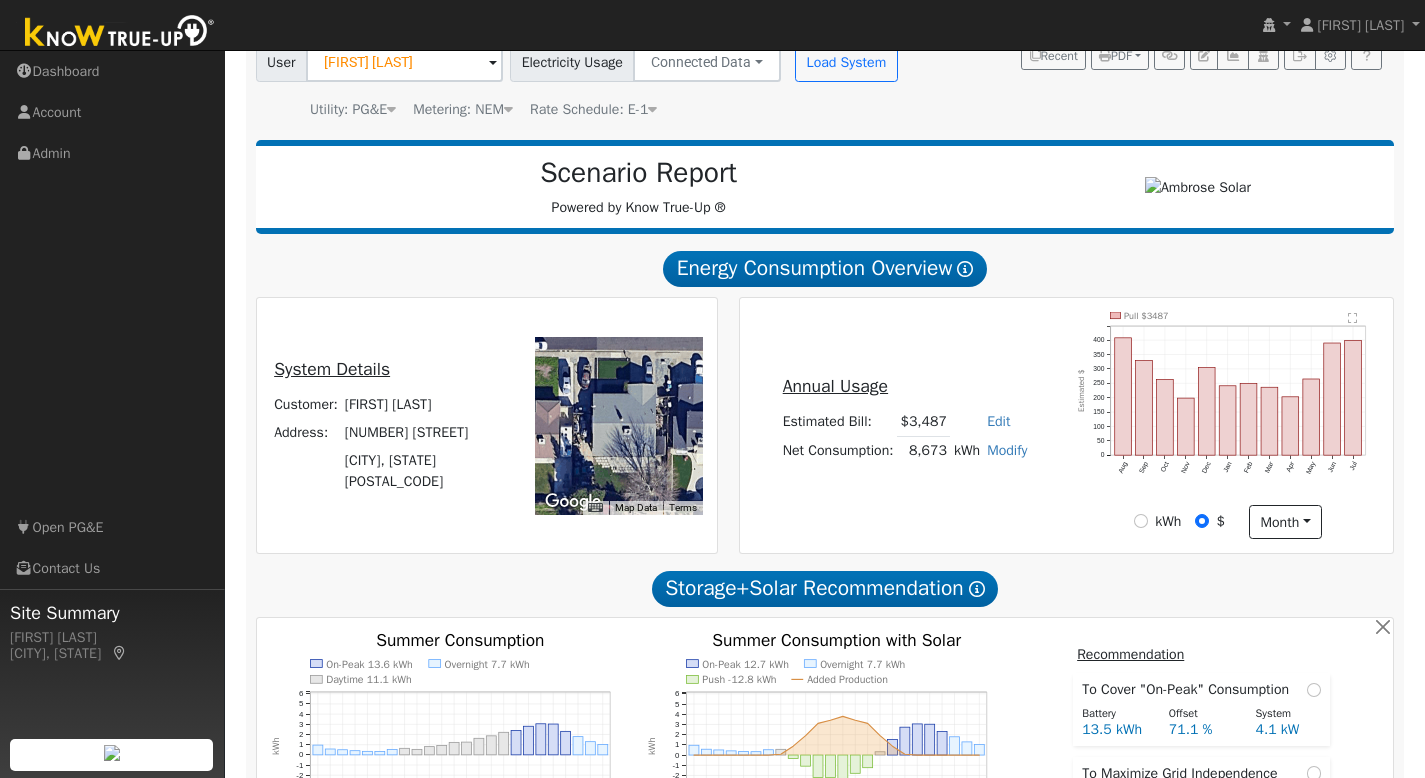 scroll, scrollTop: 159, scrollLeft: 0, axis: vertical 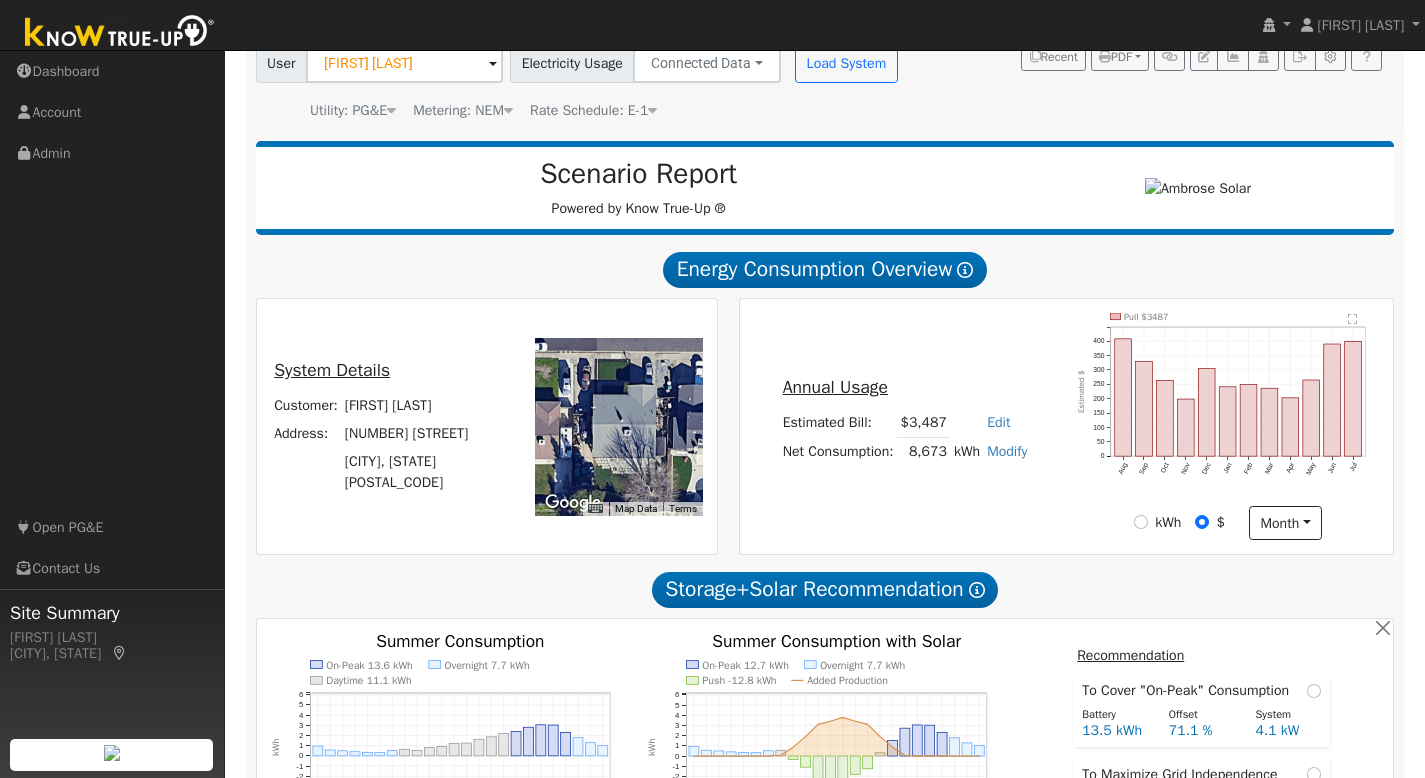 click on "Modify" at bounding box center [1007, 451] 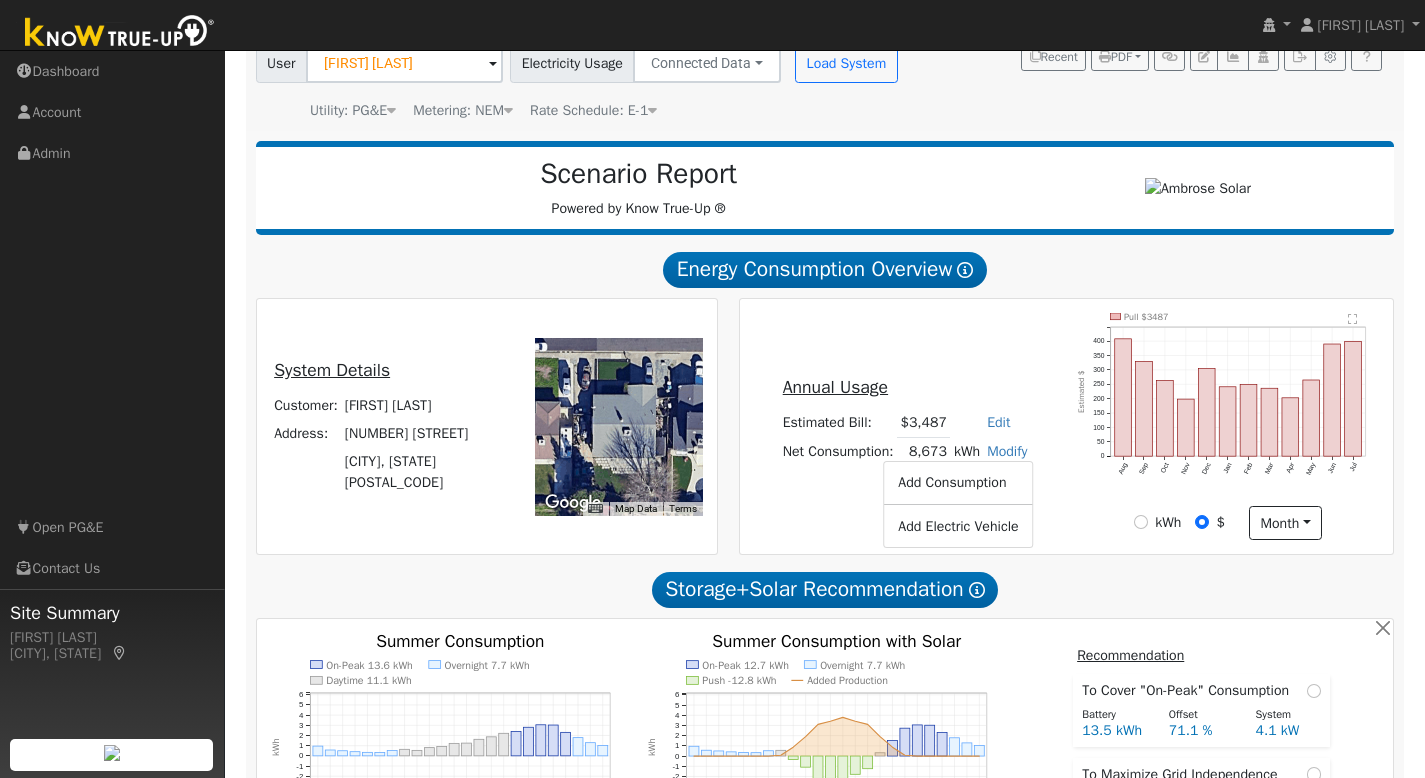 click on "Annual Usage Estimated Bill: $3,487 Edit Estimated Bill $ Annual Net Consumption: 8,673  kWh Modify Add Consumption Add Electric Vehicle  Add Consumption  Current: 8673 kWh Add: + 0 kWh New Total: = 0 kWh Save  Add Electric Vehicle  miles per week Save Pull $3487  Aug Sep Oct Nov Dec Jan Feb Mar Apr May Jun Jul 0 50 100 150 200 250 300 350 400  Estimated $ onclick="" onclick="" onclick="" onclick="" onclick="" onclick="" onclick="" onclick="" onclick="" onclick="" onclick="" onclick="" onclick="" onclick="" onclick="" onclick="" onclick="" onclick="" onclick="" onclick="" onclick="" onclick="" onclick="" onclick="" onclick="" onclick="" onclick="" onclick="" onclick="" onclick="" onclick="" onclick="" onclick="" onclick="" onclick="" onclick="" onclick="" onclick="" onclick="" onclick="" onclick="" onclick="" onclick="" onclick="" onclick="" onclick="" onclick="" onclick="" onclick="" onclick="" onclick="" onclick="" onclick="" onclick="" onclick="" onclick="" onclick="" onclick="" onclick="" onclick="" onclick="" onclick="" onclick="" onclick="" onclick="" onclick="" onclick="" onclick="" onclick="" onclick="" onclick="" onclick="" onclick=""" at bounding box center [1066, 426] 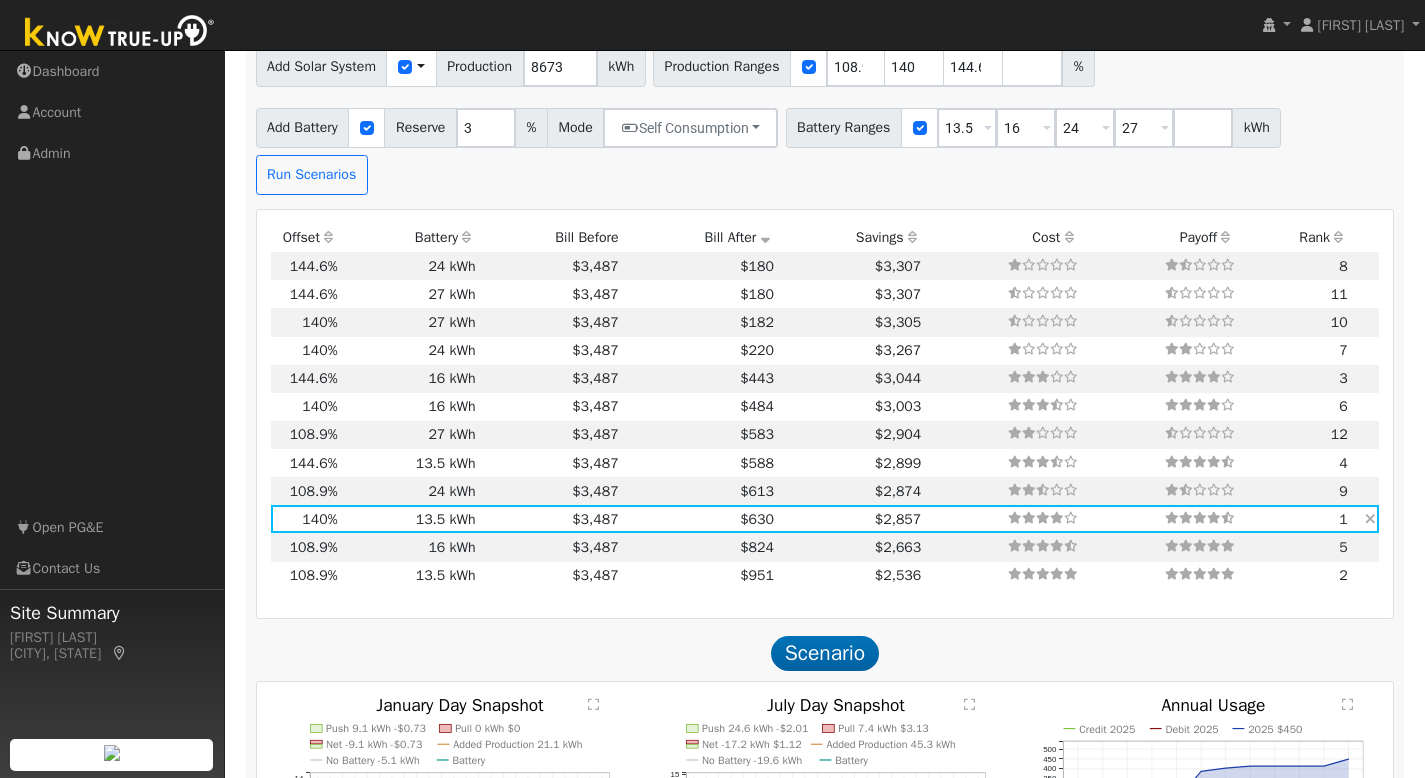 scroll, scrollTop: 1692, scrollLeft: 0, axis: vertical 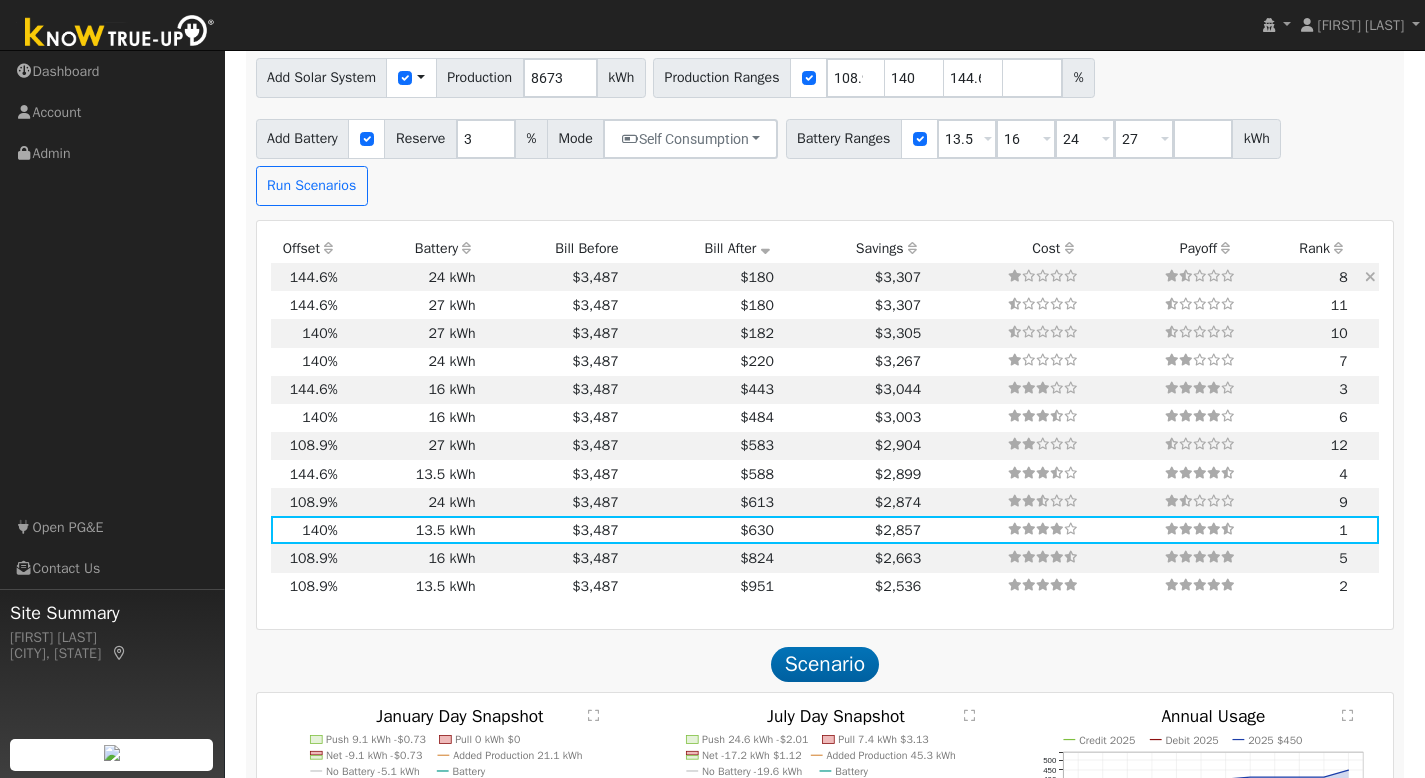 click on "24 kWh" at bounding box center [410, 277] 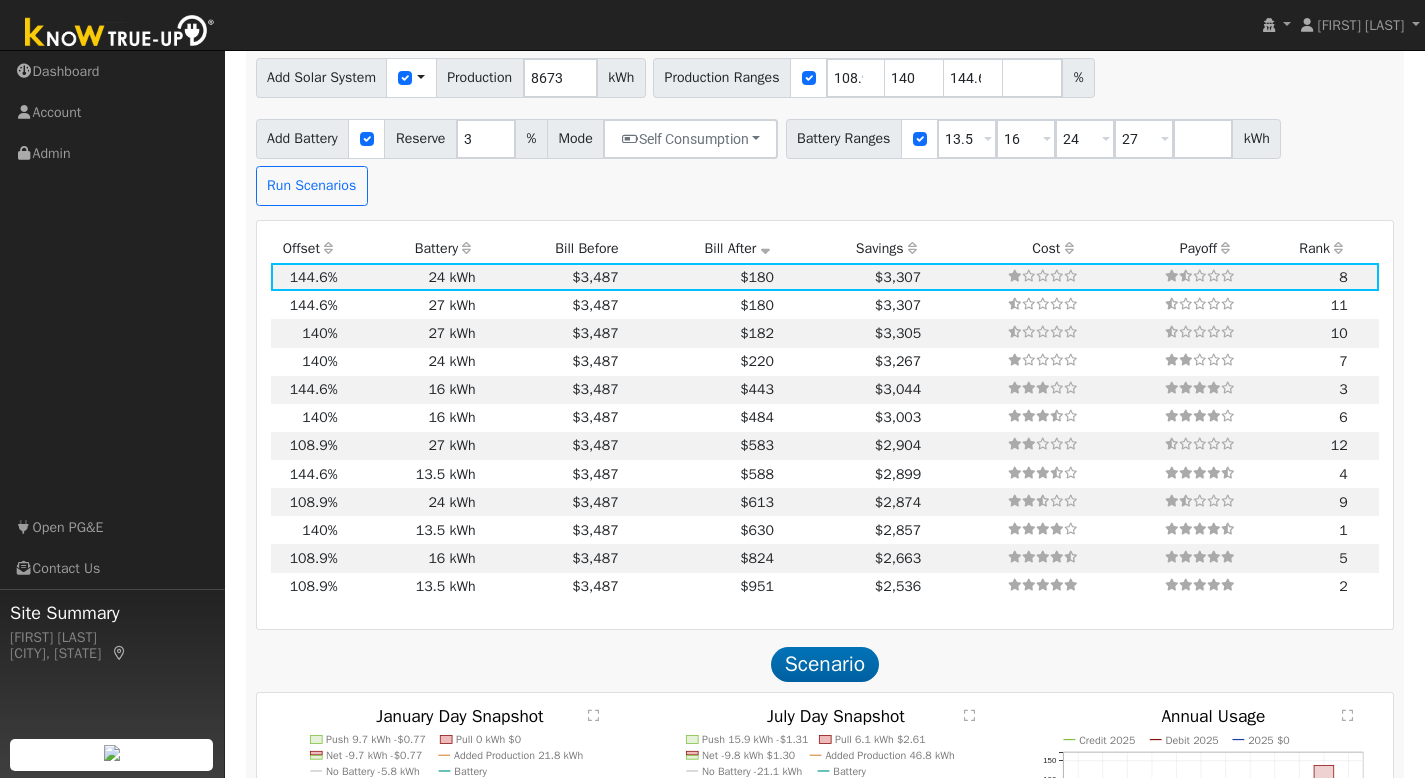 scroll, scrollTop: 2125, scrollLeft: 0, axis: vertical 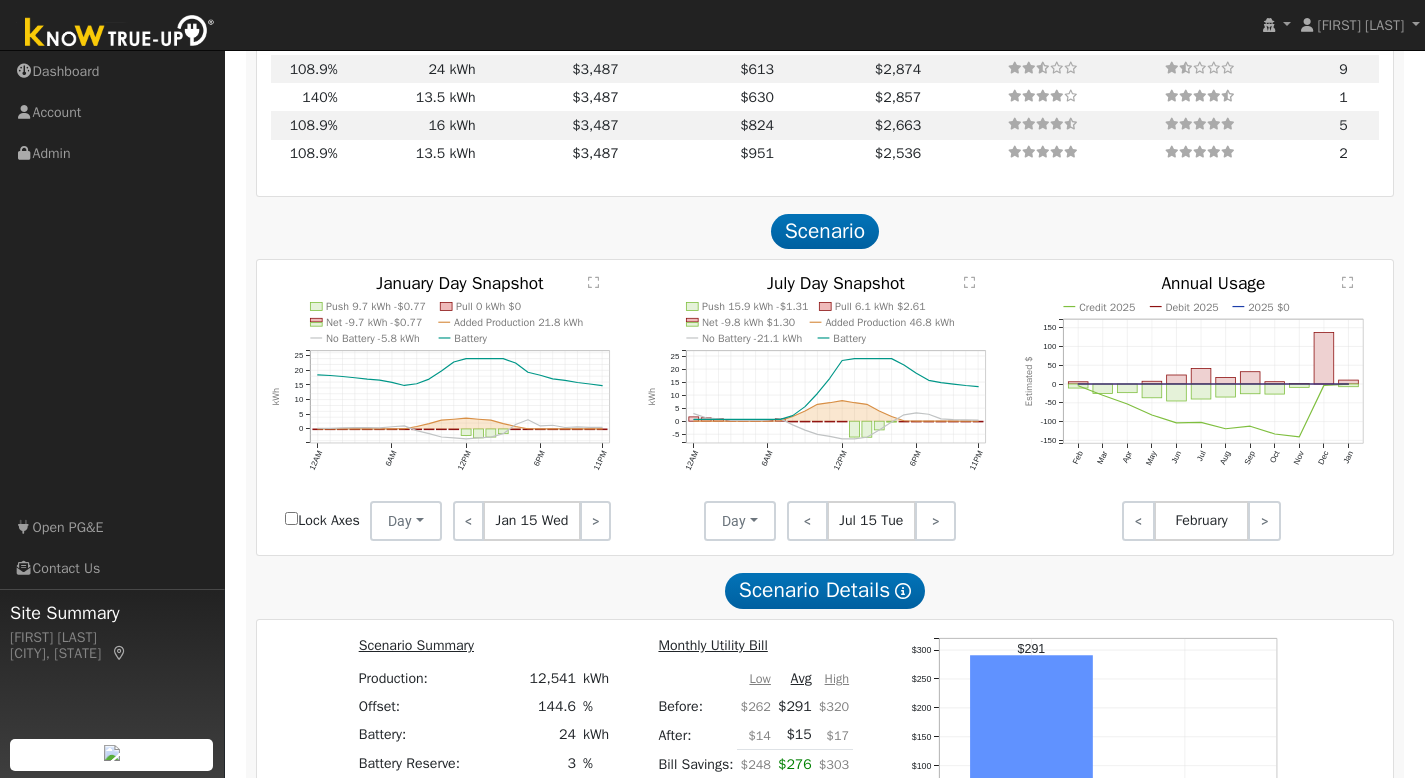 click on "" 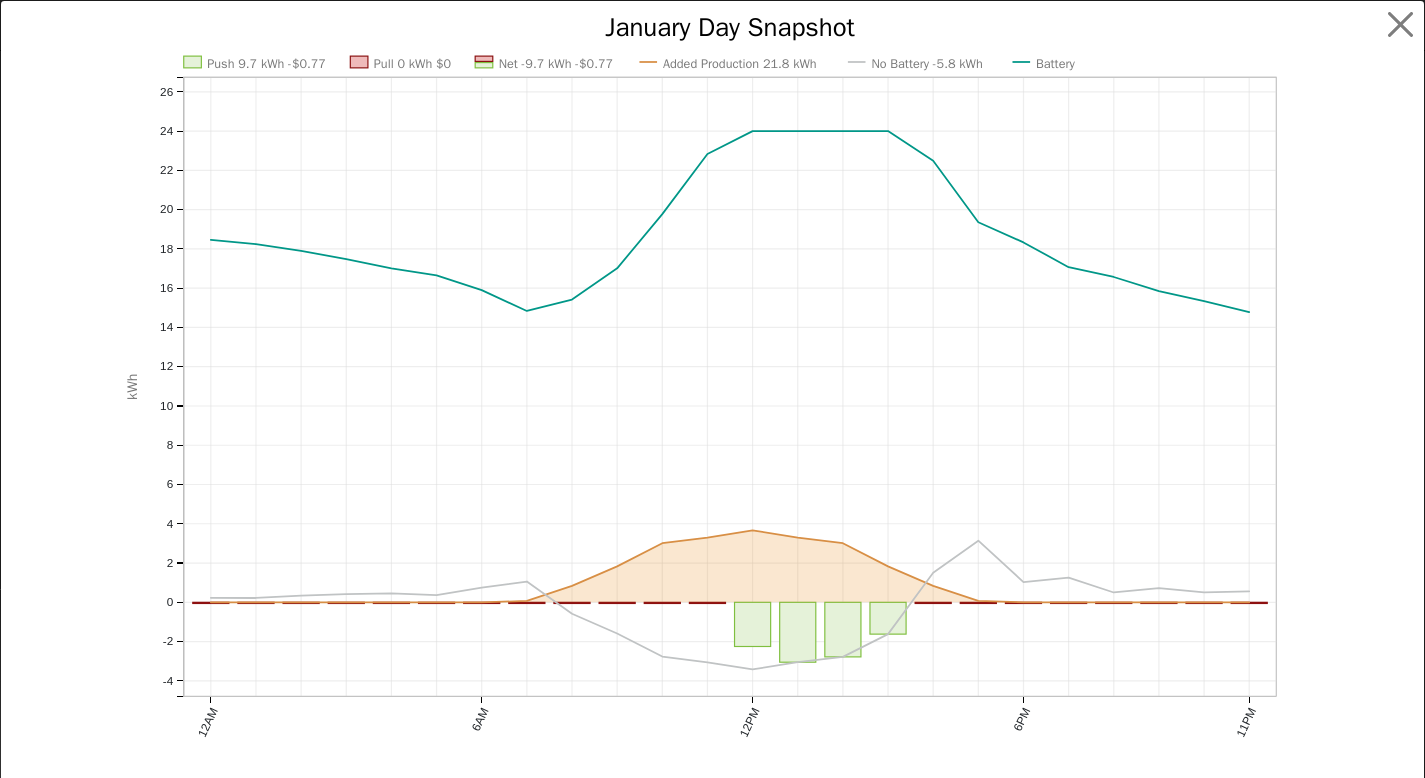 scroll, scrollTop: 2131, scrollLeft: 0, axis: vertical 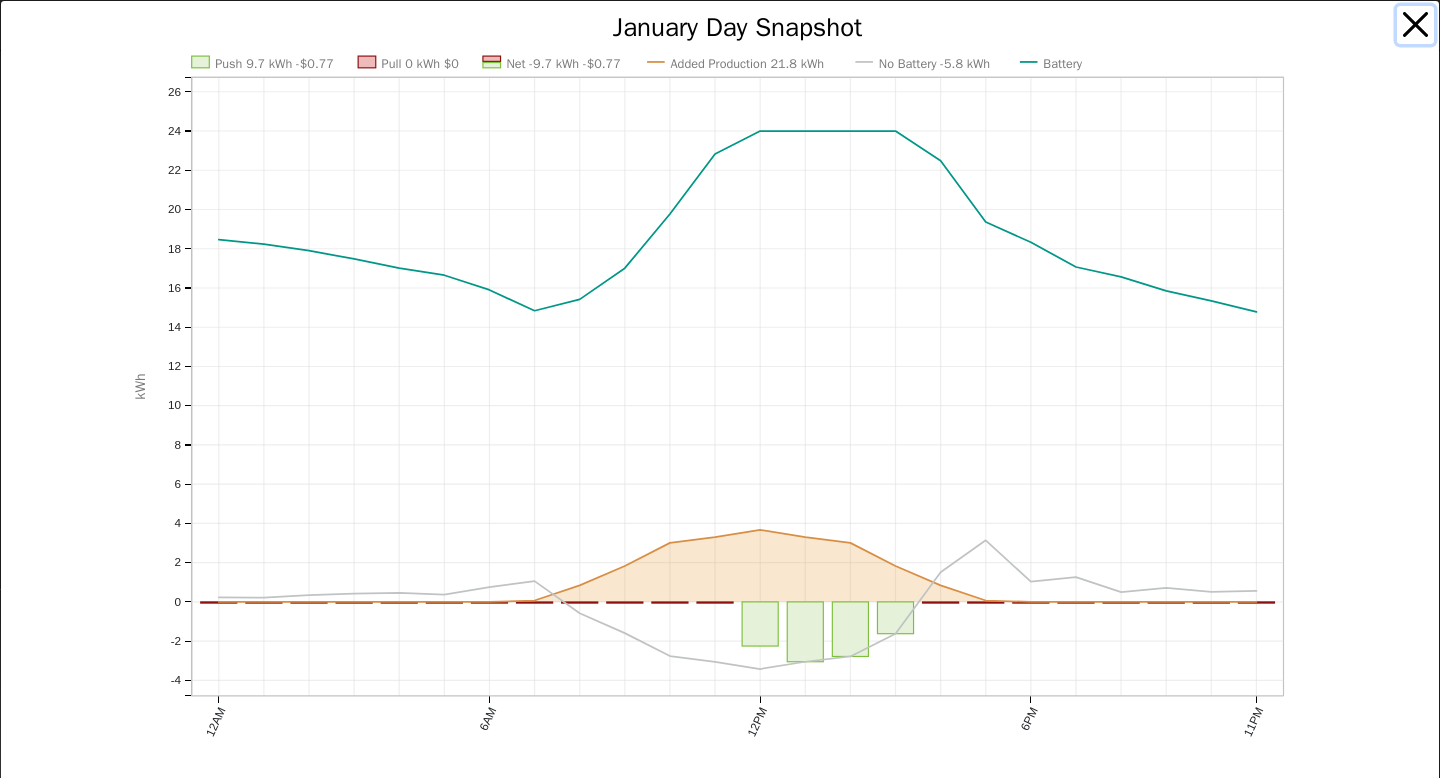 click at bounding box center [1416, 25] 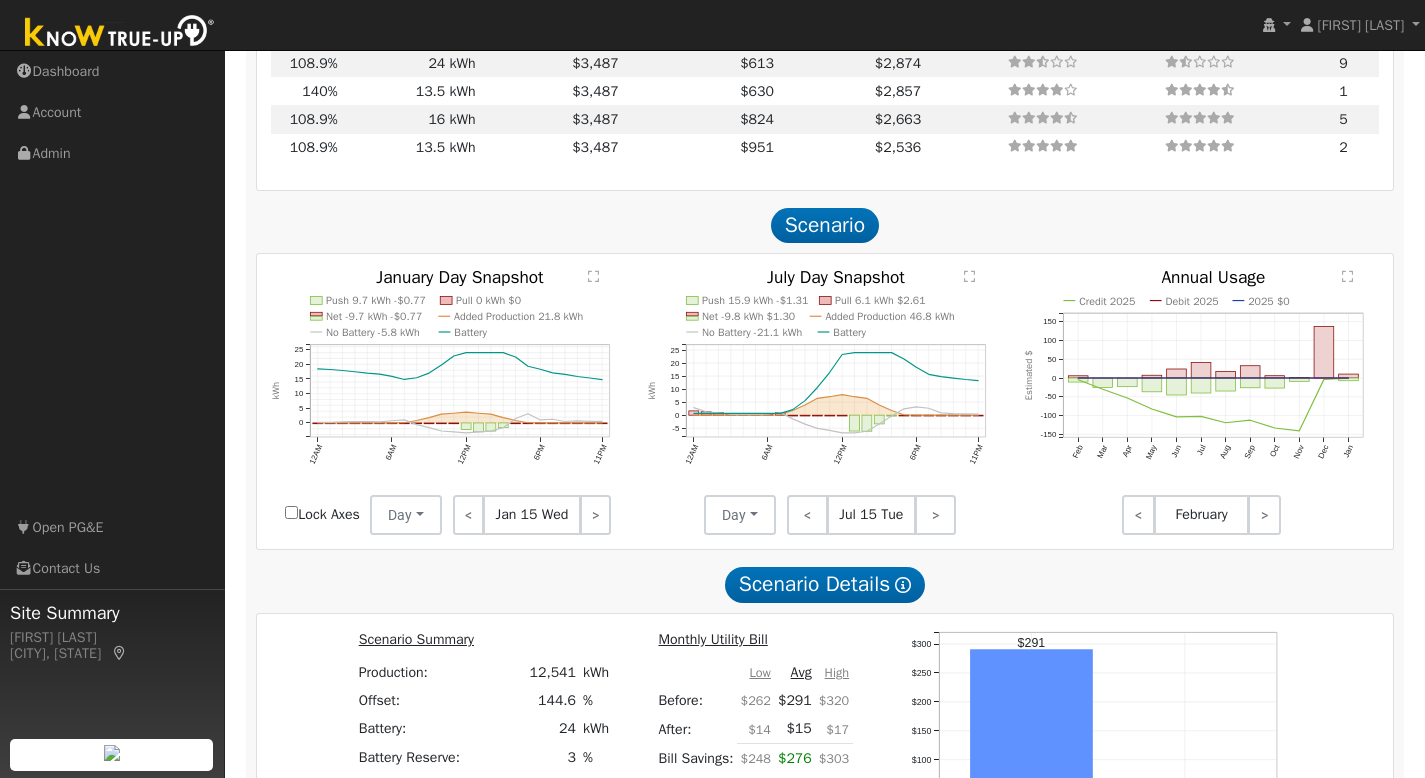 click on "" 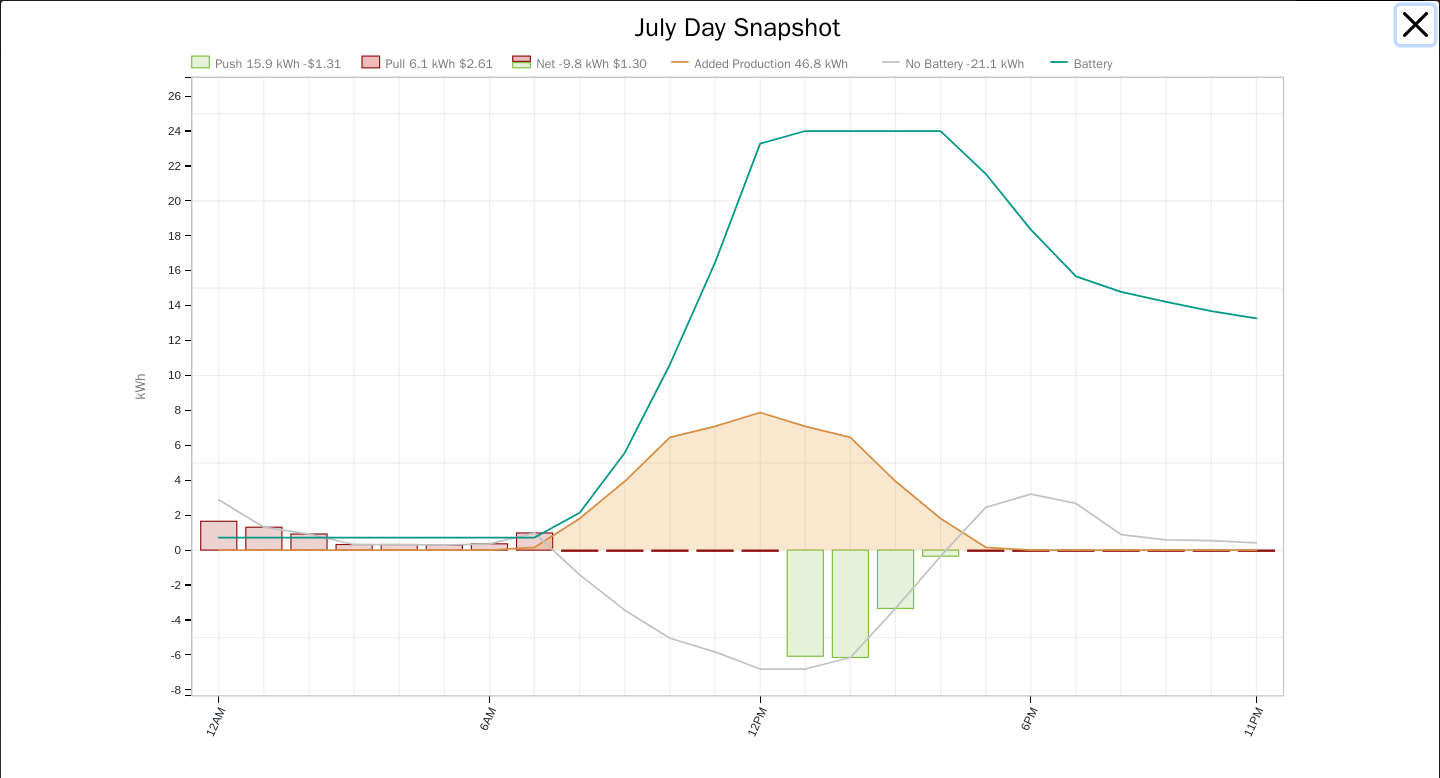 click at bounding box center [1416, 25] 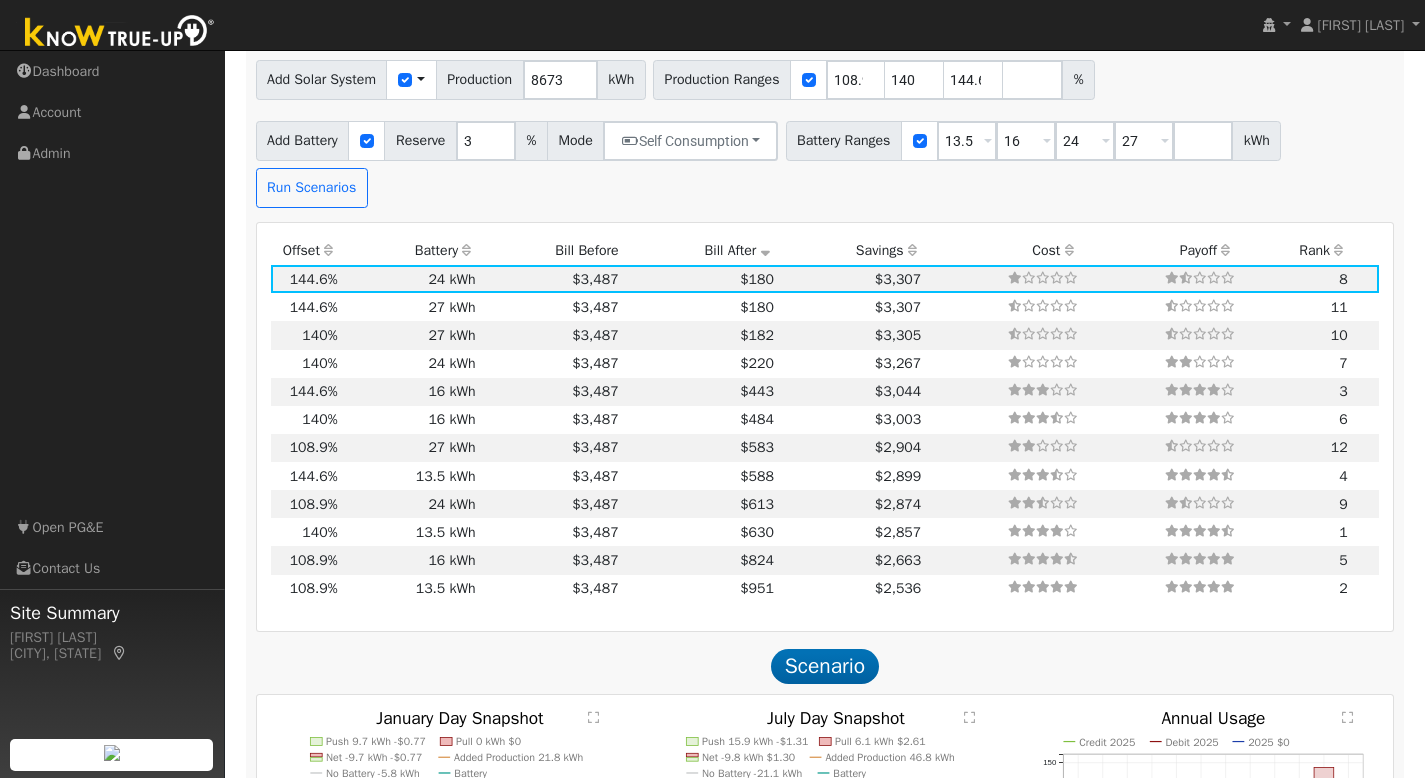 scroll, scrollTop: 1565, scrollLeft: 0, axis: vertical 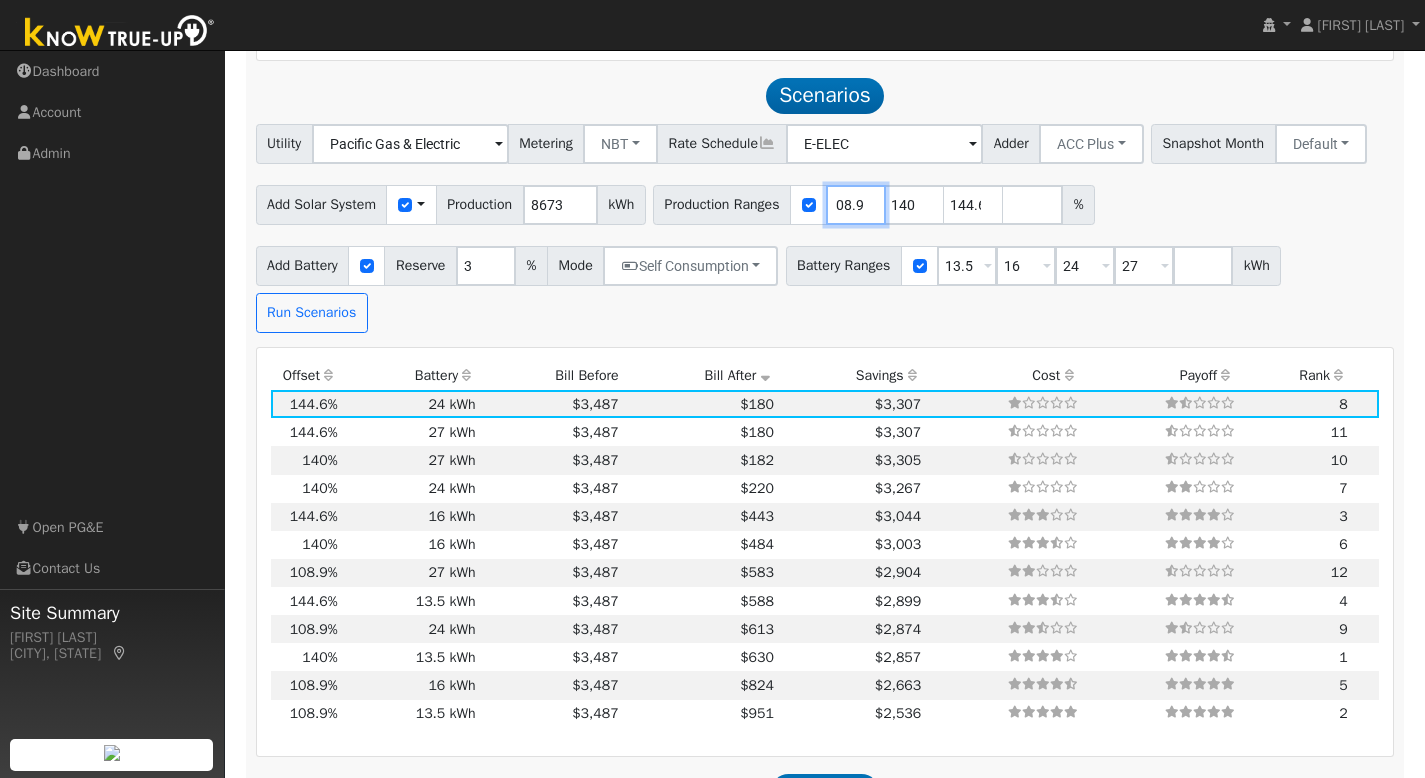 drag, startPoint x: 857, startPoint y: 200, endPoint x: 976, endPoint y: 203, distance: 119.03781 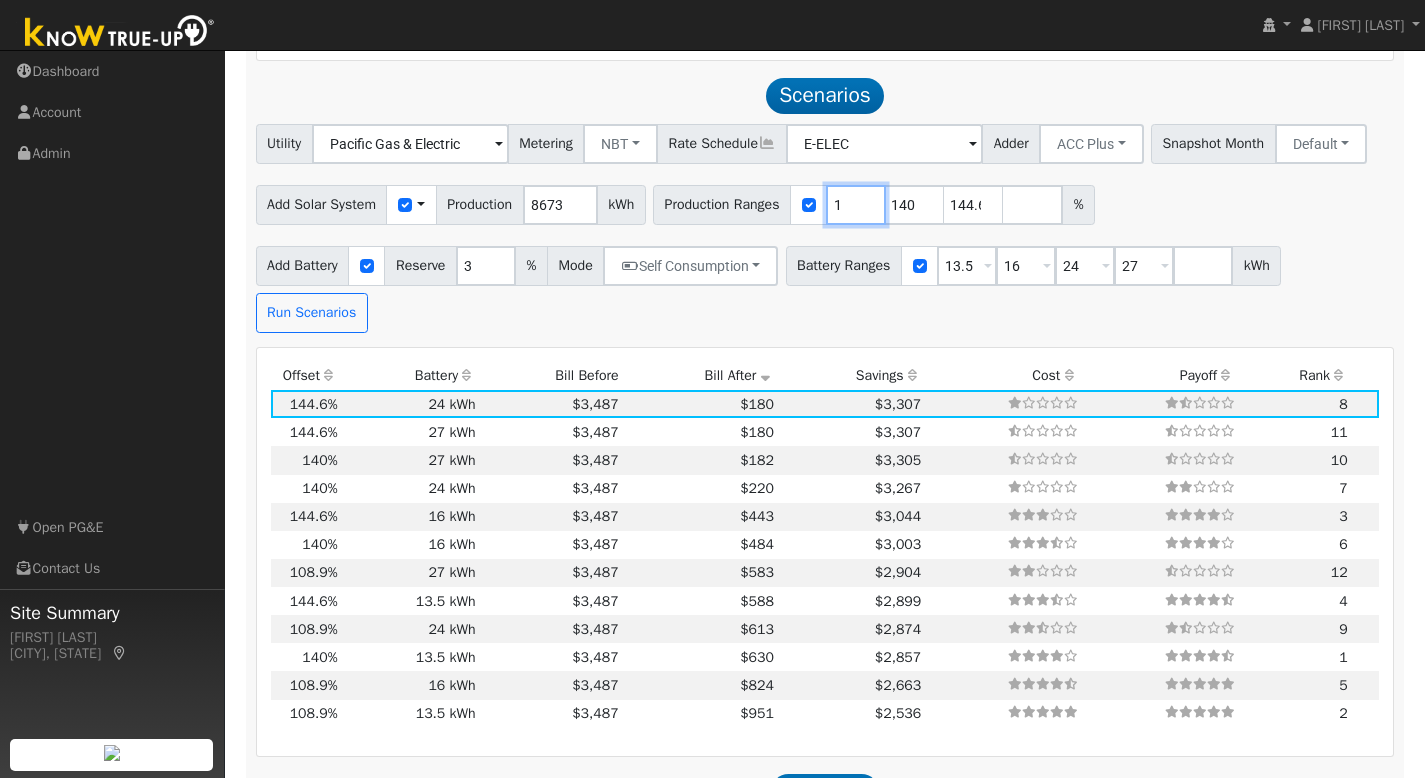 scroll, scrollTop: 0, scrollLeft: 0, axis: both 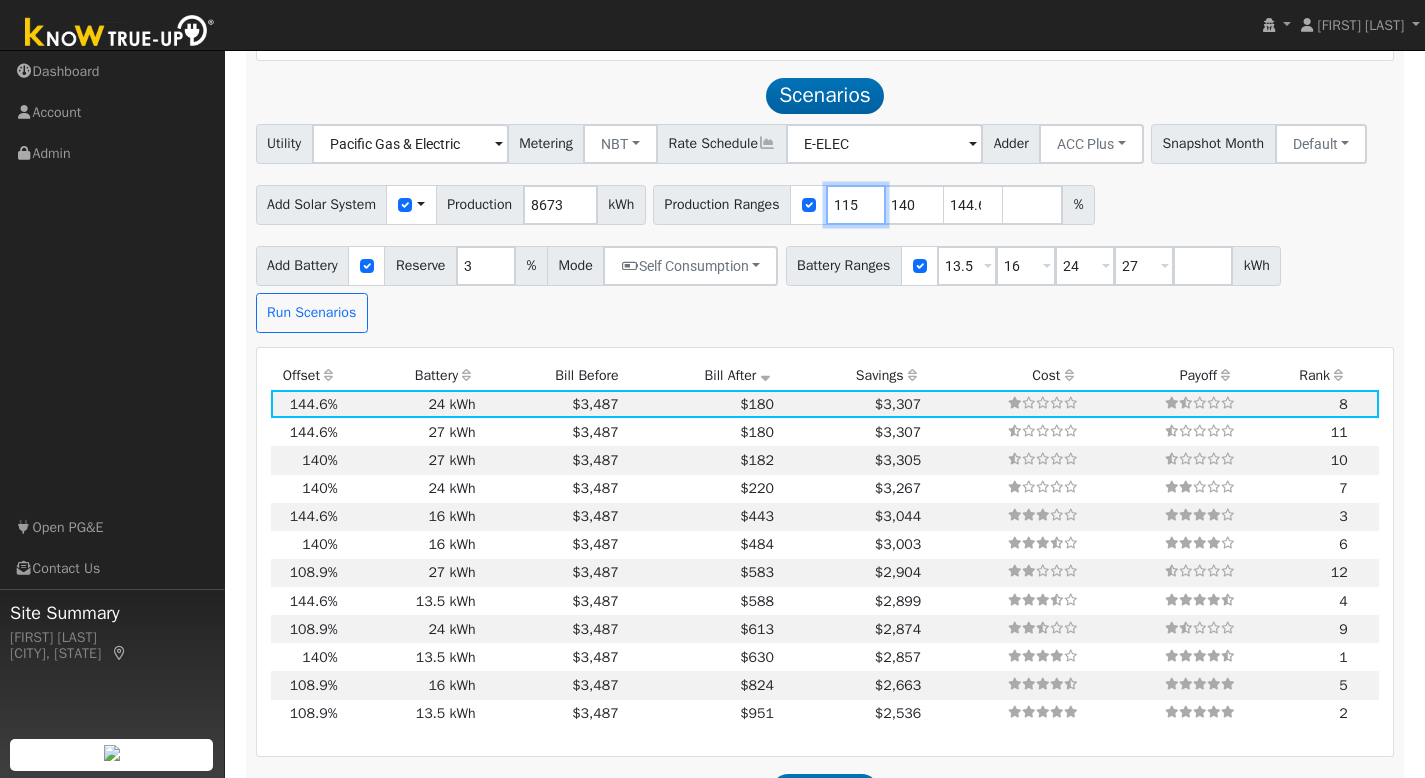 type on "115" 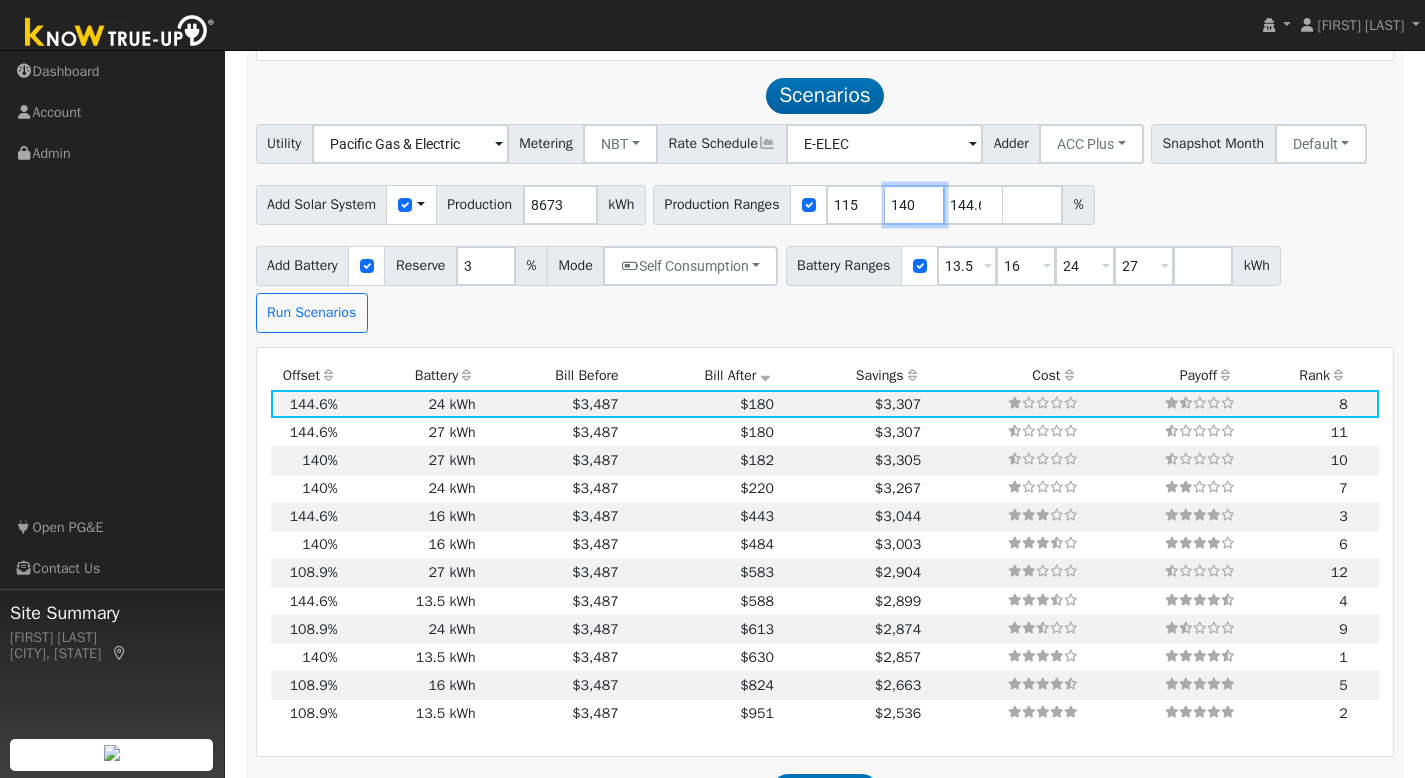 drag, startPoint x: 942, startPoint y: 201, endPoint x: 897, endPoint y: 195, distance: 45.39824 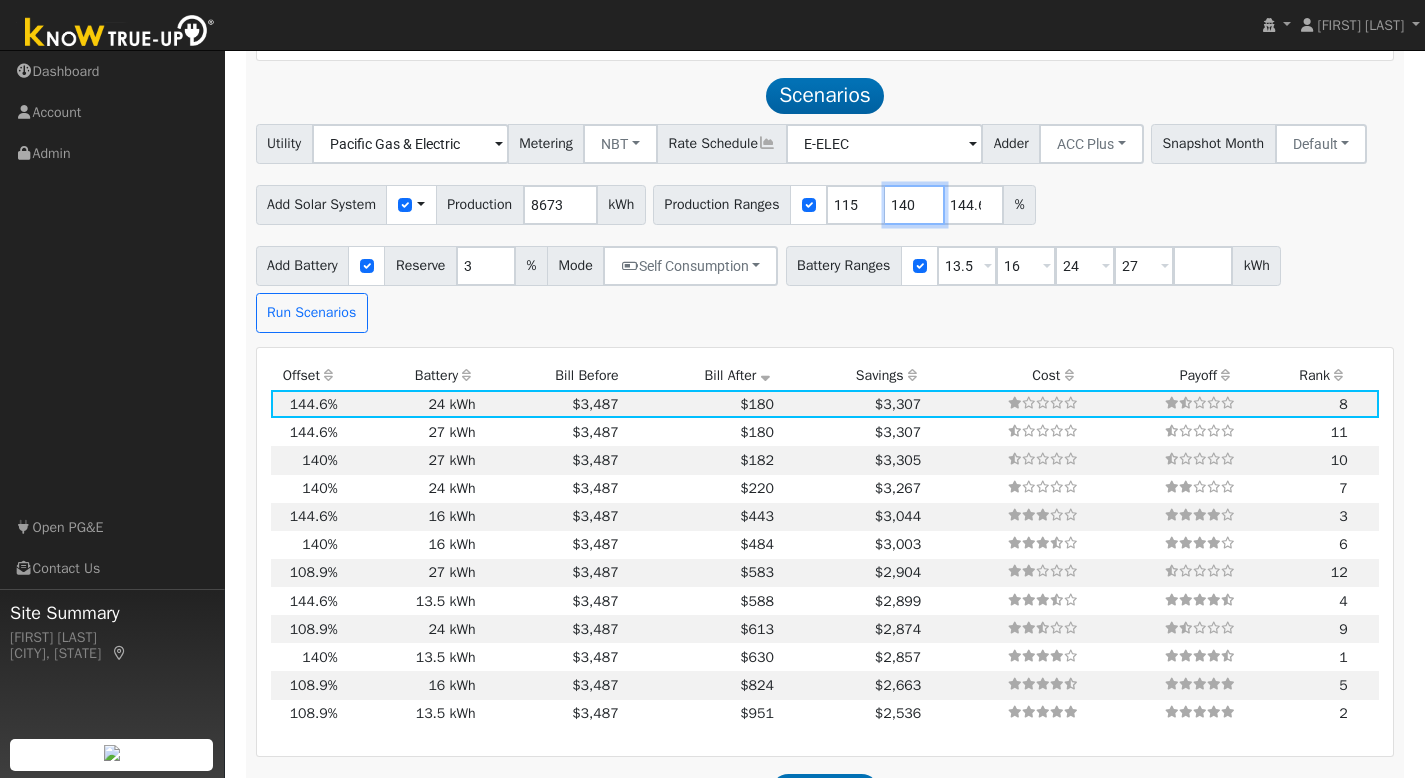 type on "144.6" 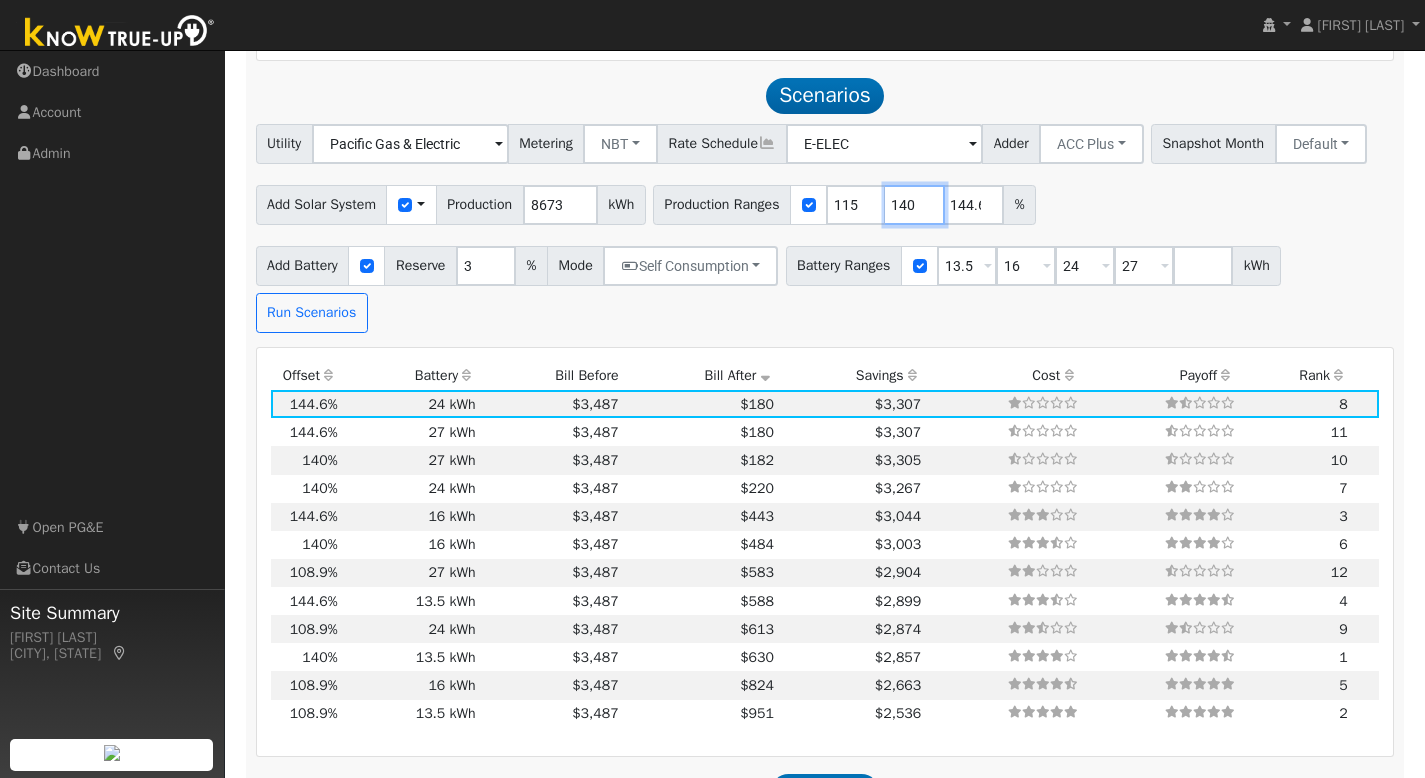 type 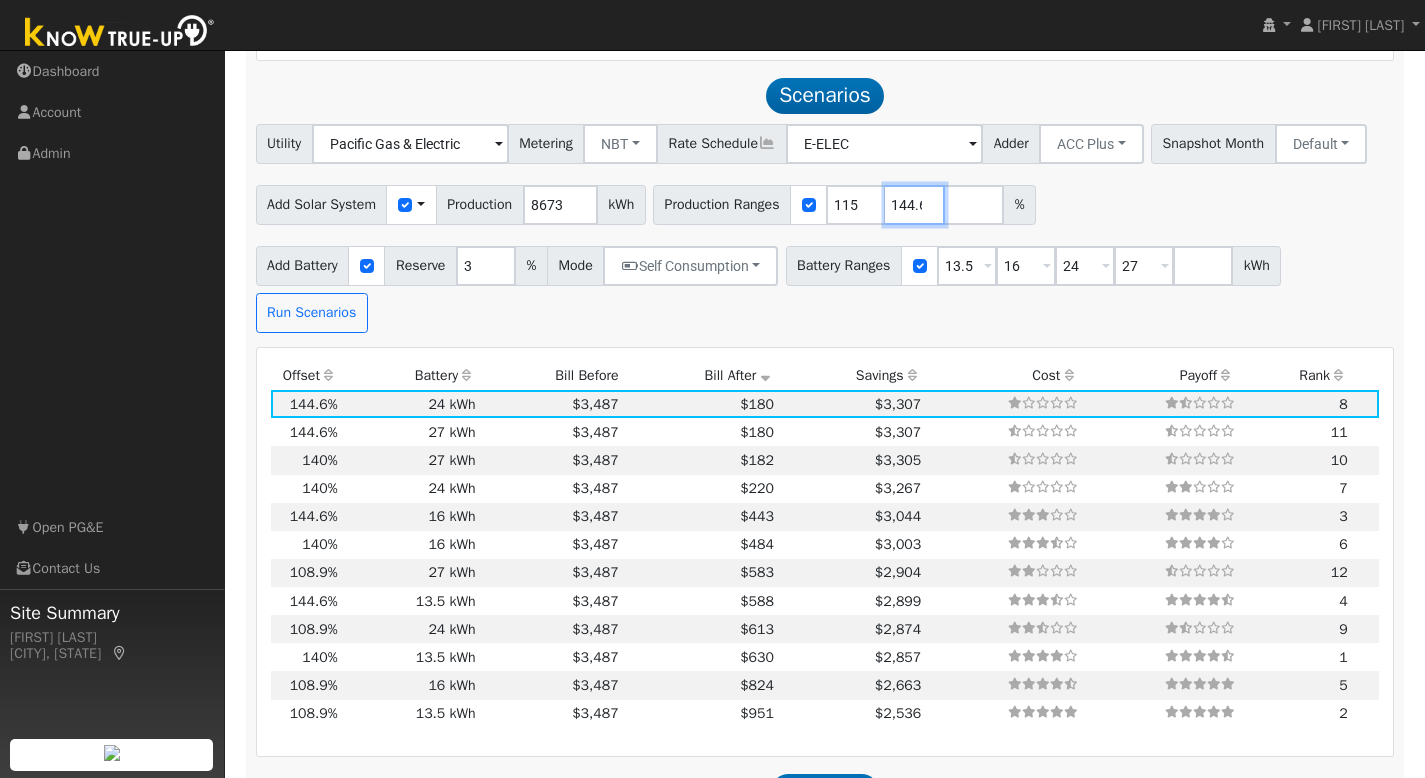 scroll, scrollTop: 0, scrollLeft: 4, axis: horizontal 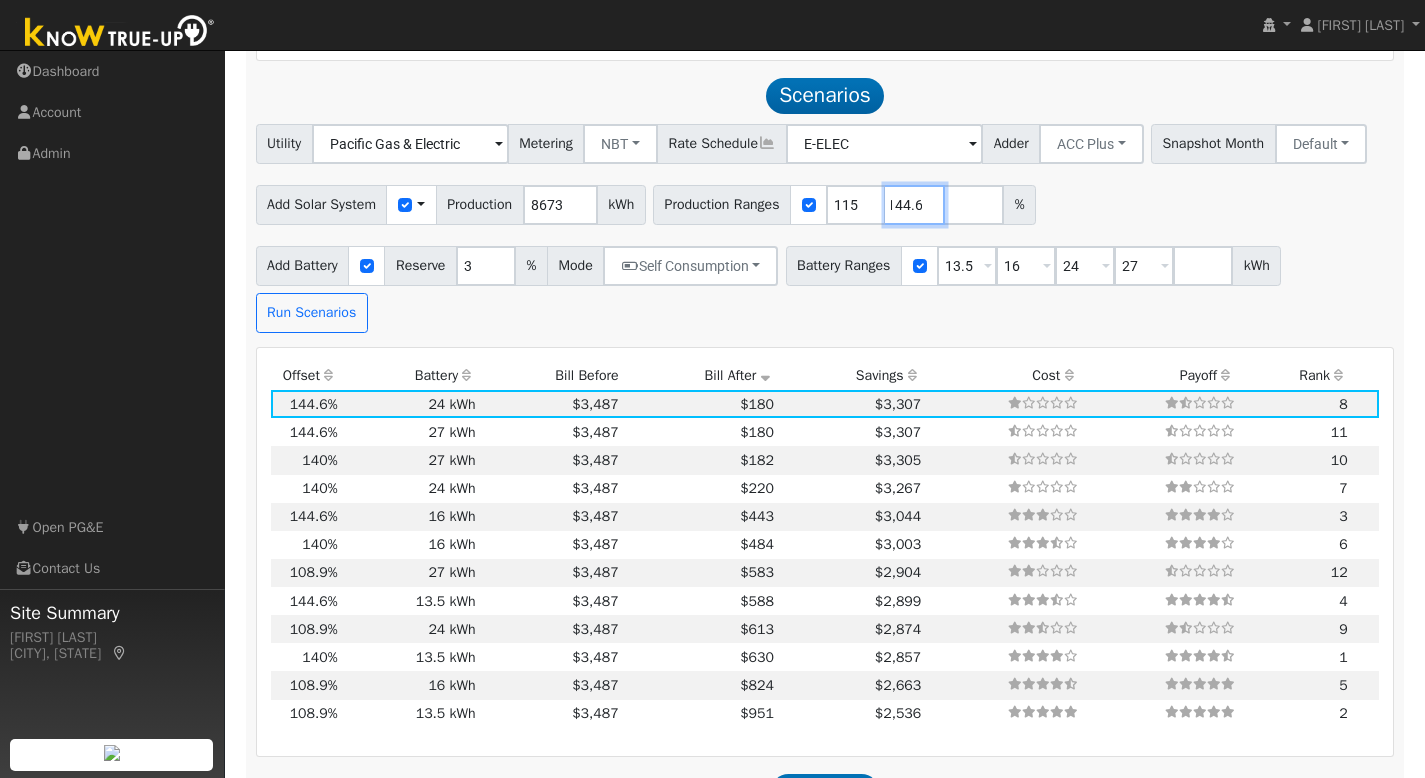 type on "144.6" 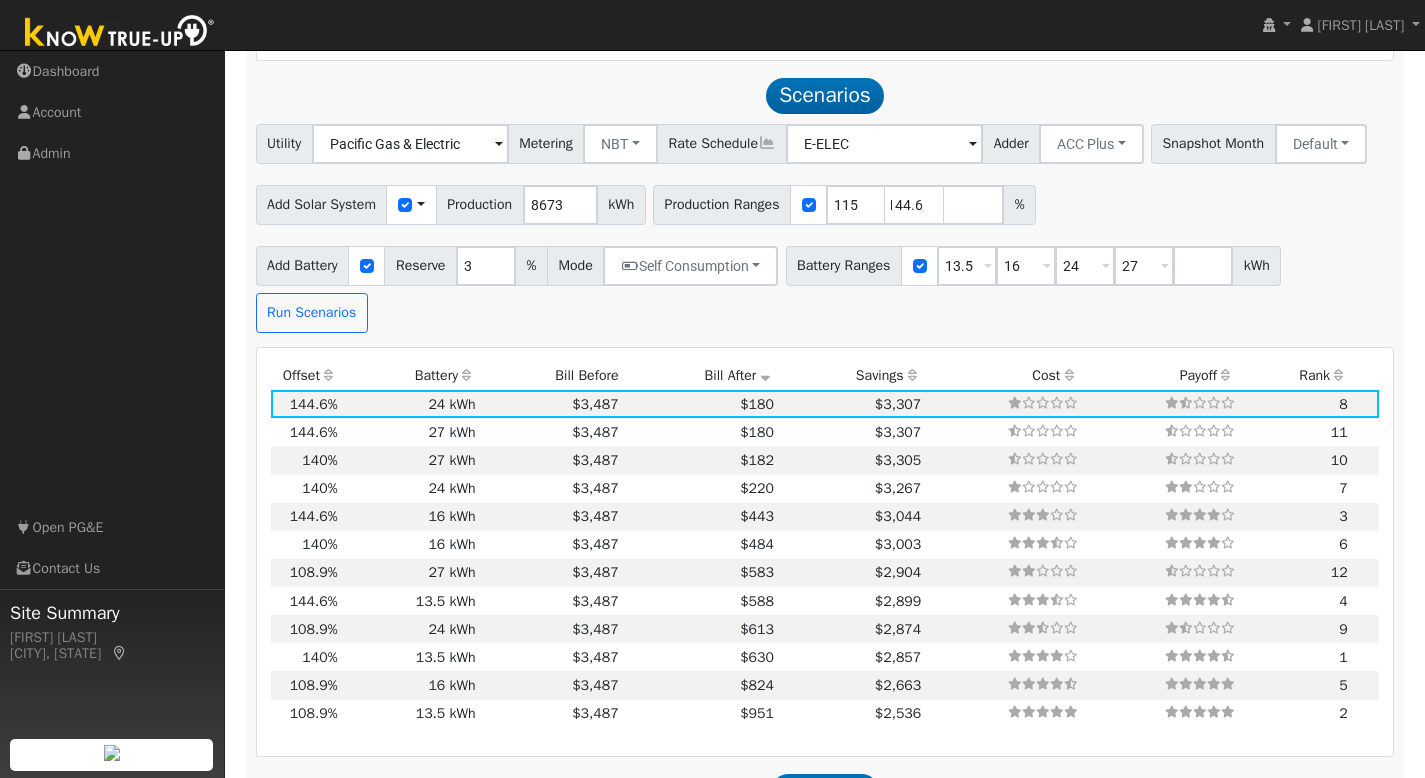 click on "Add Solar System Use CSV Data Production 8673 kWh Production Ranges 115 144.6 %" at bounding box center [825, 201] 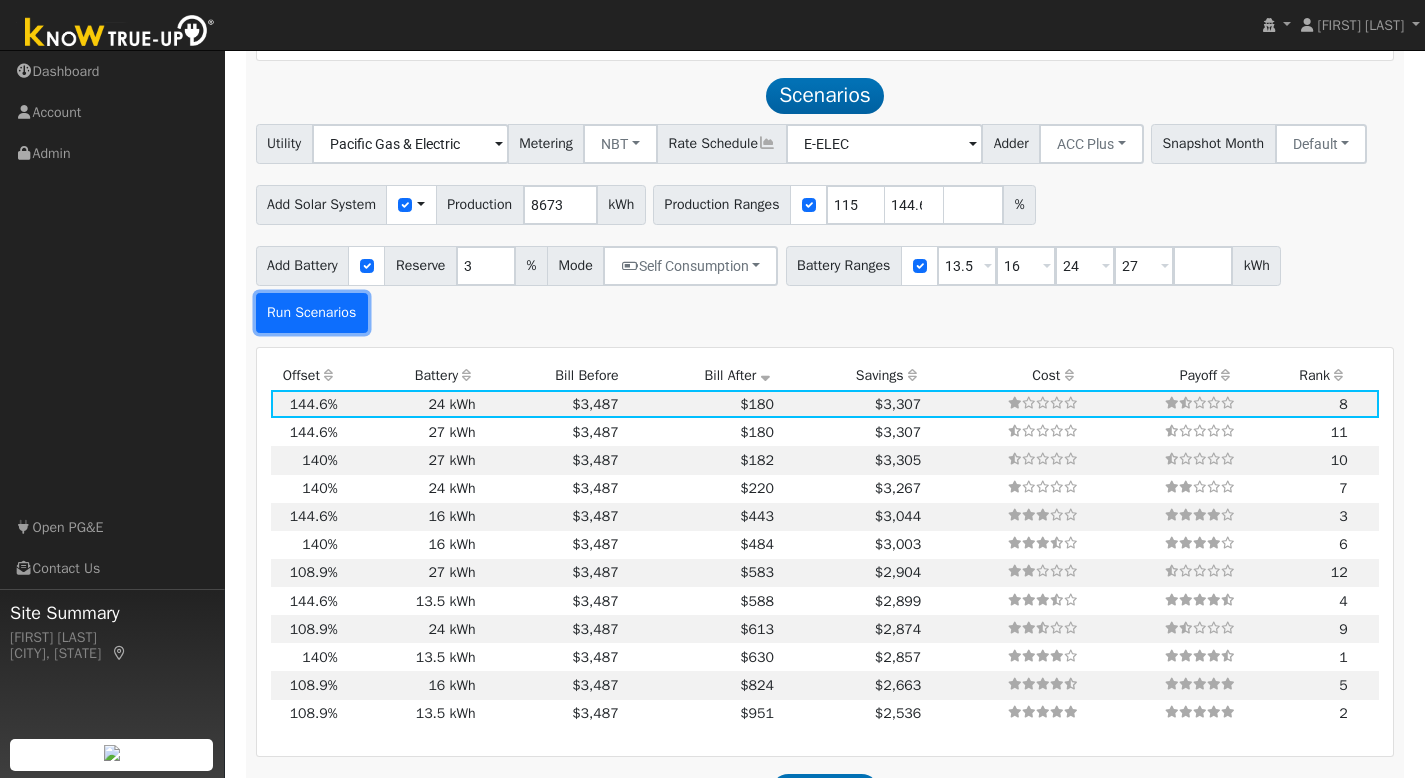 click on "Run Scenarios" at bounding box center [312, 313] 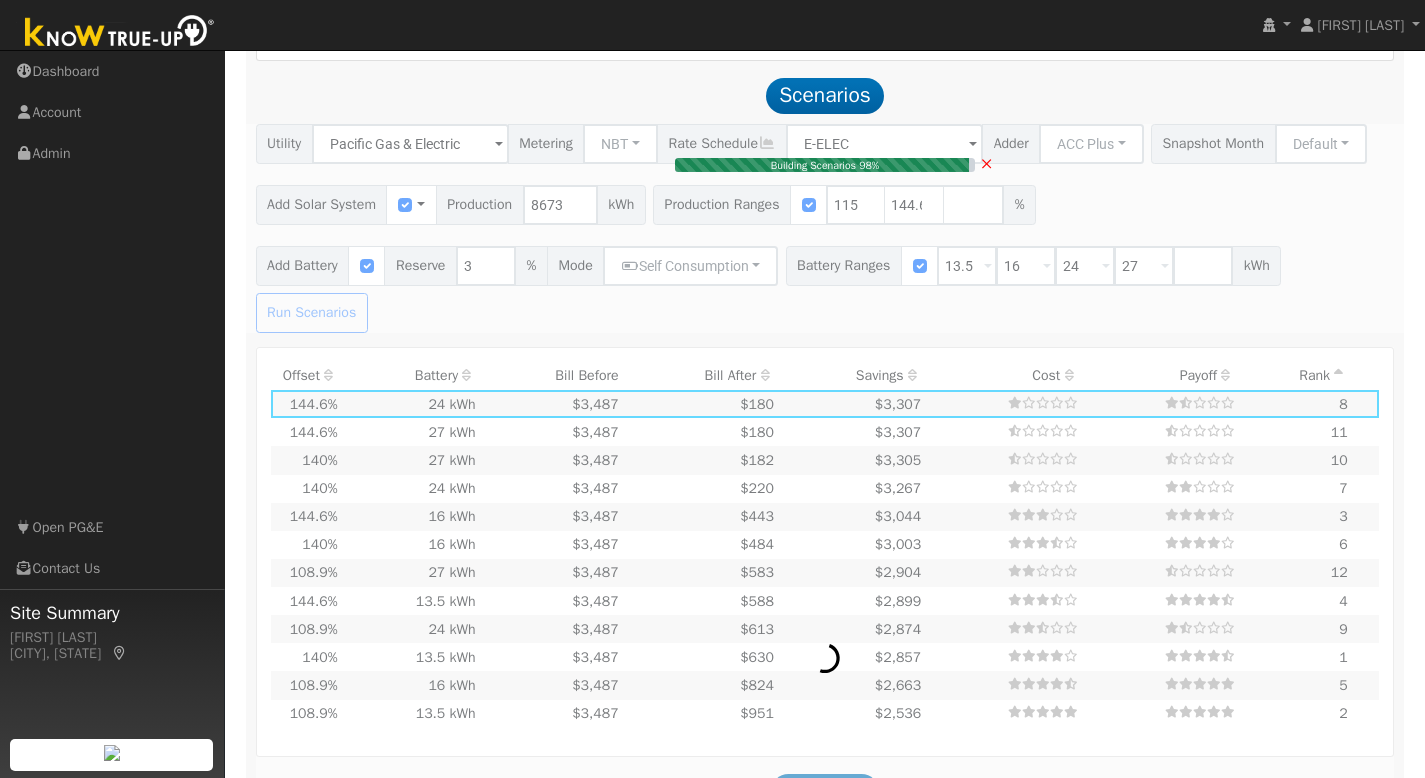 type on "$23,273" 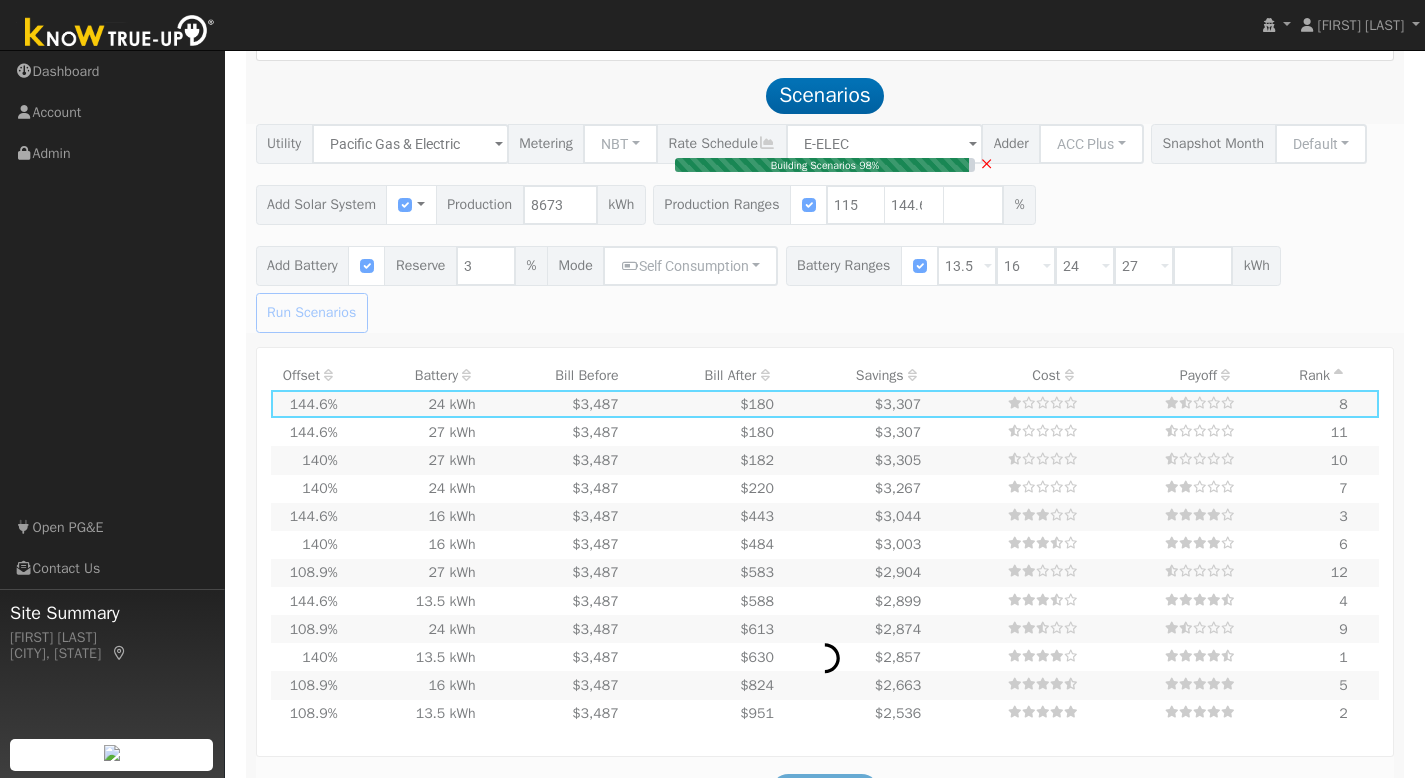 type on "$16,200" 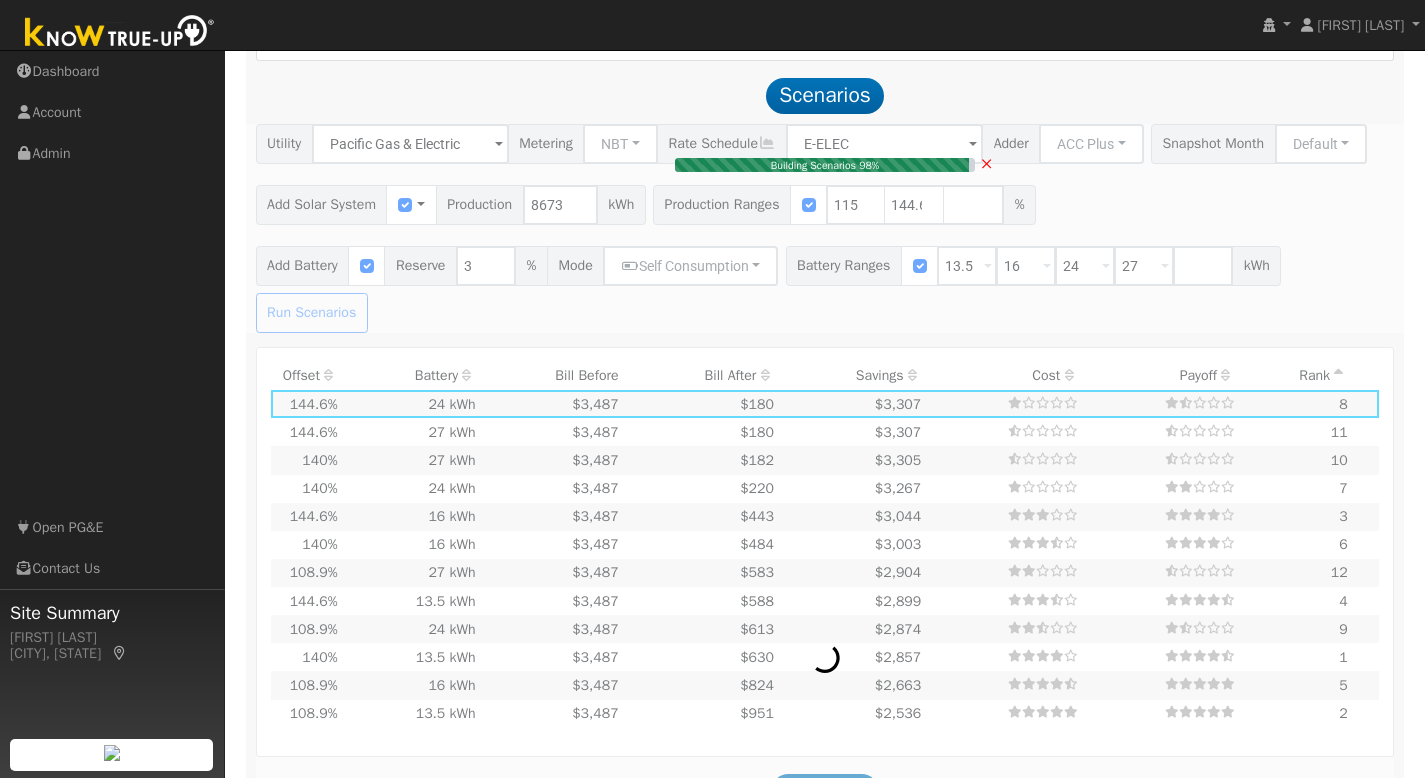 type on "$11,842" 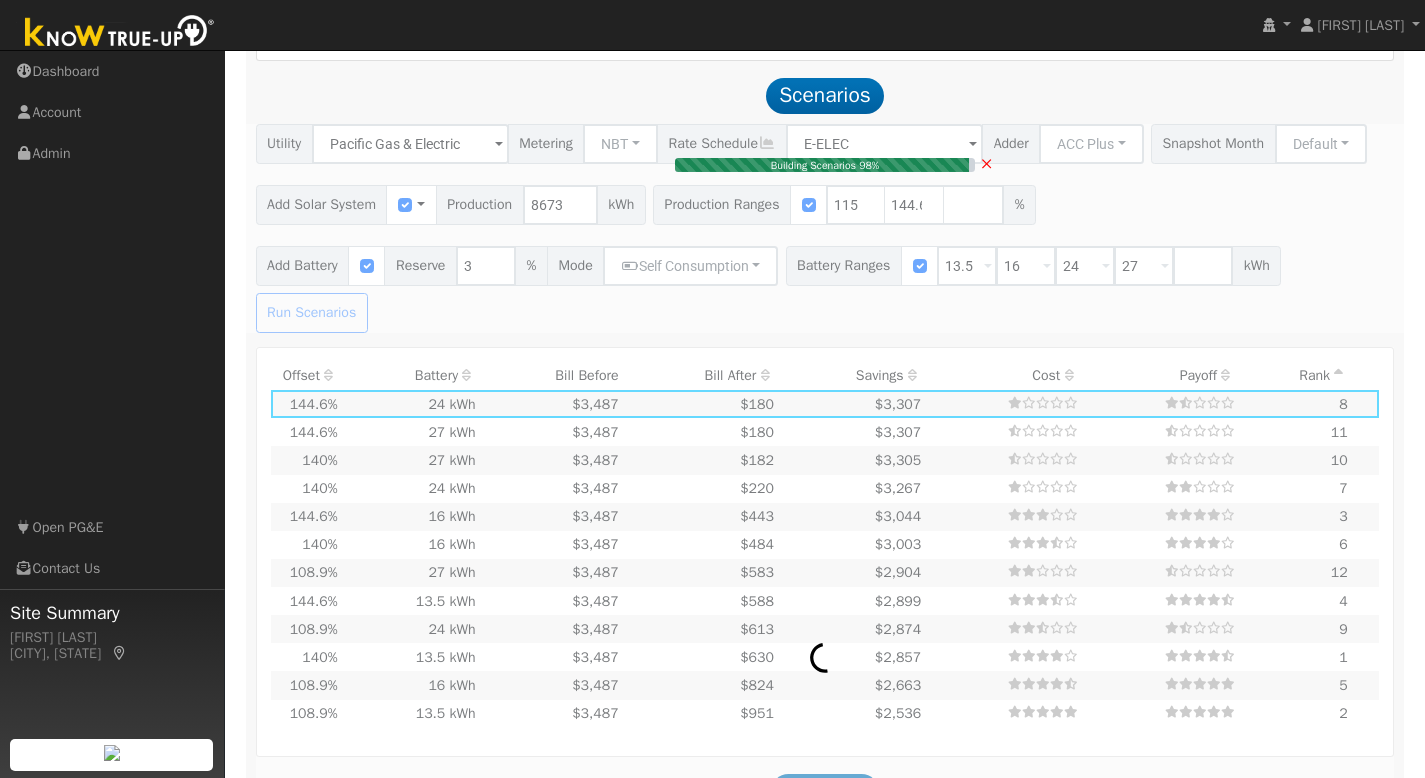 type on "6.6" 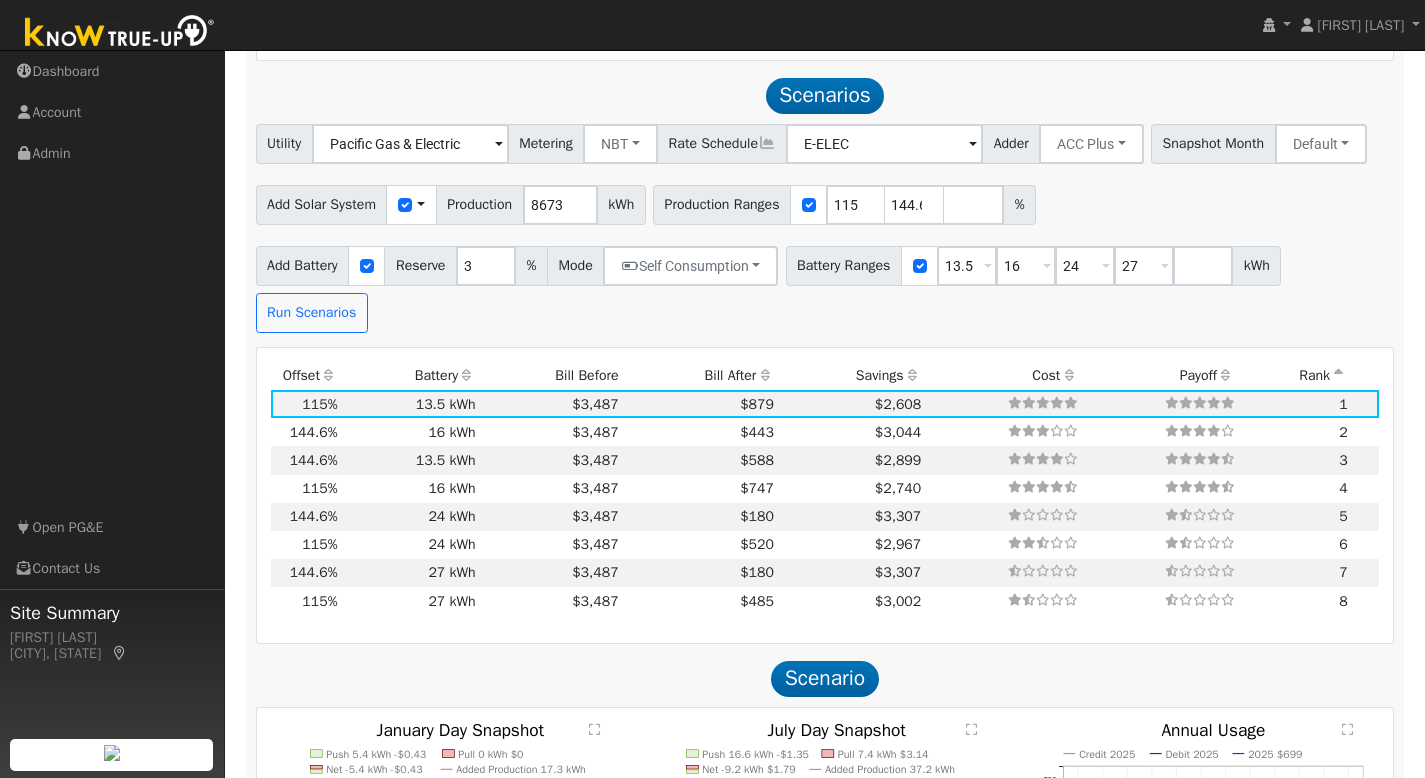 scroll, scrollTop: 1578, scrollLeft: 0, axis: vertical 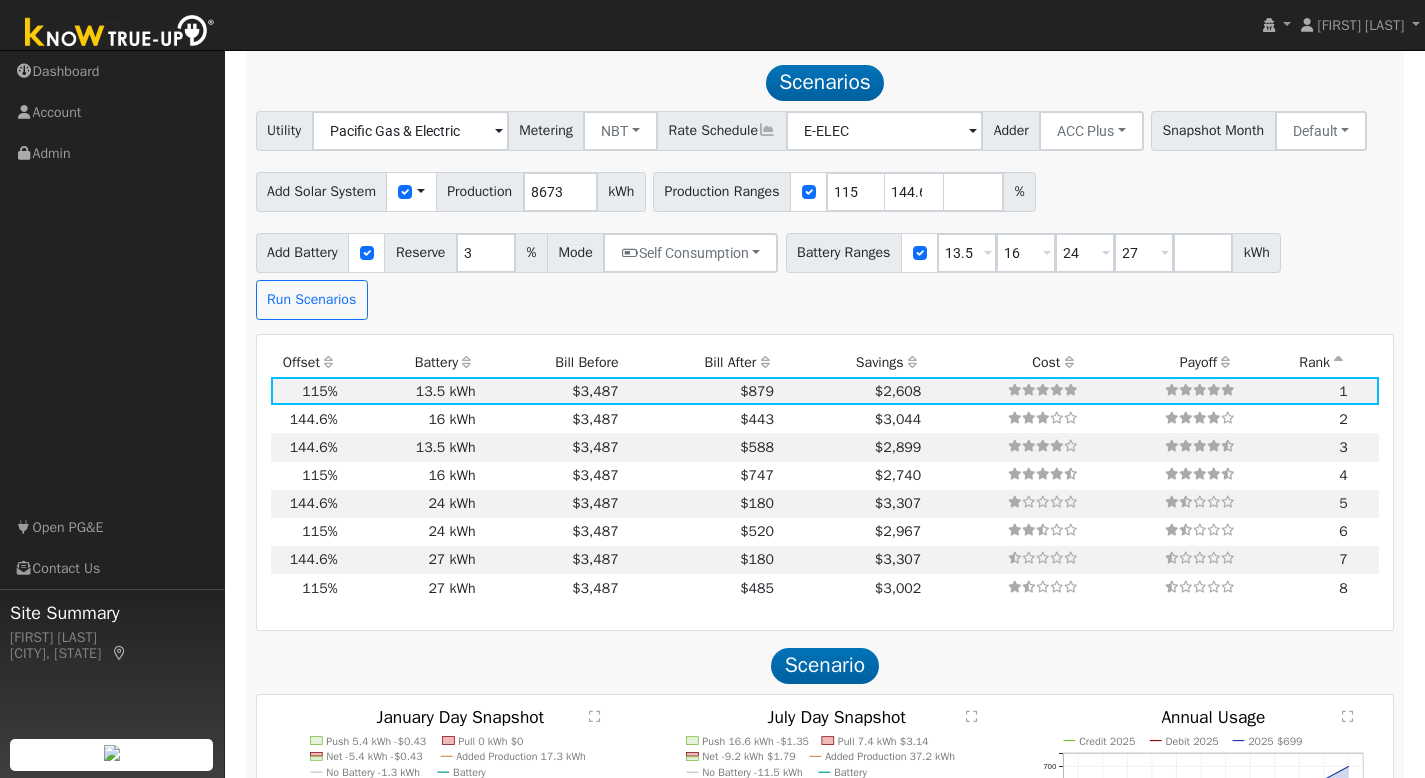 click on "Bill After" at bounding box center (699, 363) 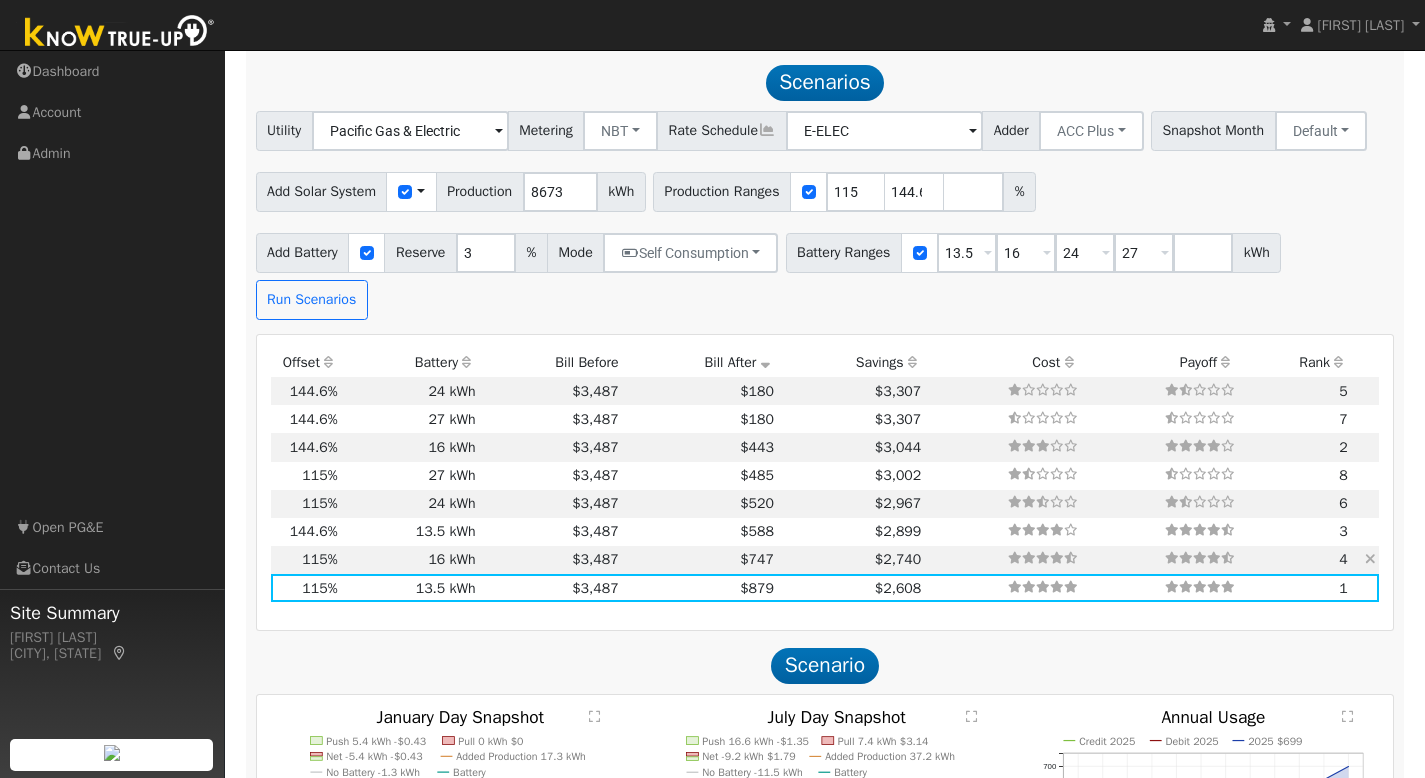click on "16 kWh" at bounding box center [410, 560] 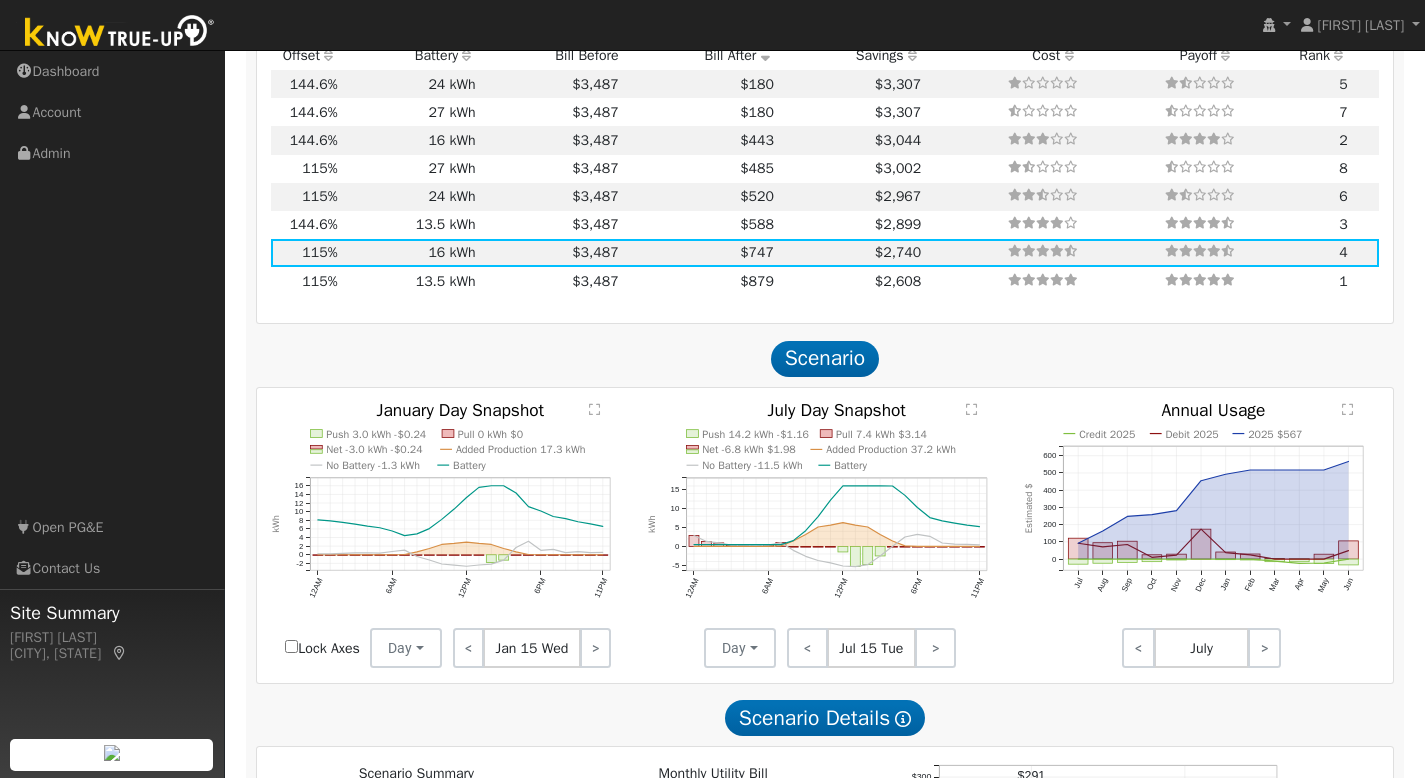 scroll, scrollTop: 2031, scrollLeft: 0, axis: vertical 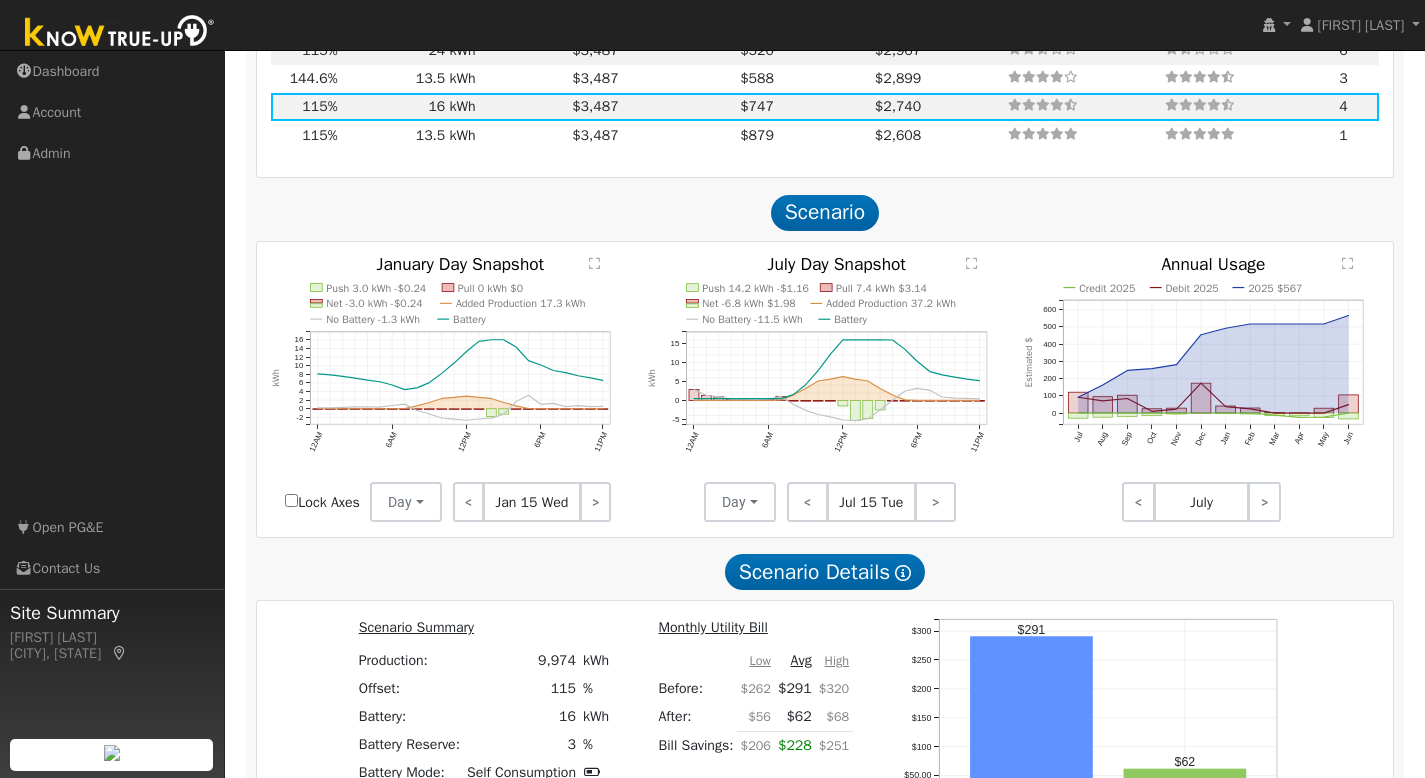 click on "Push 3.0 kWh -$0.24 Pull 0 kWh $0 Net -3.0 kWh -$0.24 Added Production 17.3 kWh No Battery -1.3 kWh Battery 12AM 6AM 12PM 6PM 11PM -2 0 2 4 6 8 10 12 14 16  January Day Snapshot kWh onclick="" onclick="" onclick="" onclick="" onclick="" onclick="" onclick="" onclick="" onclick="" onclick="" onclick="" onclick="" onclick="" onclick="" onclick="" onclick="" onclick="" onclick="" onclick="" onclick="" onclick="" onclick="" onclick="" onclick="" onclick="" onclick="" onclick="" onclick="" onclick="" onclick="" onclick="" onclick="" onclick="" onclick="" onclick="" onclick="" onclick="" onclick="" onclick="" onclick="" onclick="" onclick="" onclick="" onclick="" onclick="" onclick="" onclick="" onclick="" onclick="" onclick="" onclick="" onclick="" onclick="" onclick="" onclick="" onclick="" onclick="" onclick="" onclick="" onclick="" onclick="" onclick="" onclick="" onclick="" onclick="" onclick="" onclick="" onclick="" onclick="" onclick="" onclick="" onclick="" onclick=""" 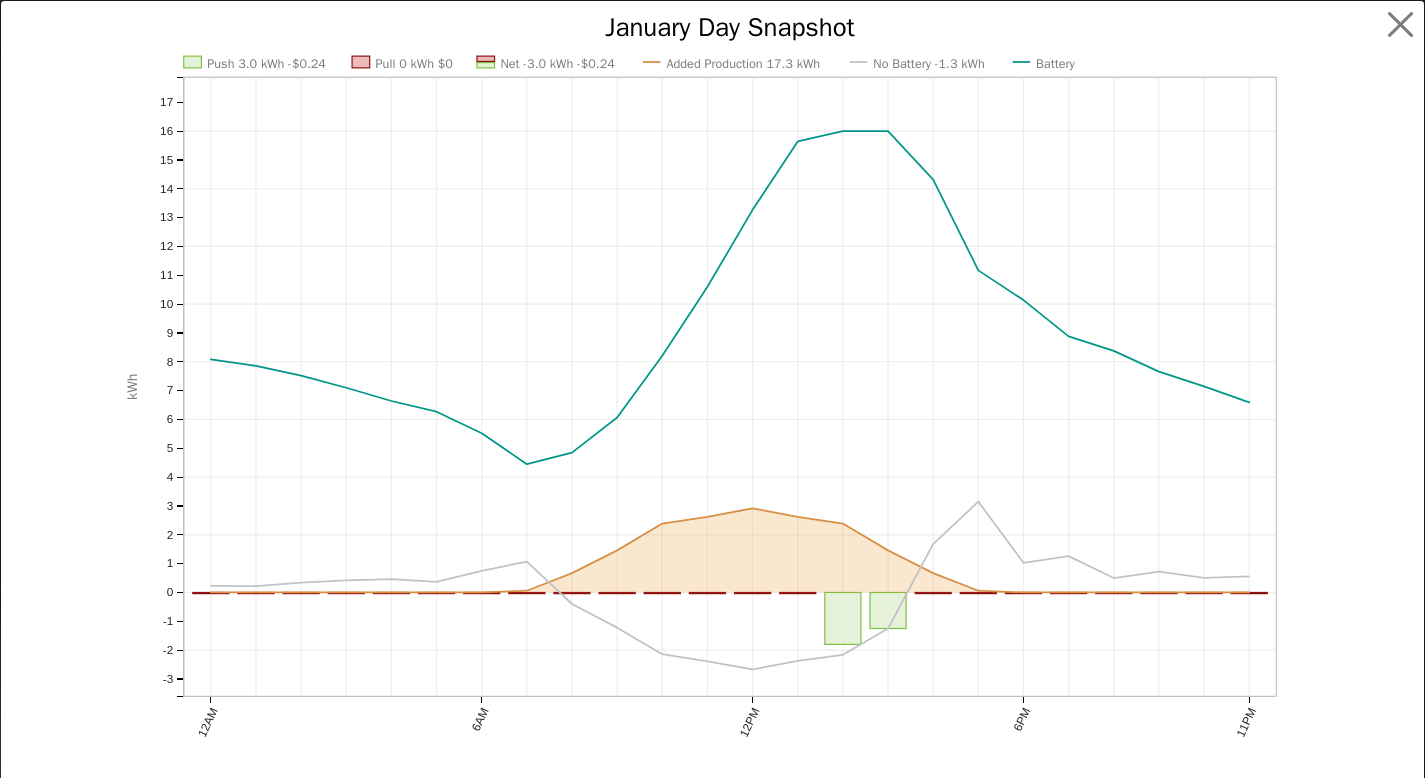 scroll, scrollTop: 2037, scrollLeft: 0, axis: vertical 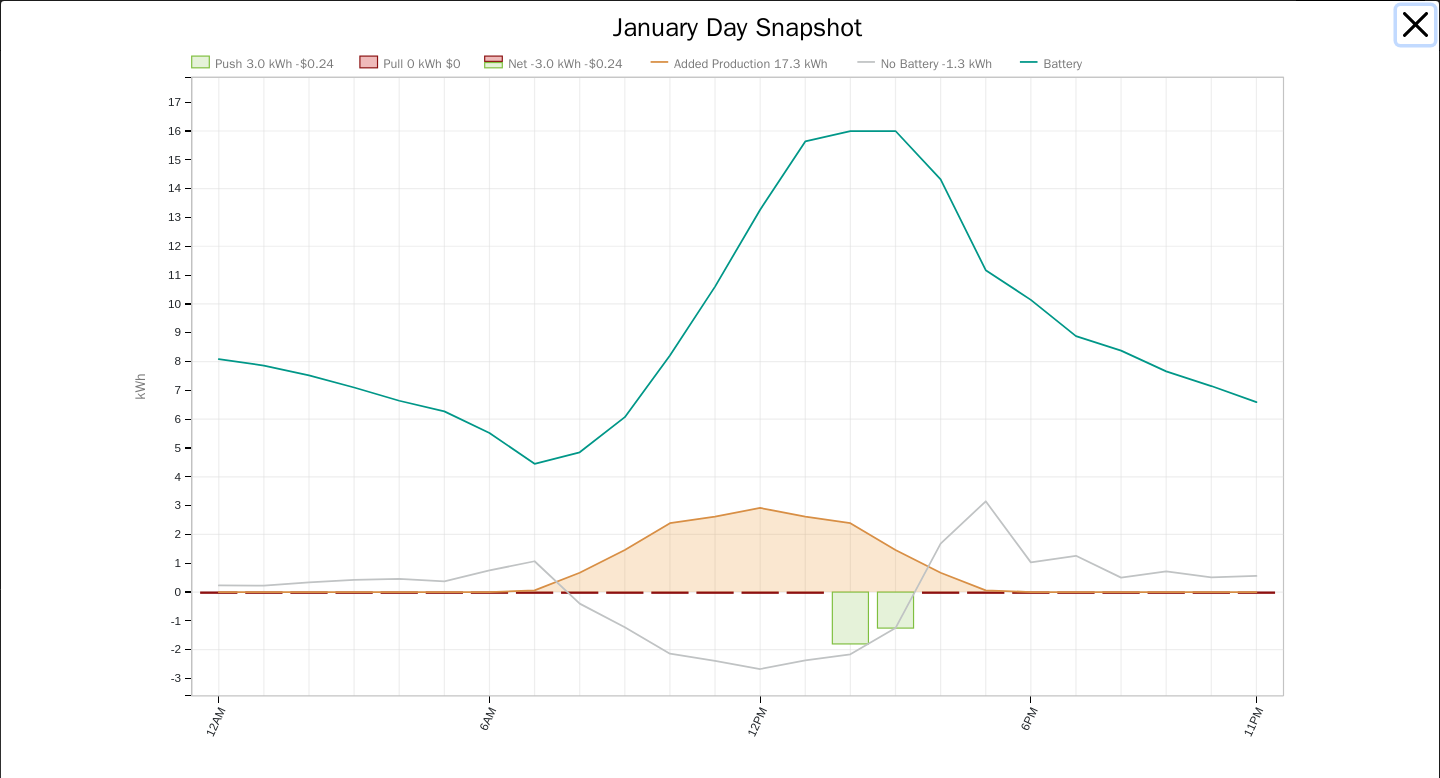 click at bounding box center (1416, 25) 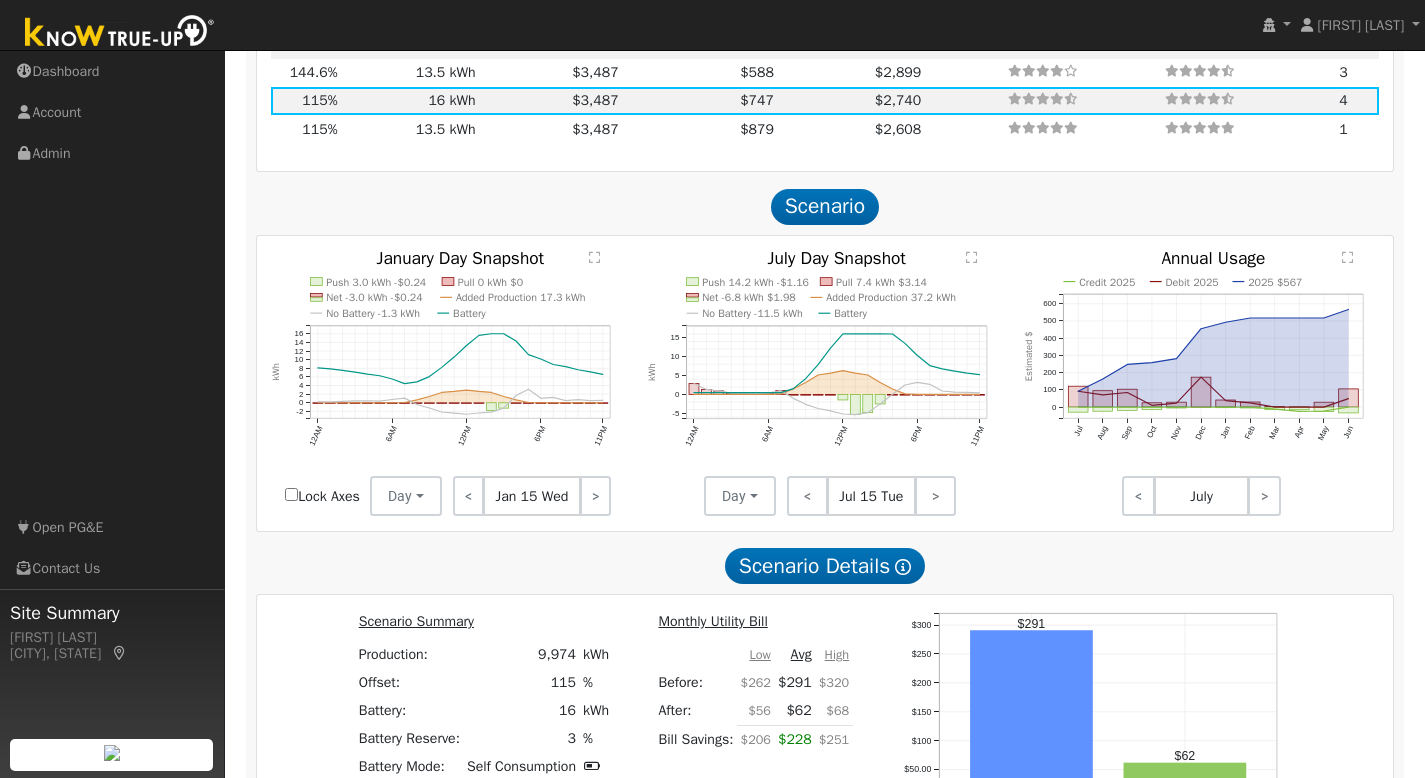 click on "" 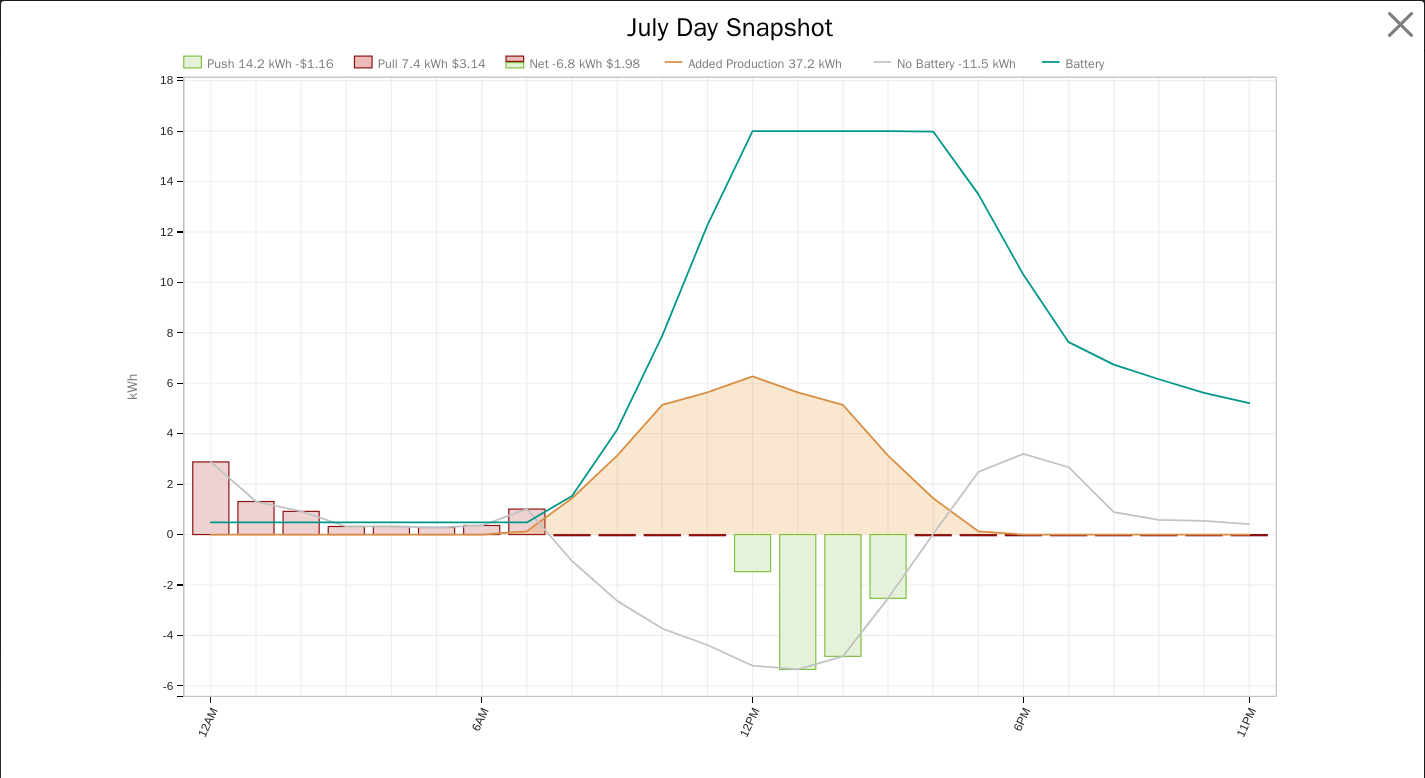 scroll, scrollTop: 2043, scrollLeft: 0, axis: vertical 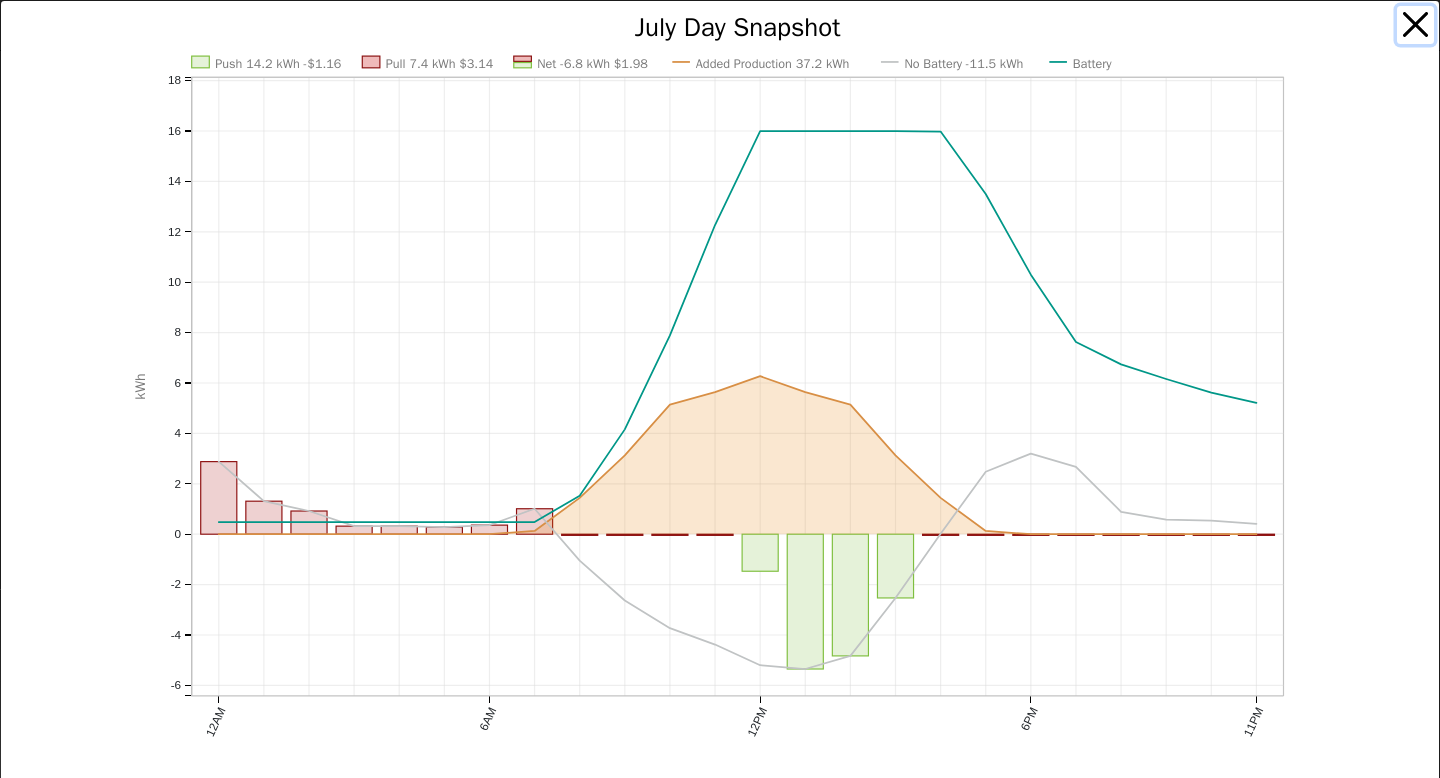 click at bounding box center (1416, 25) 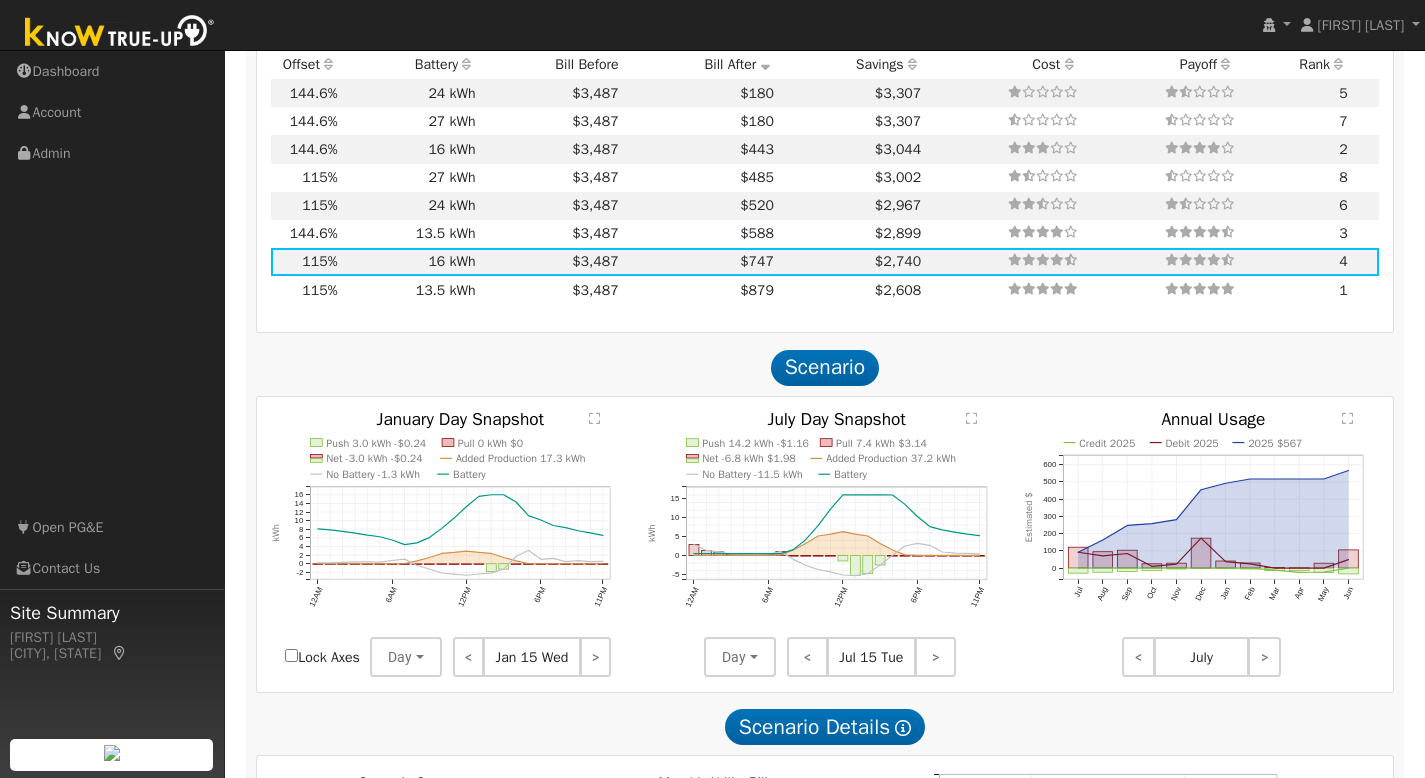 scroll, scrollTop: 1705, scrollLeft: 0, axis: vertical 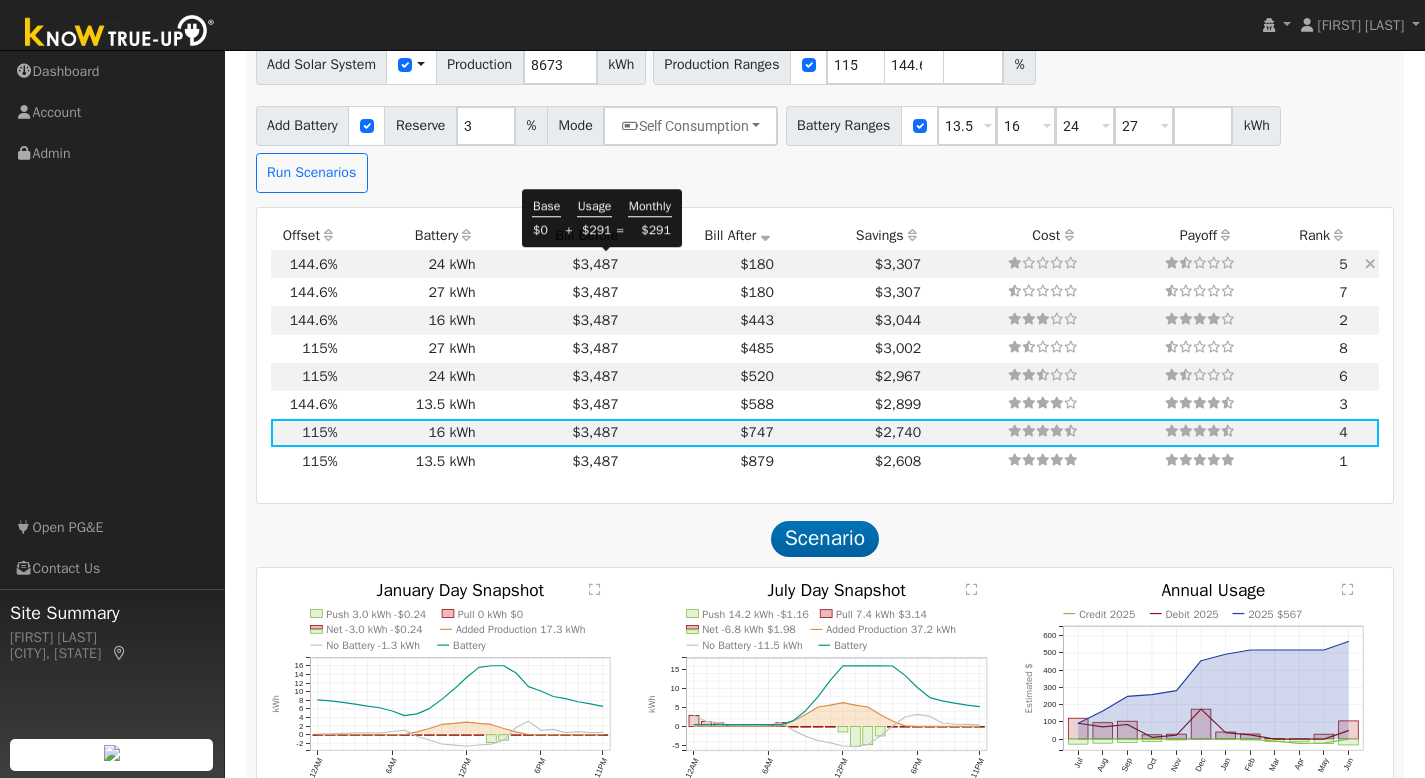 click on "$3,487" at bounding box center (595, 264) 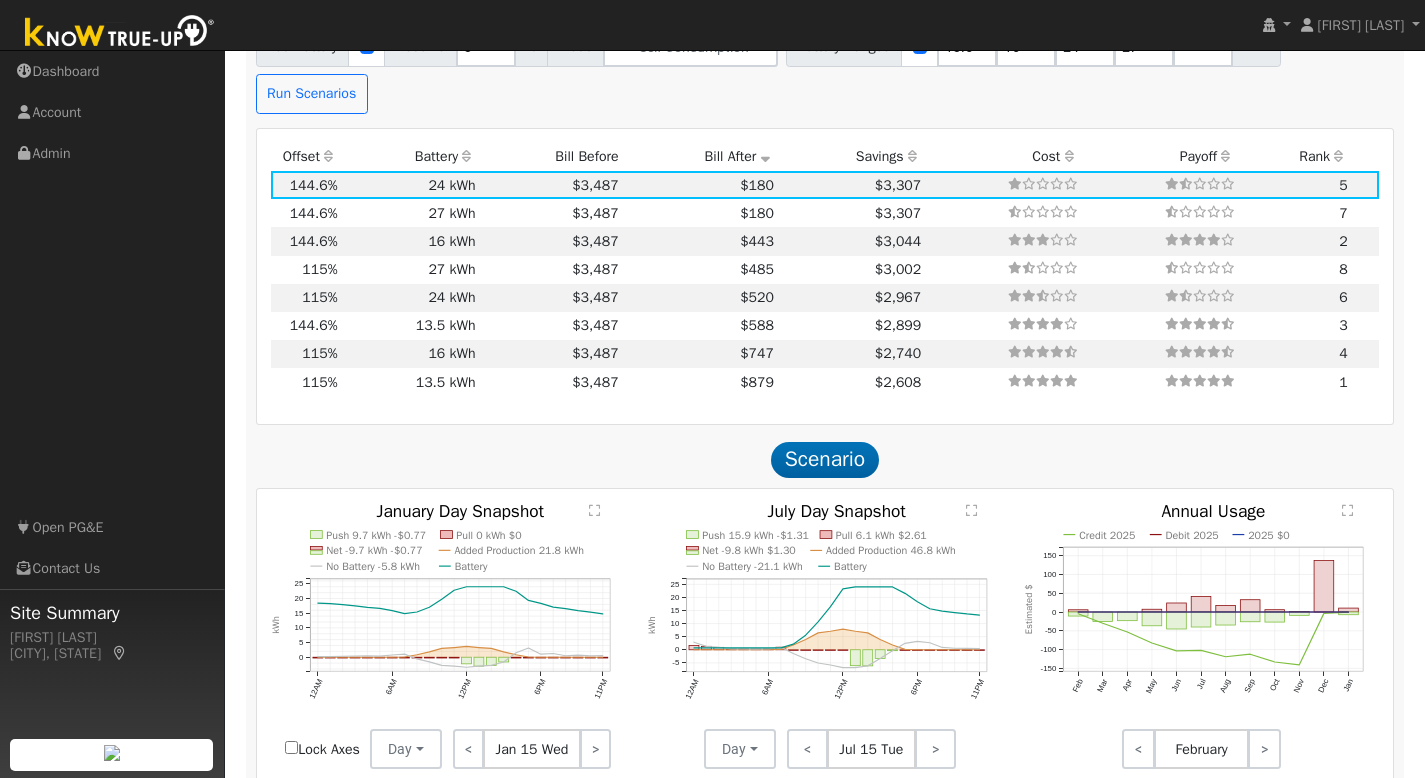 scroll, scrollTop: 1820, scrollLeft: 0, axis: vertical 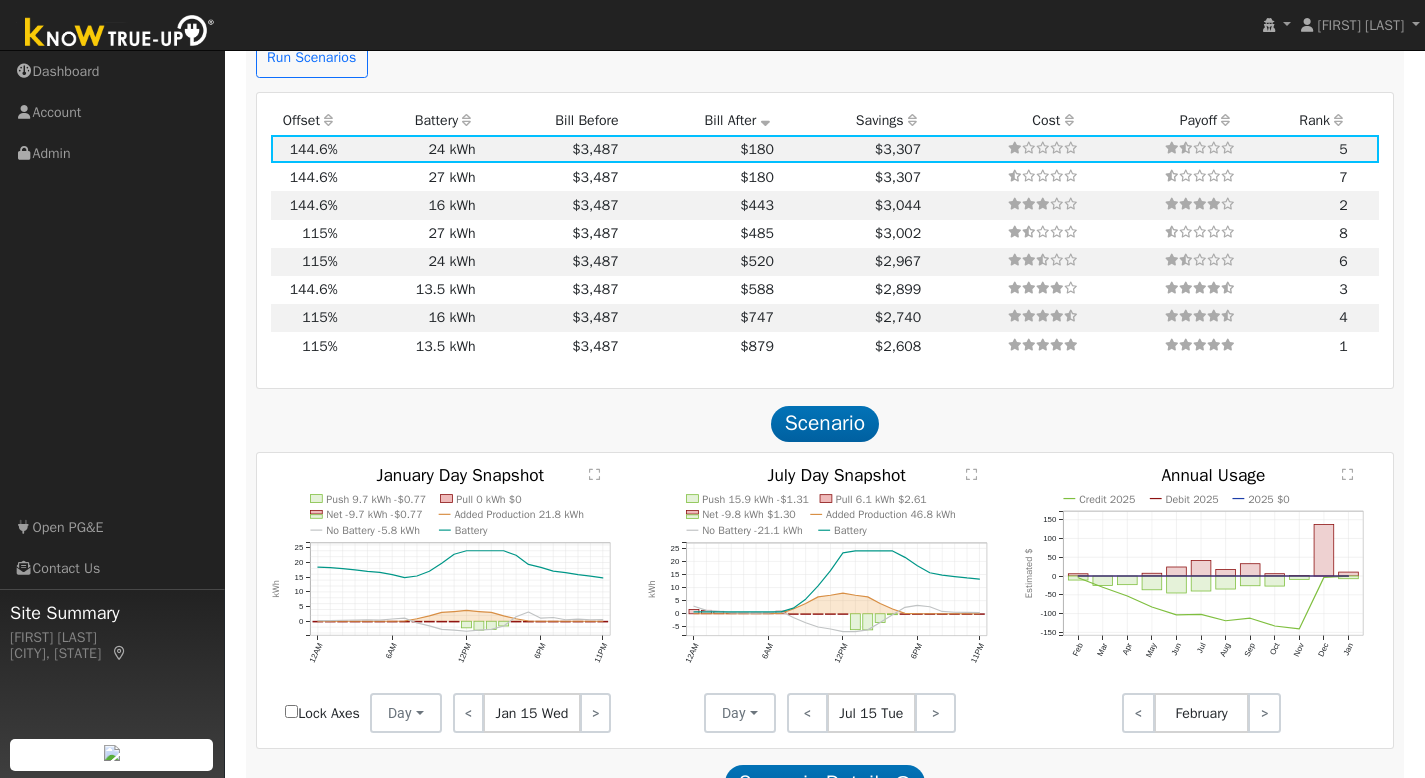 click on "" 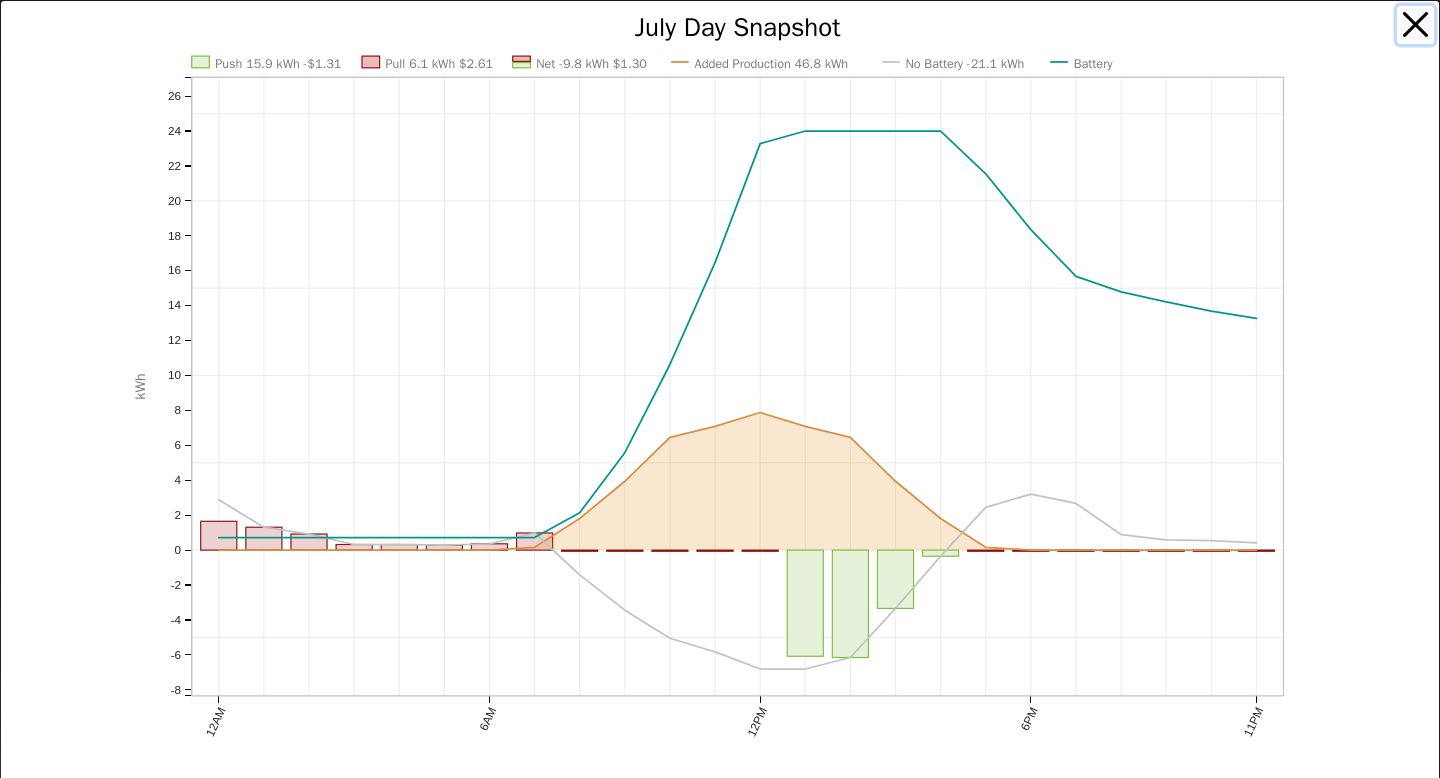 click at bounding box center [1416, 25] 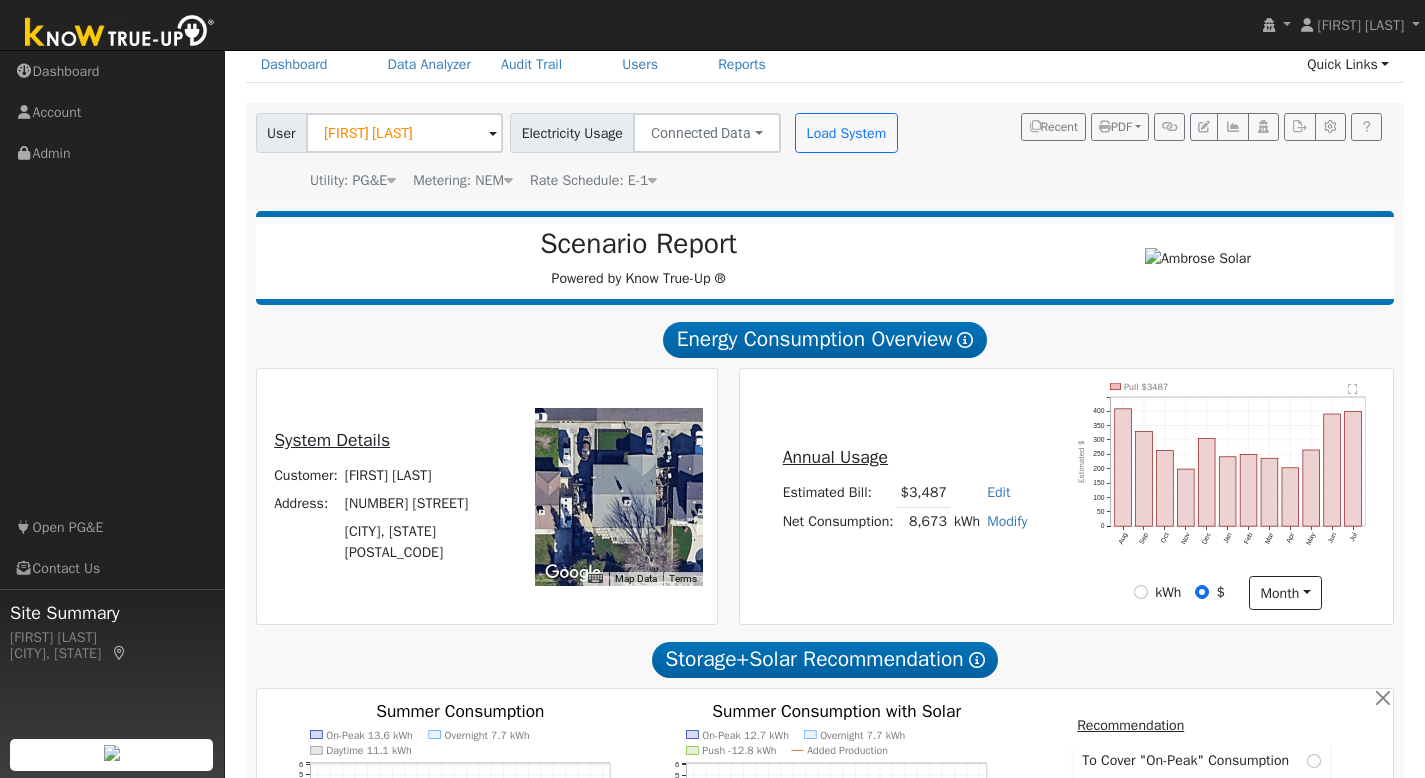 scroll, scrollTop: 0, scrollLeft: 0, axis: both 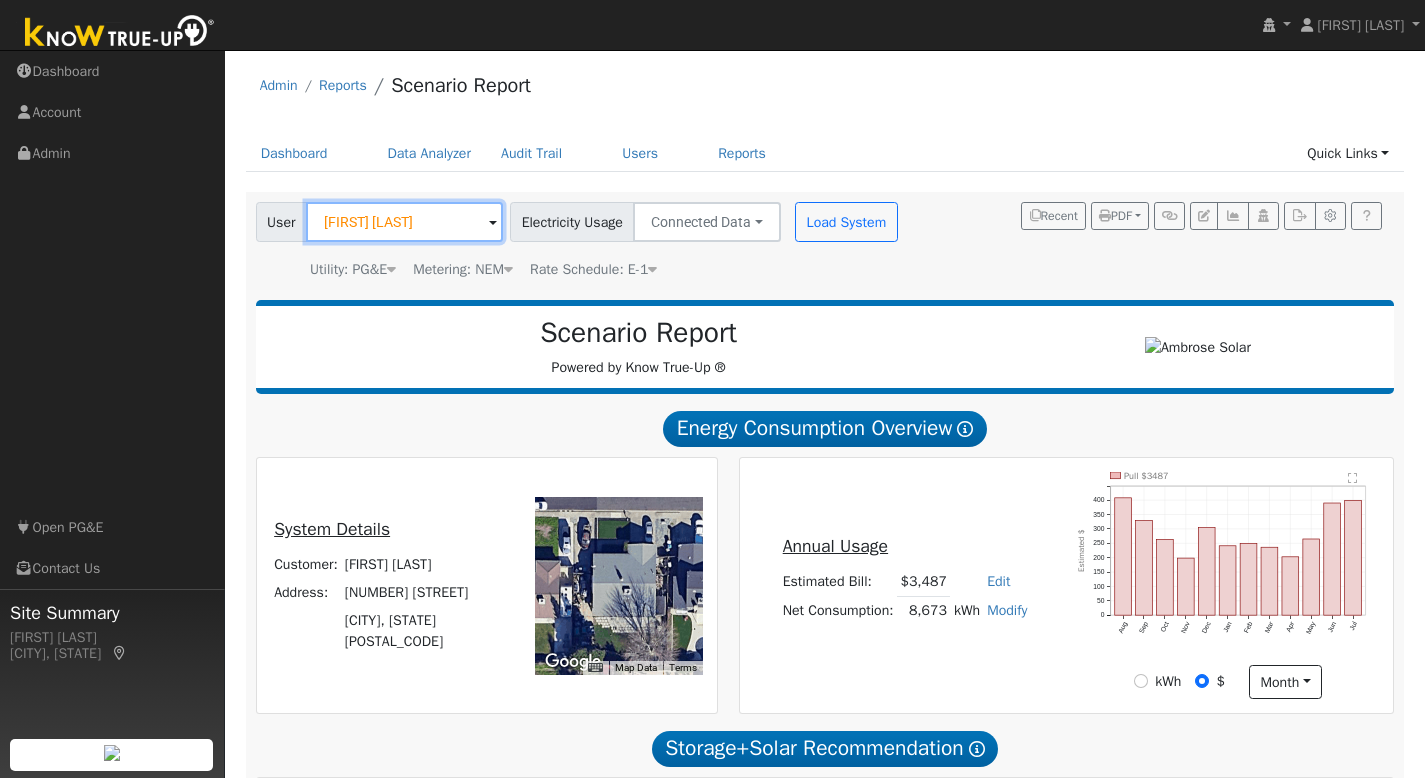 click on "[FIRST] [LAST]" at bounding box center [404, 222] 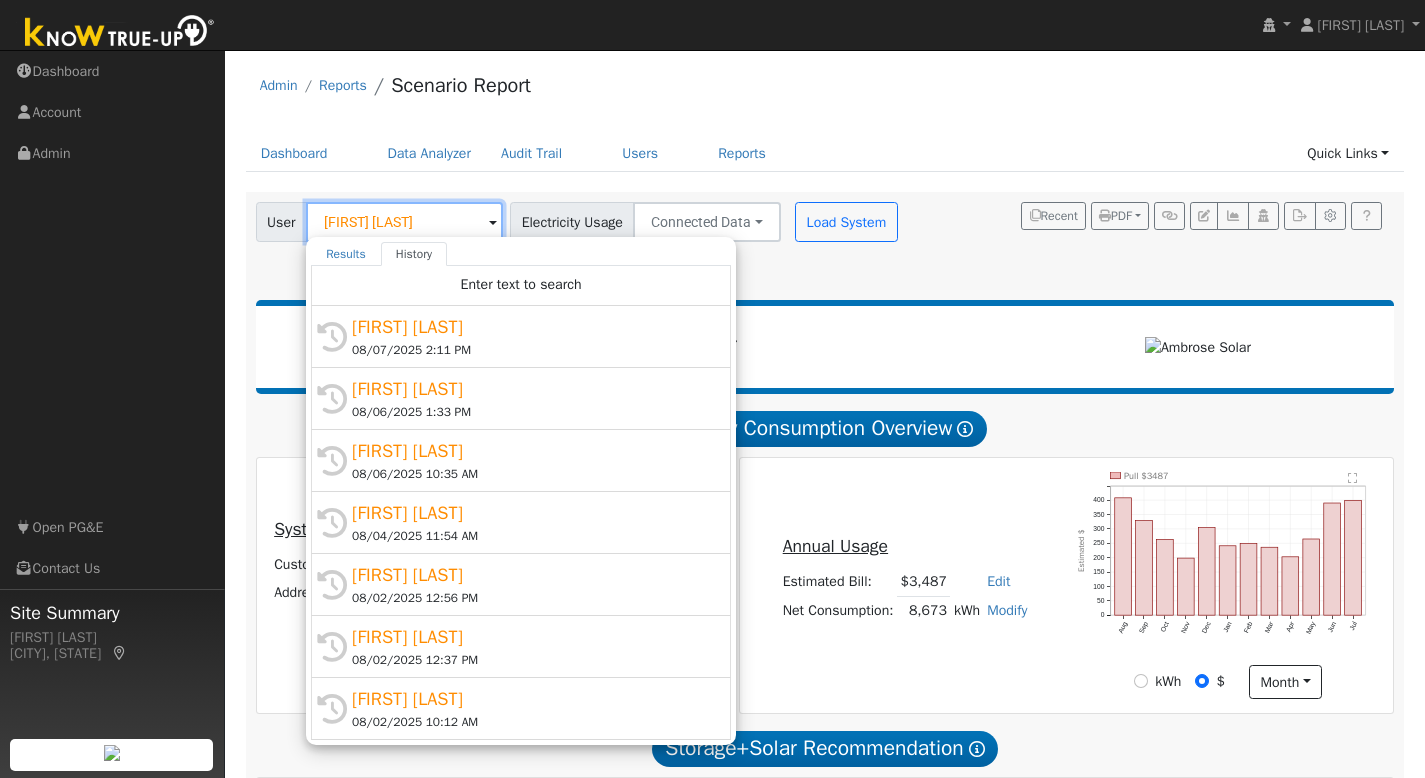 click on "[FIRST] [LAST]" at bounding box center (404, 222) 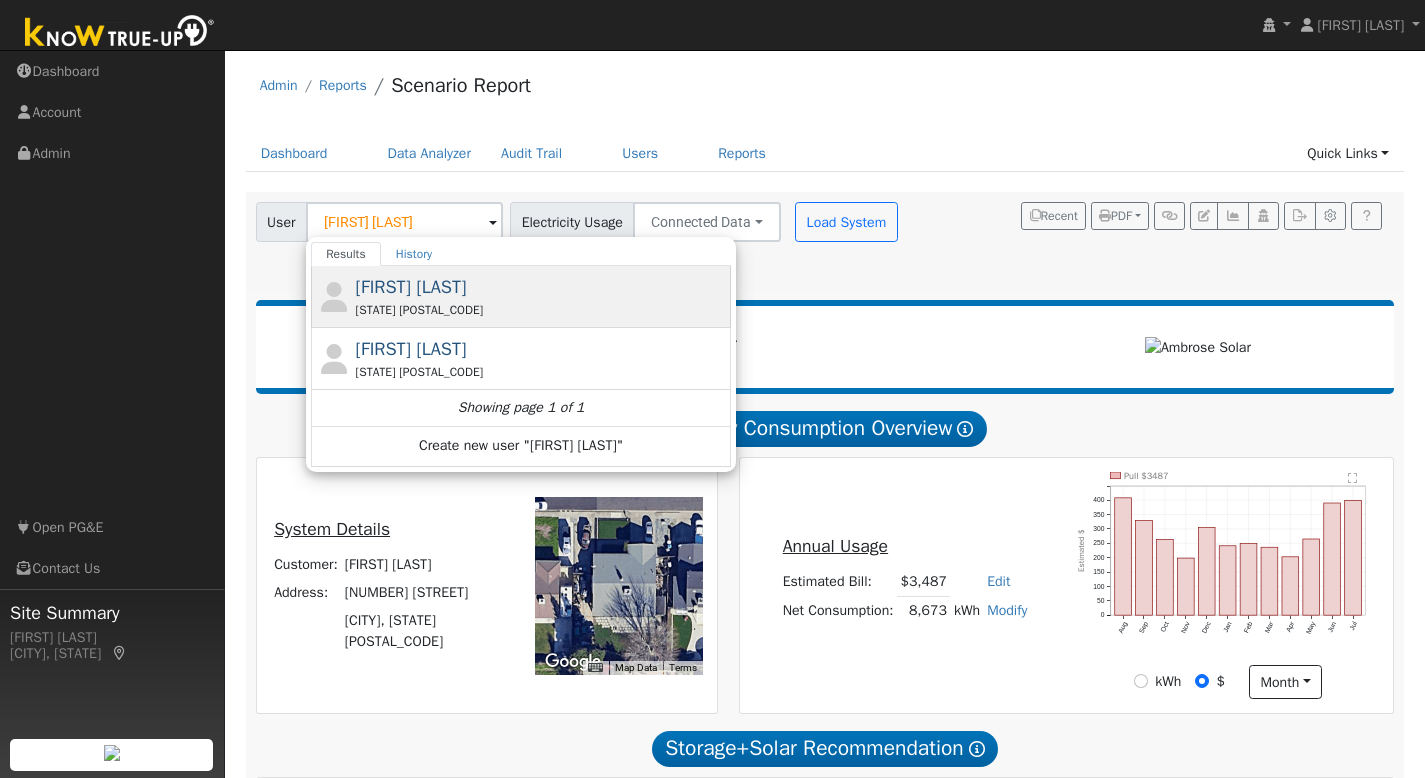 click on "[STATE] [POSTAL_CODE]" at bounding box center (541, 310) 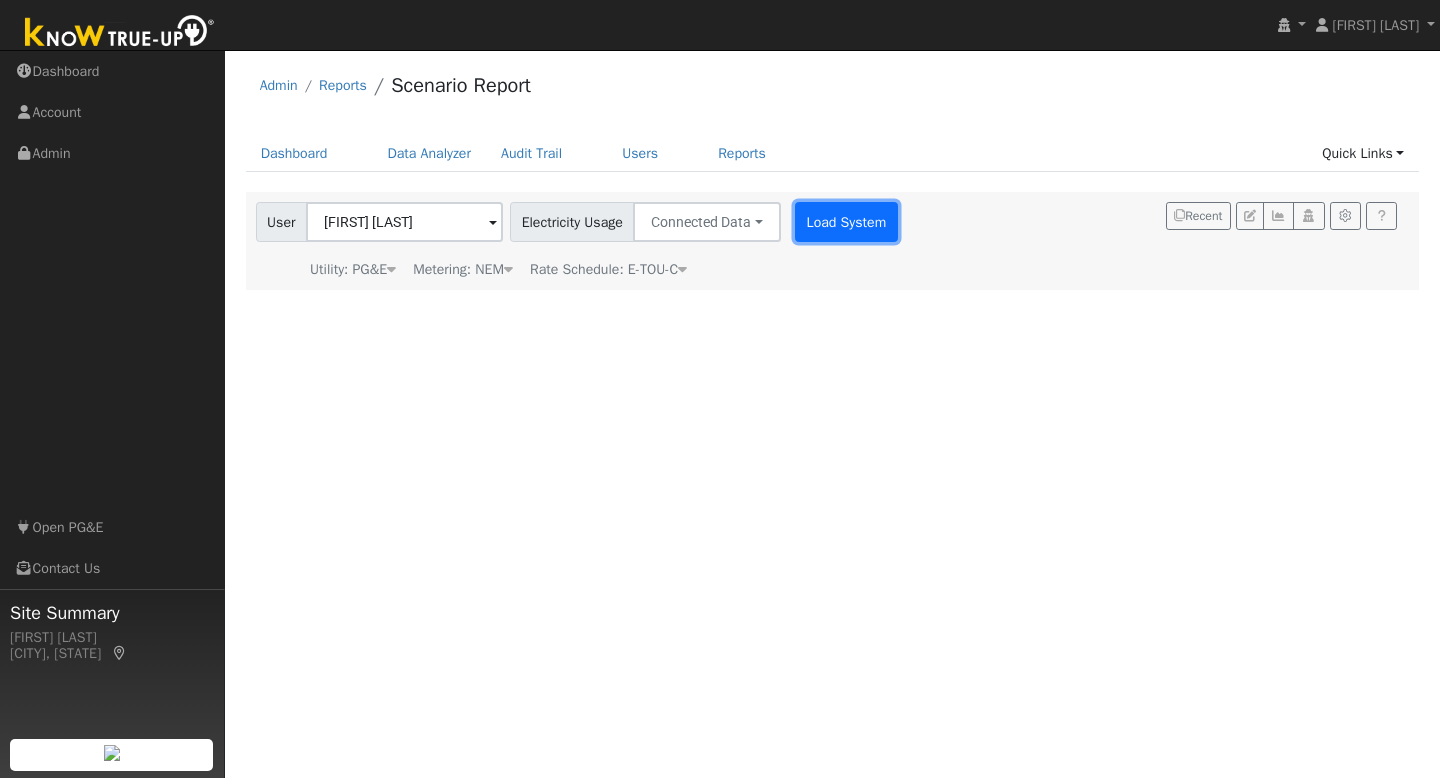 click on "Load System" at bounding box center [846, 222] 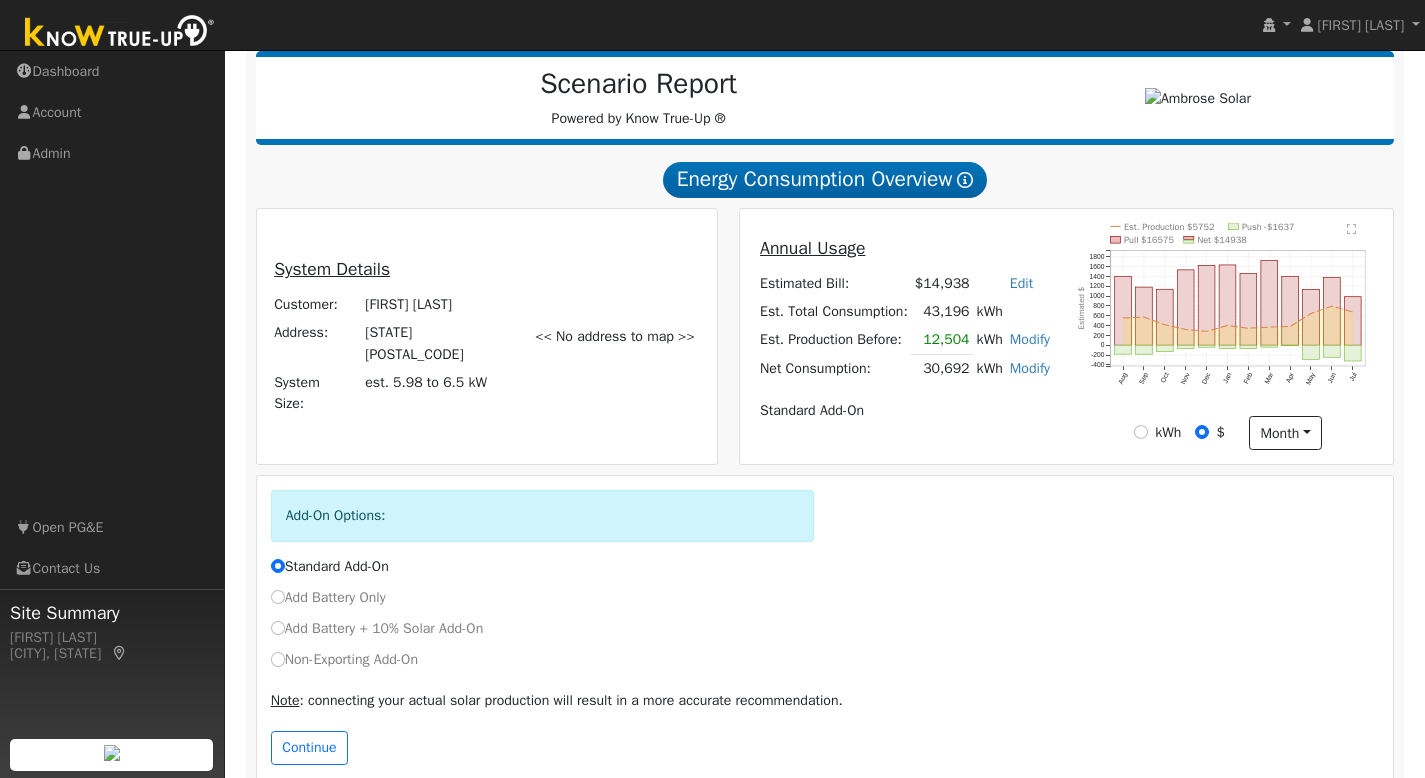 scroll, scrollTop: 300, scrollLeft: 0, axis: vertical 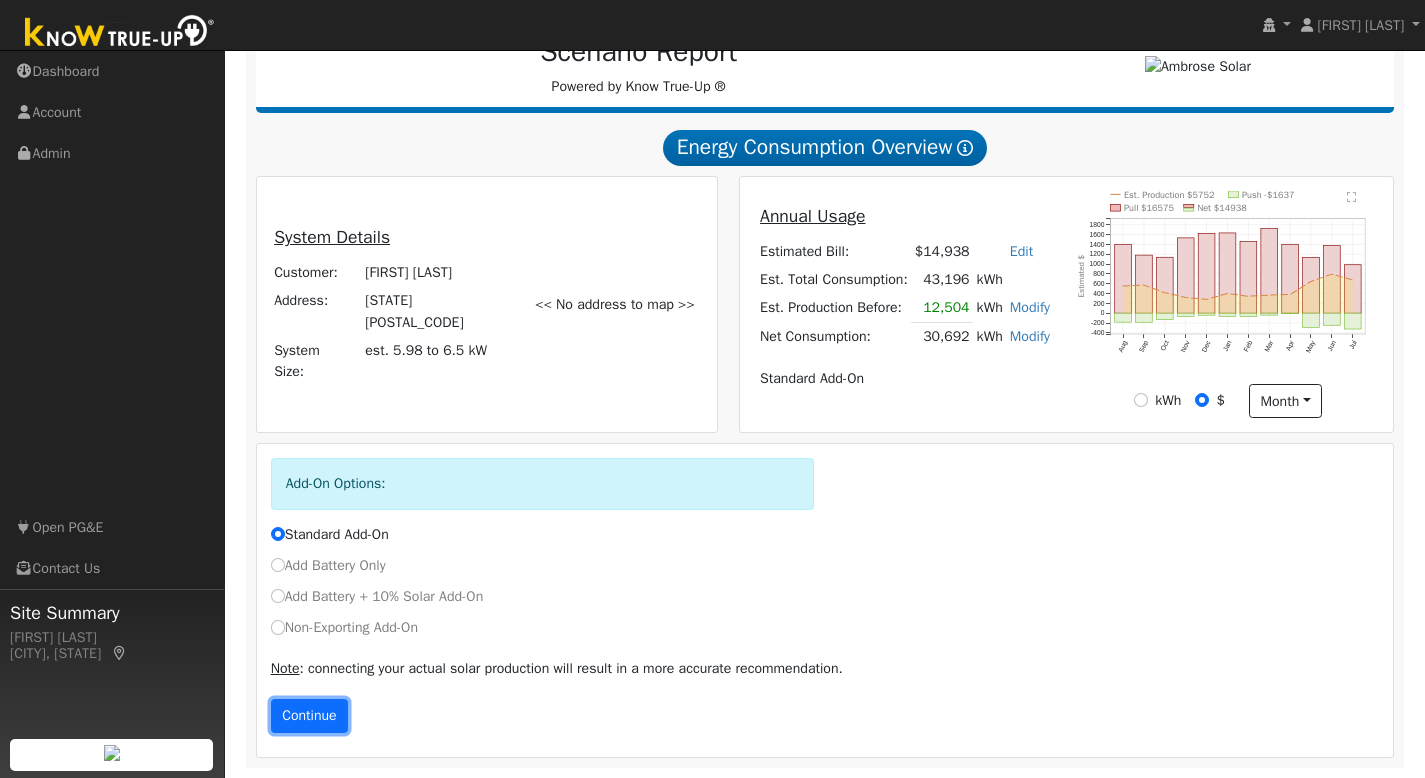 click on "Continue" at bounding box center (310, 716) 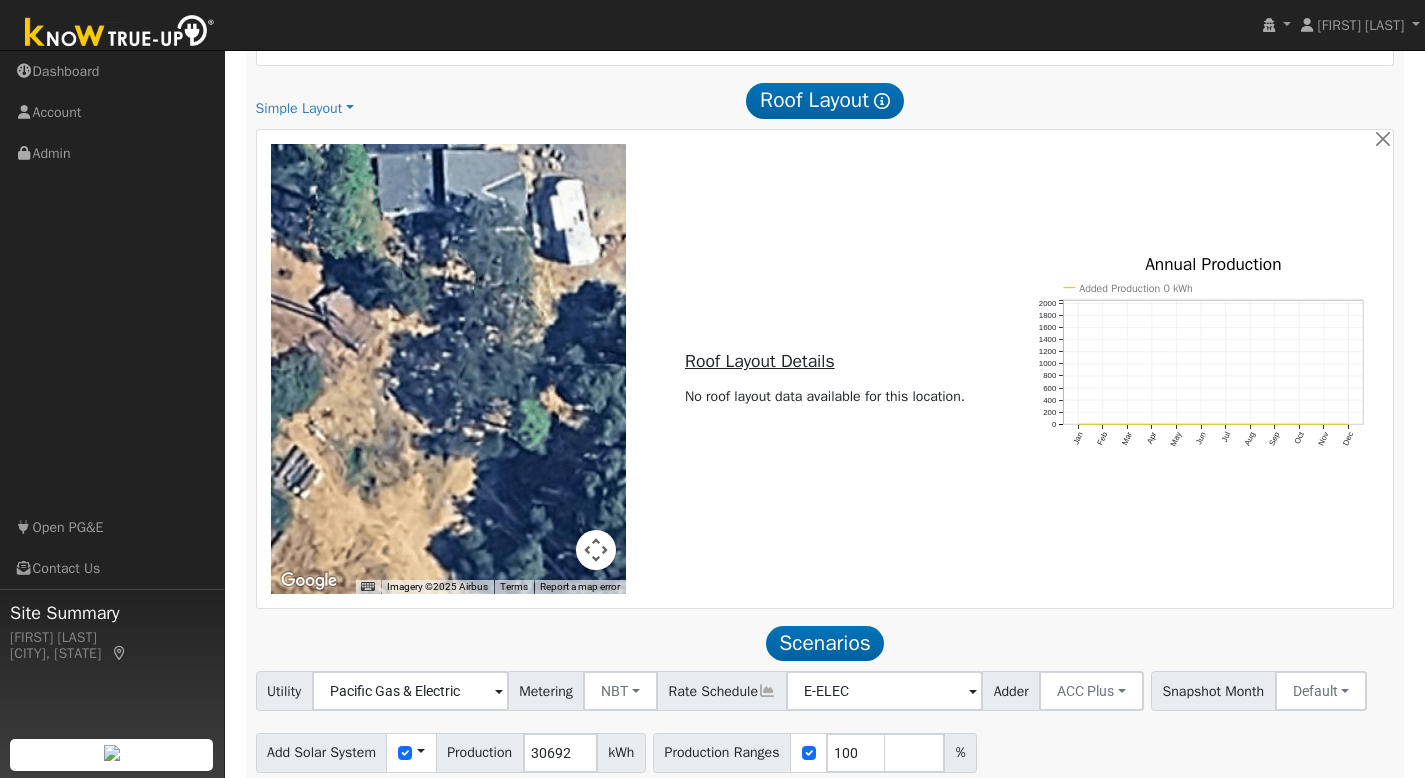 scroll, scrollTop: 1387, scrollLeft: 0, axis: vertical 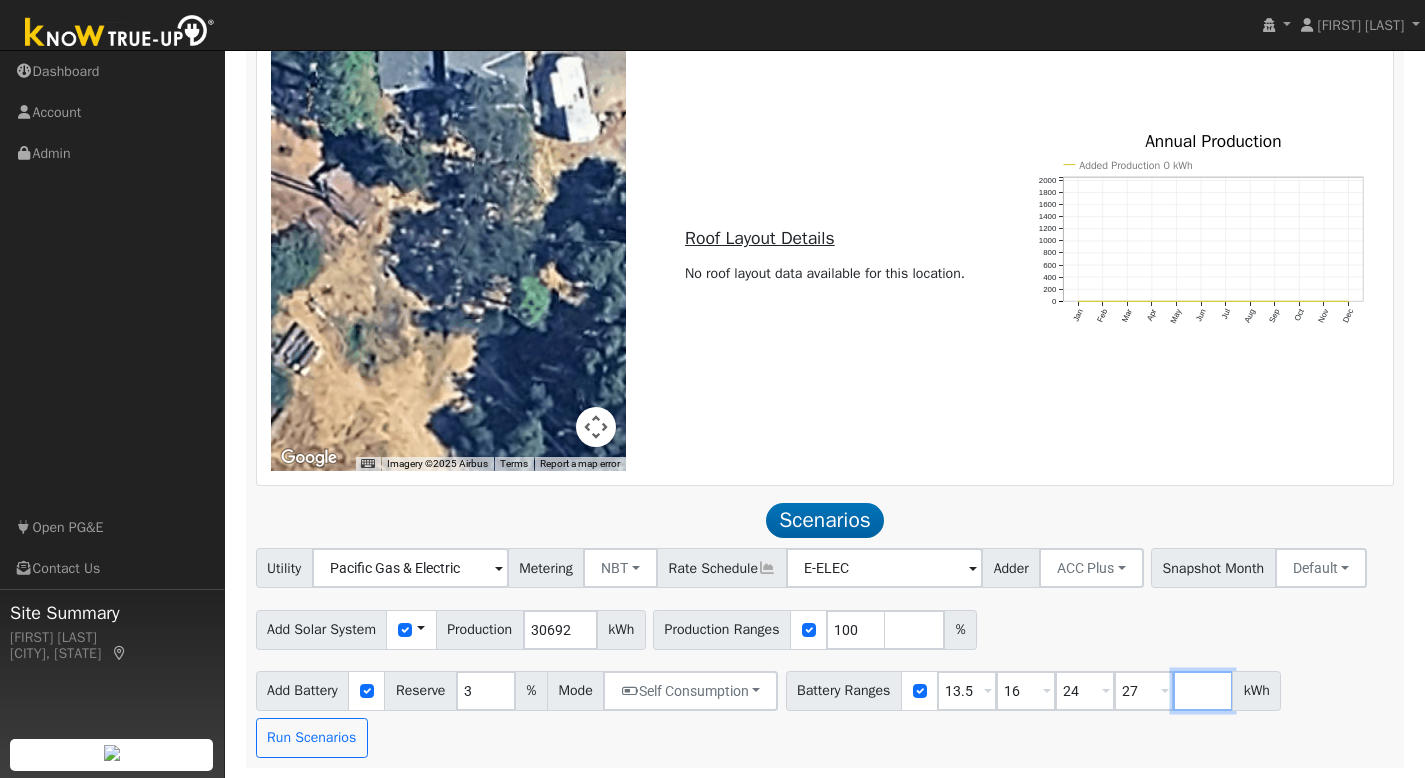 drag, startPoint x: 1208, startPoint y: 692, endPoint x: 1269, endPoint y: 742, distance: 78.873314 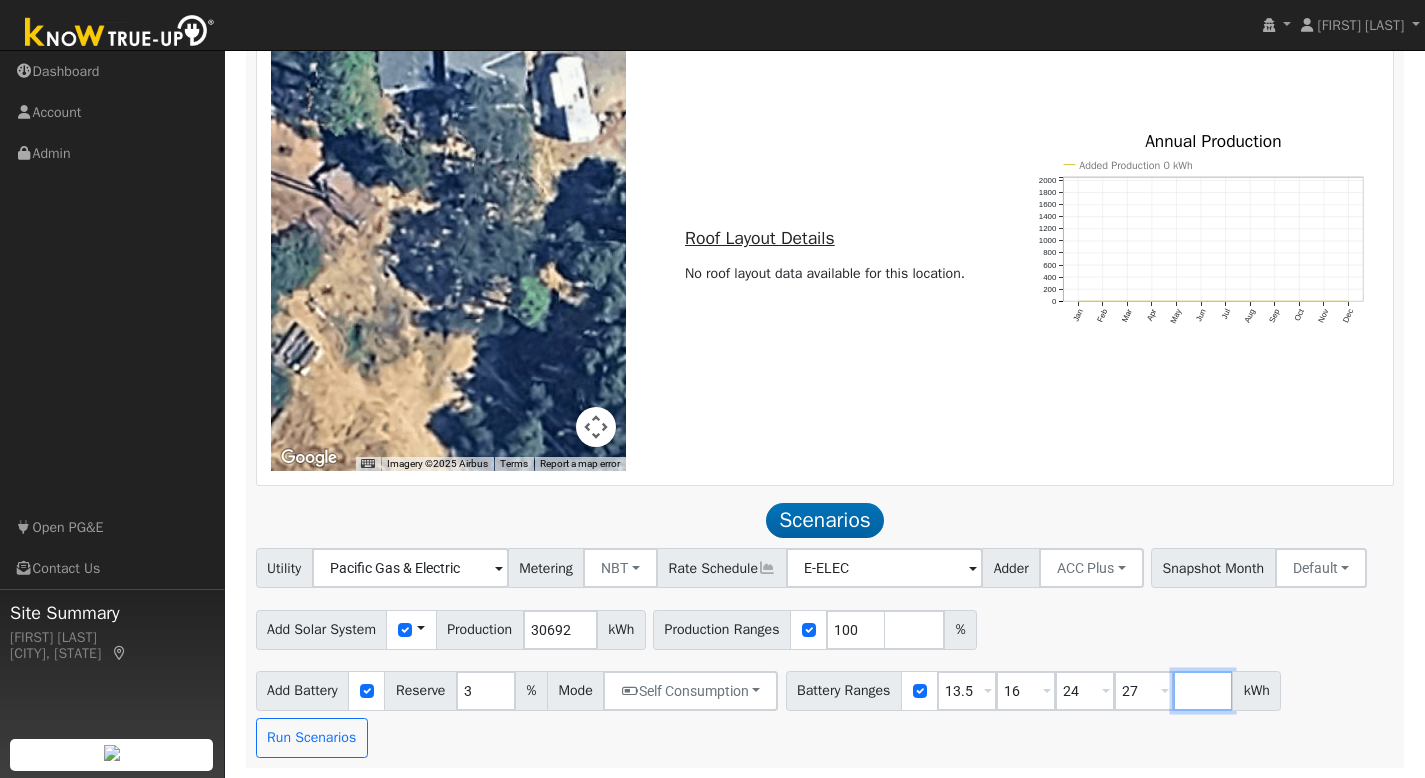 type on "4" 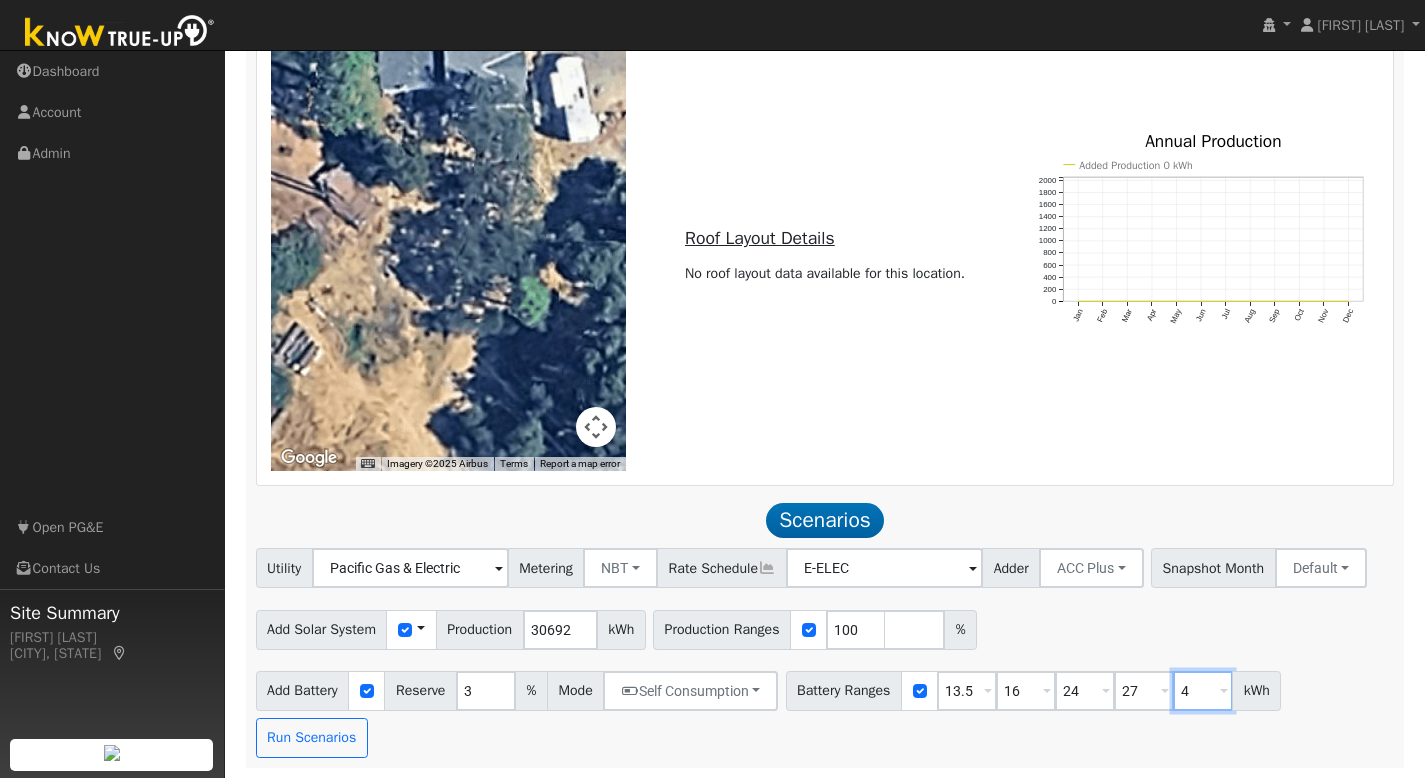 type 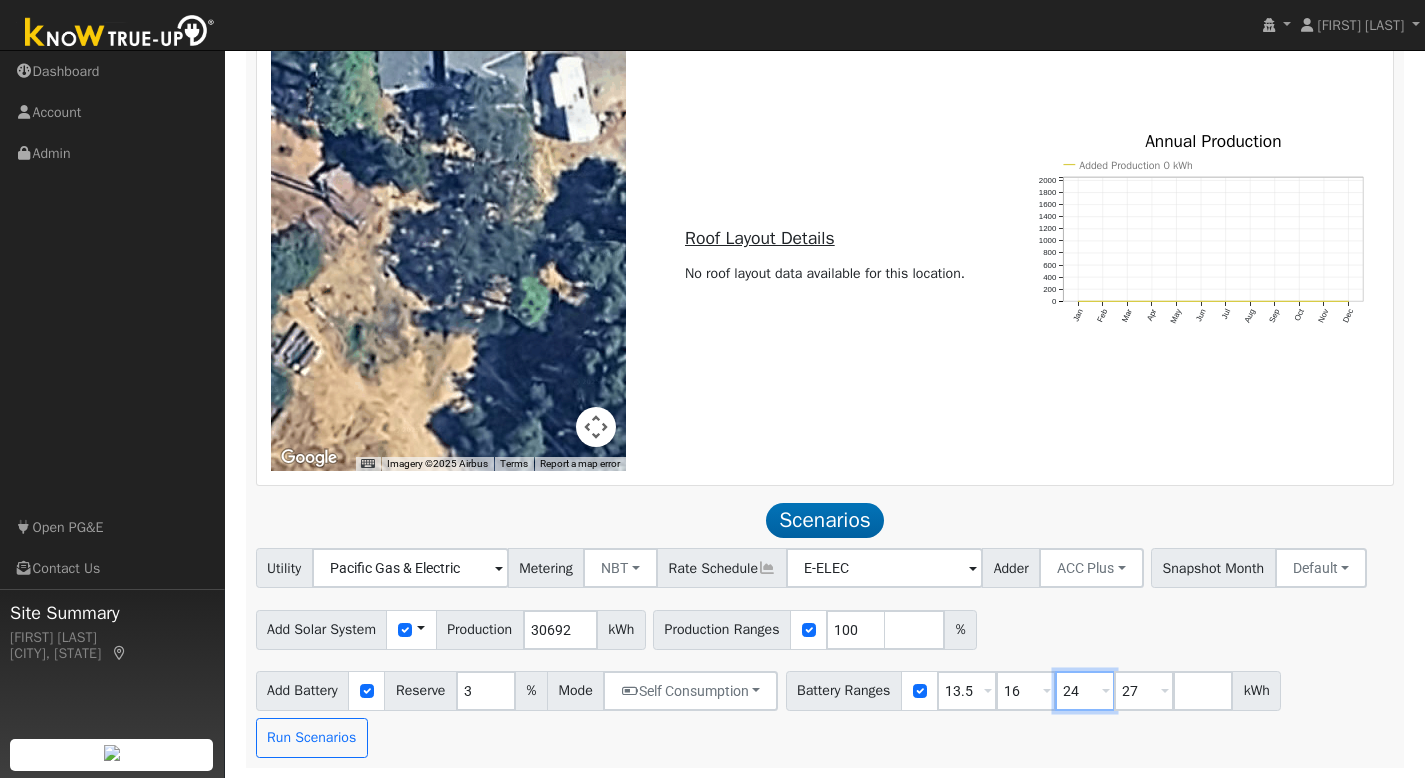 drag, startPoint x: 1106, startPoint y: 691, endPoint x: 1093, endPoint y: 691, distance: 13 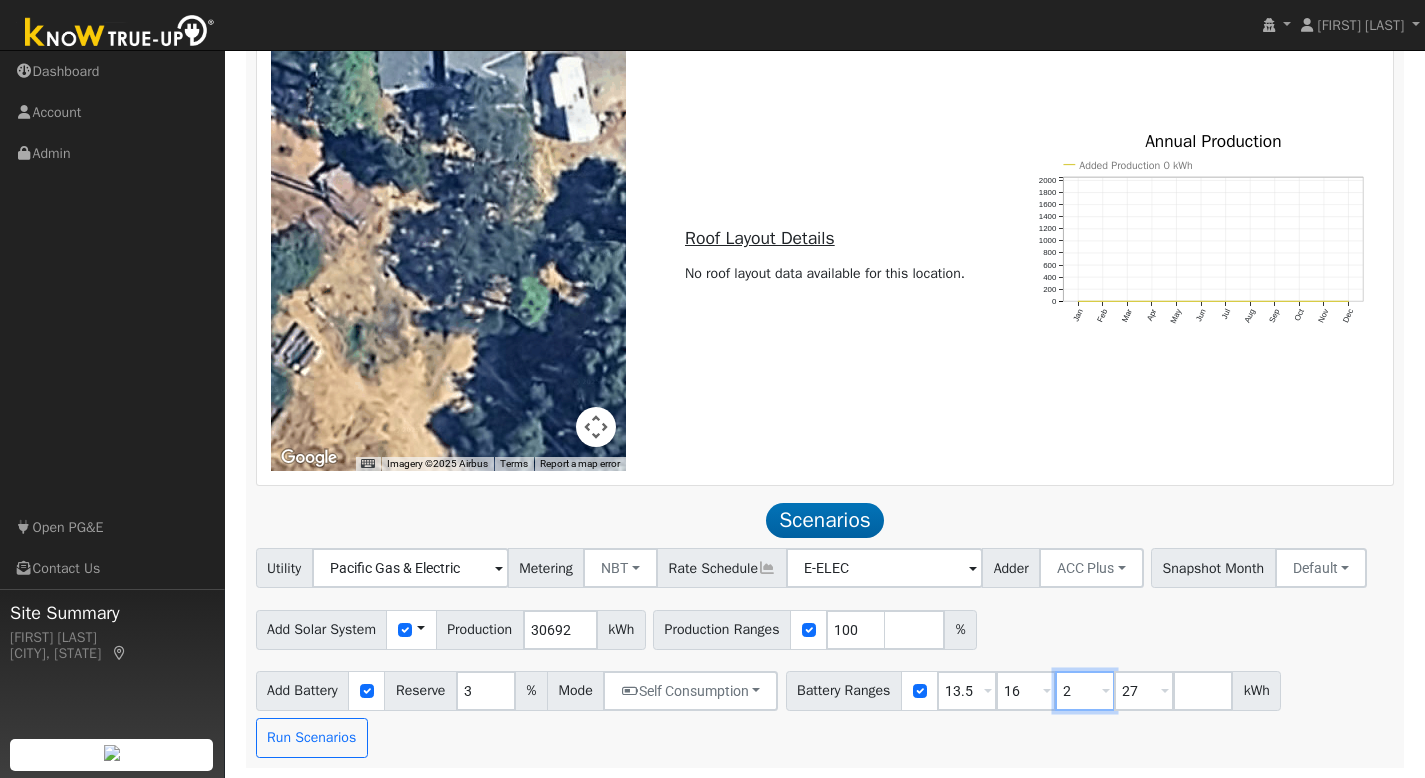 type on "27" 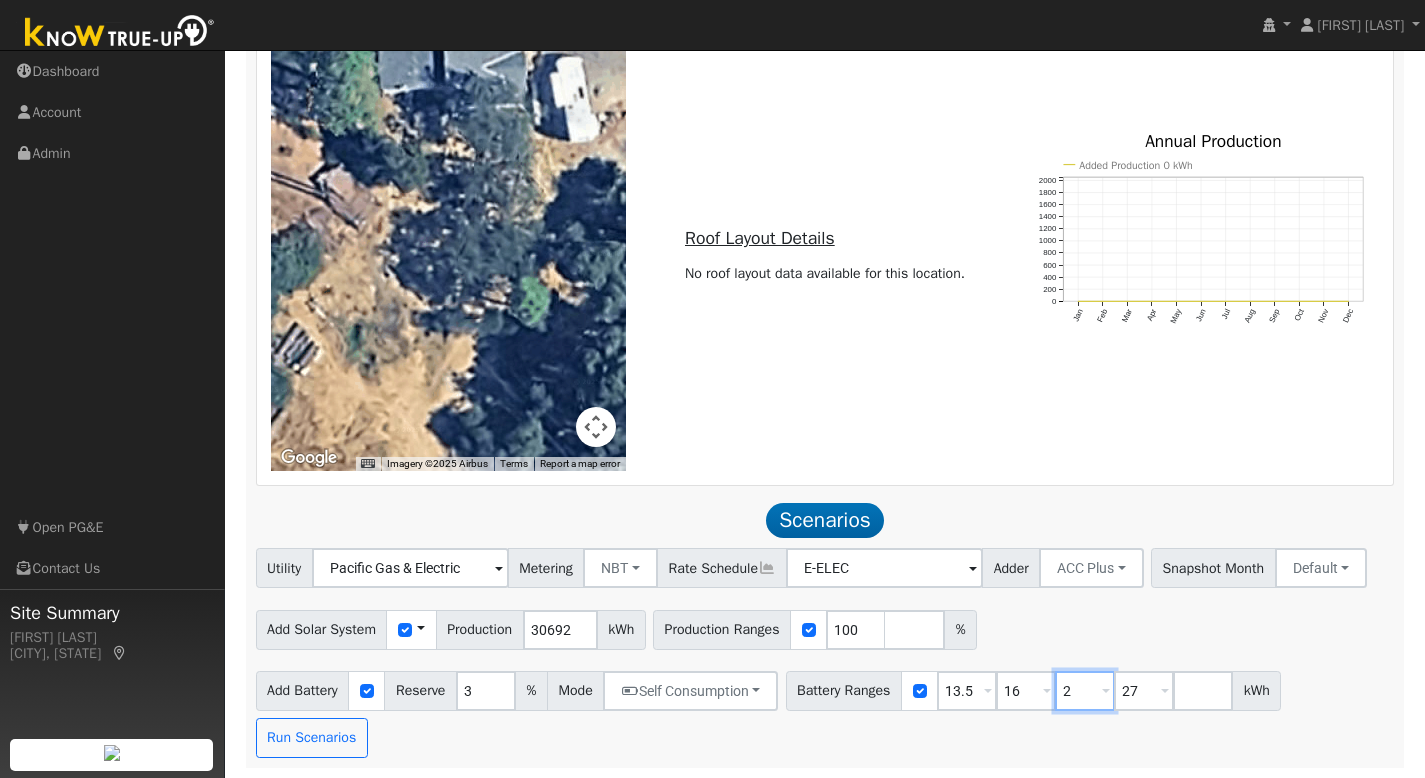 type 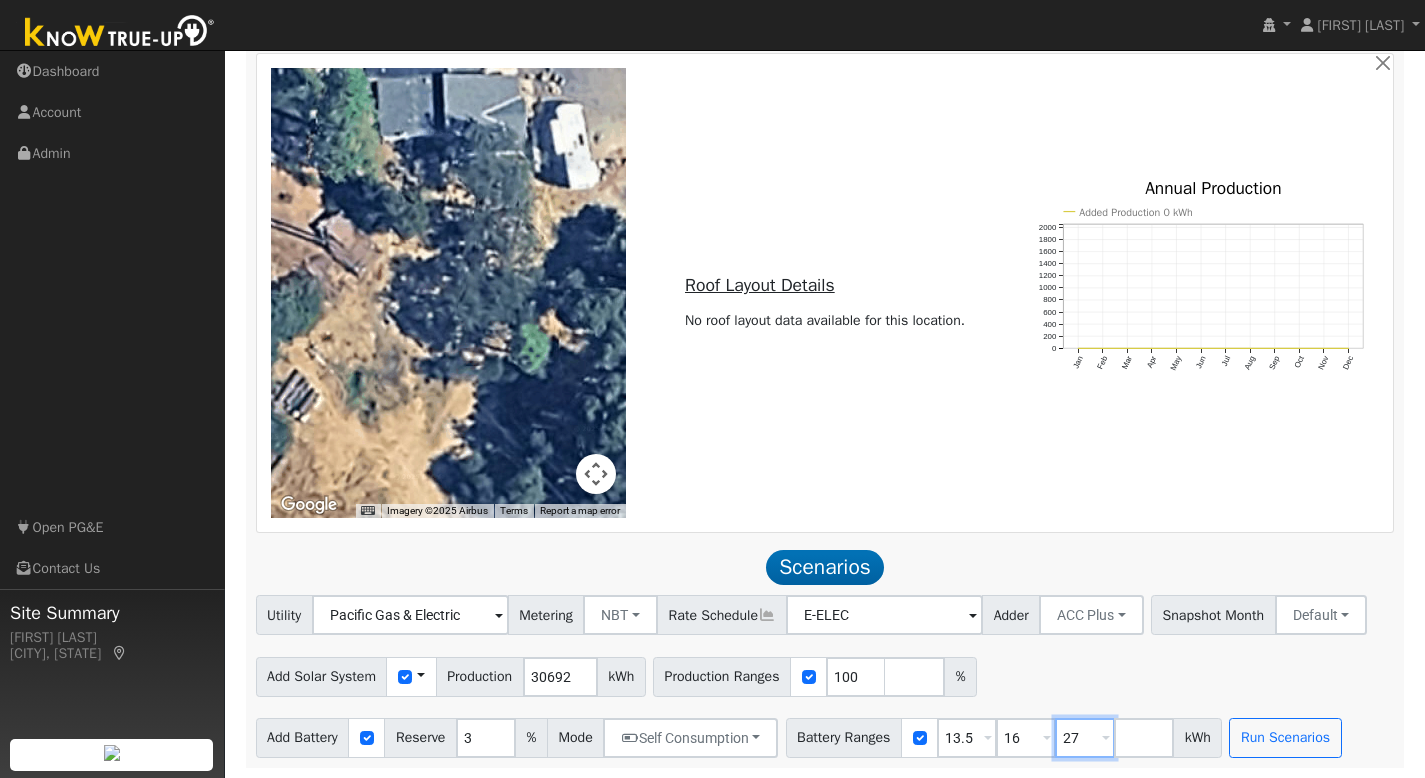 scroll, scrollTop: 1340, scrollLeft: 0, axis: vertical 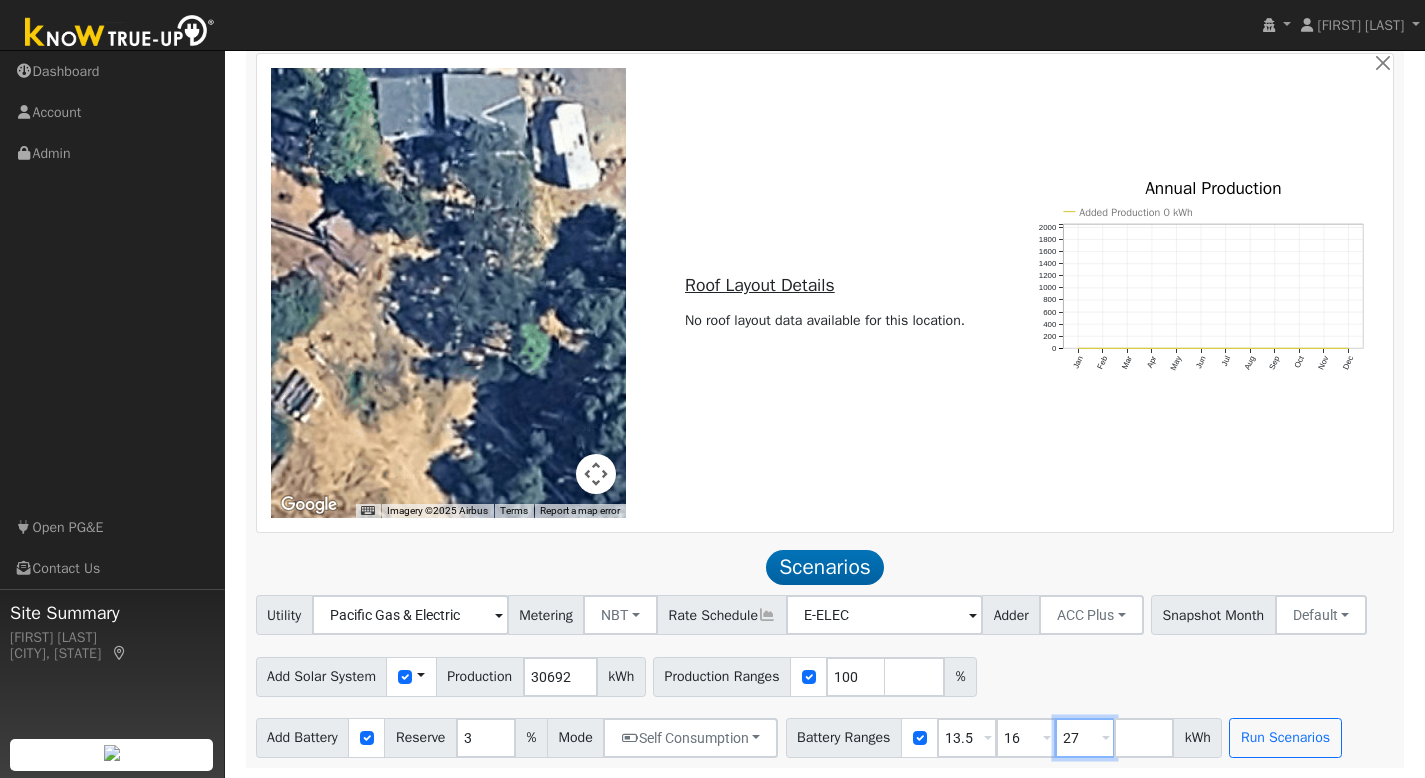 type on "27" 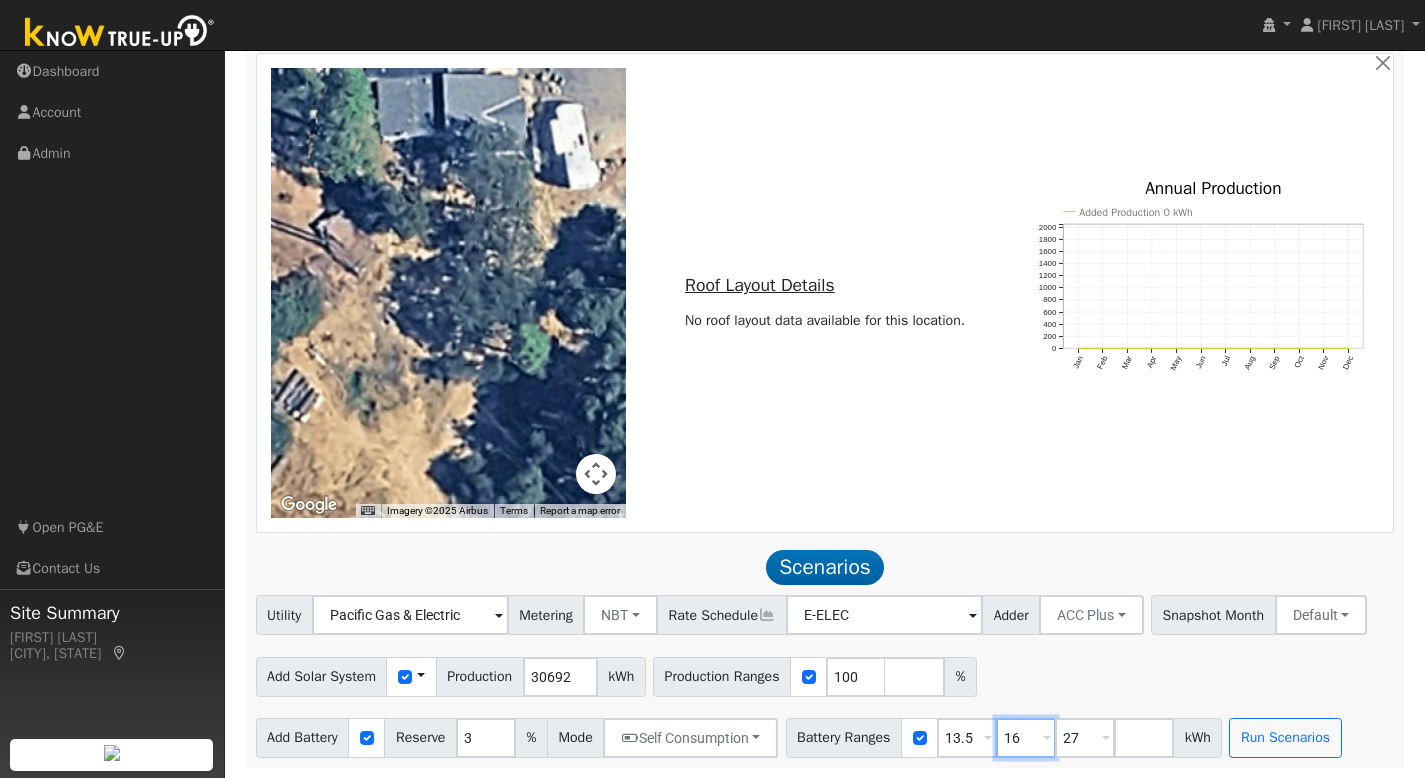 drag, startPoint x: 1049, startPoint y: 731, endPoint x: 1027, endPoint y: 735, distance: 22.36068 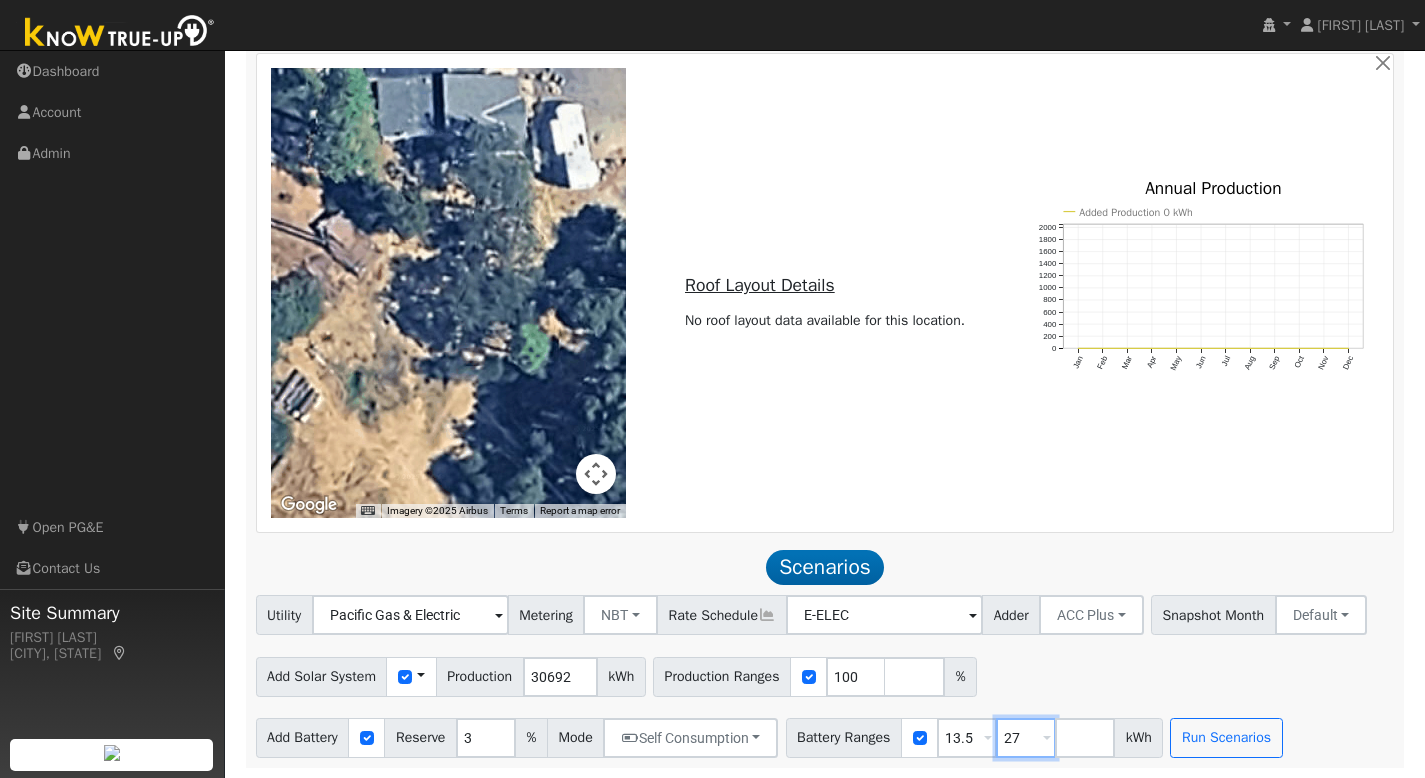 type on "27" 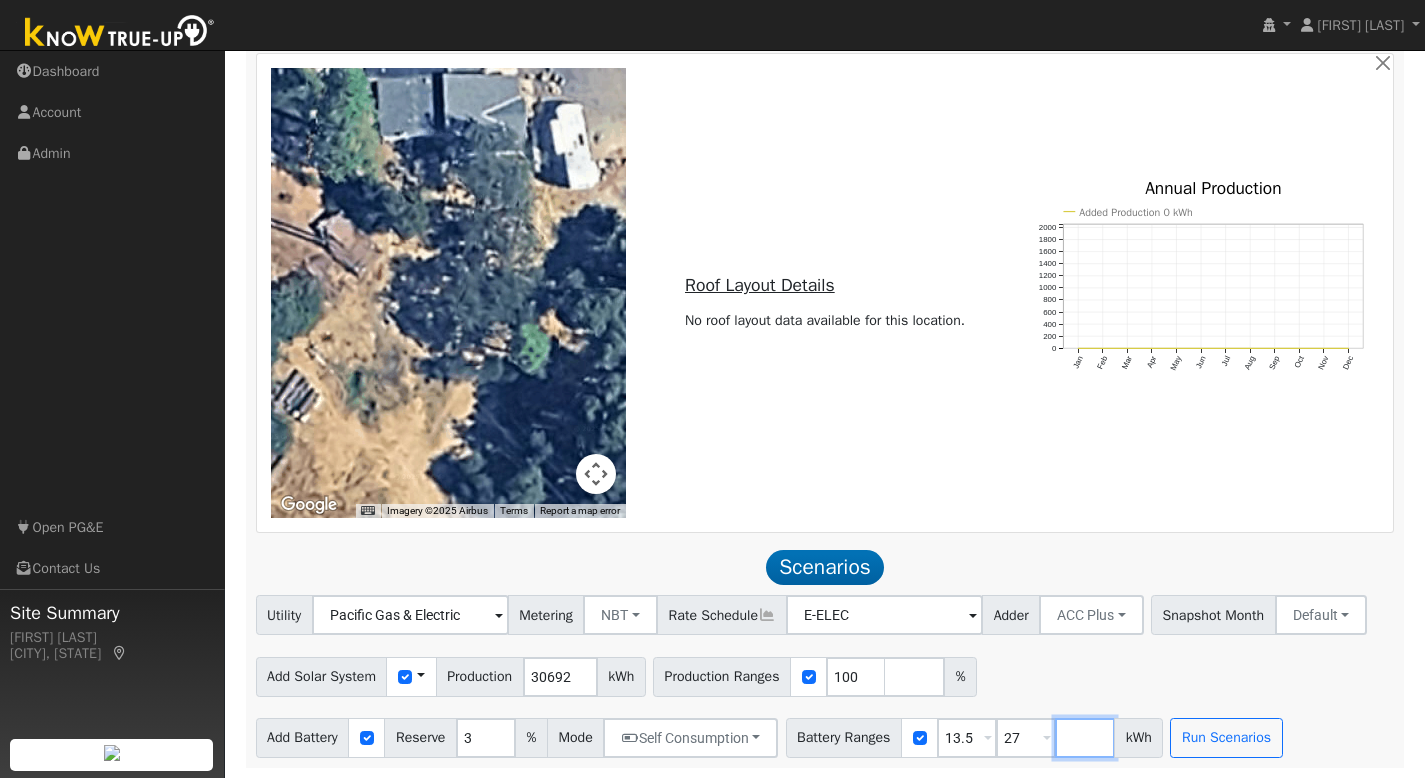 click at bounding box center [1085, 738] 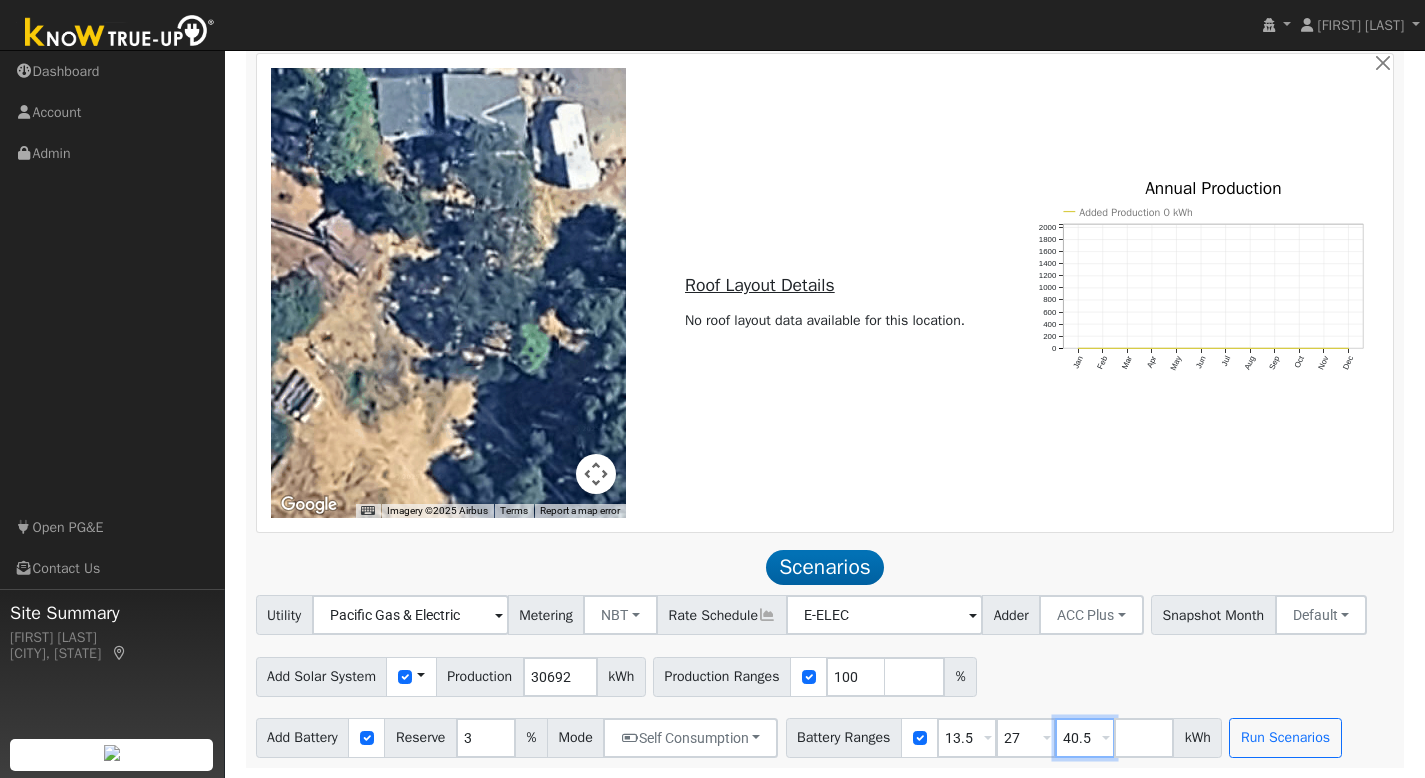 type on "40.5" 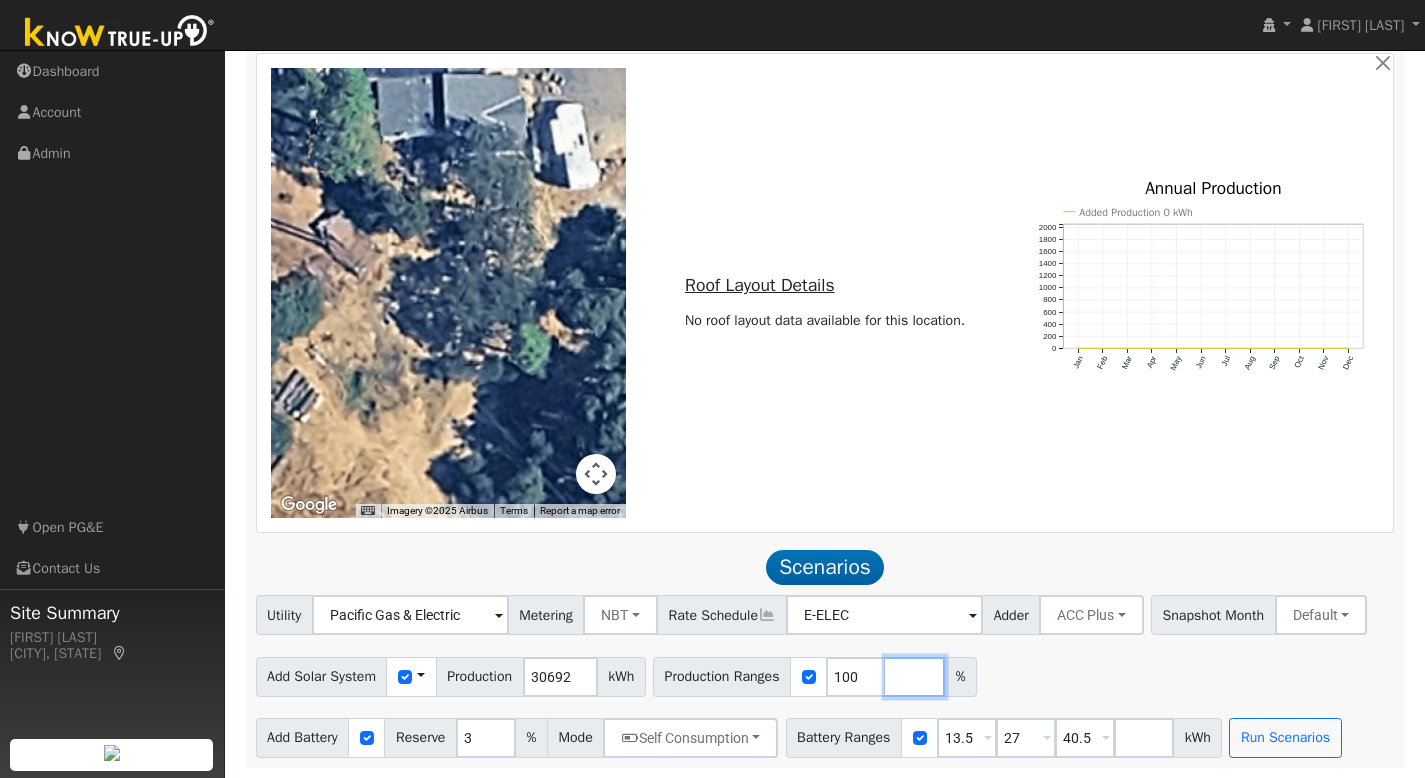drag, startPoint x: 927, startPoint y: 668, endPoint x: 935, endPoint y: 692, distance: 25.298222 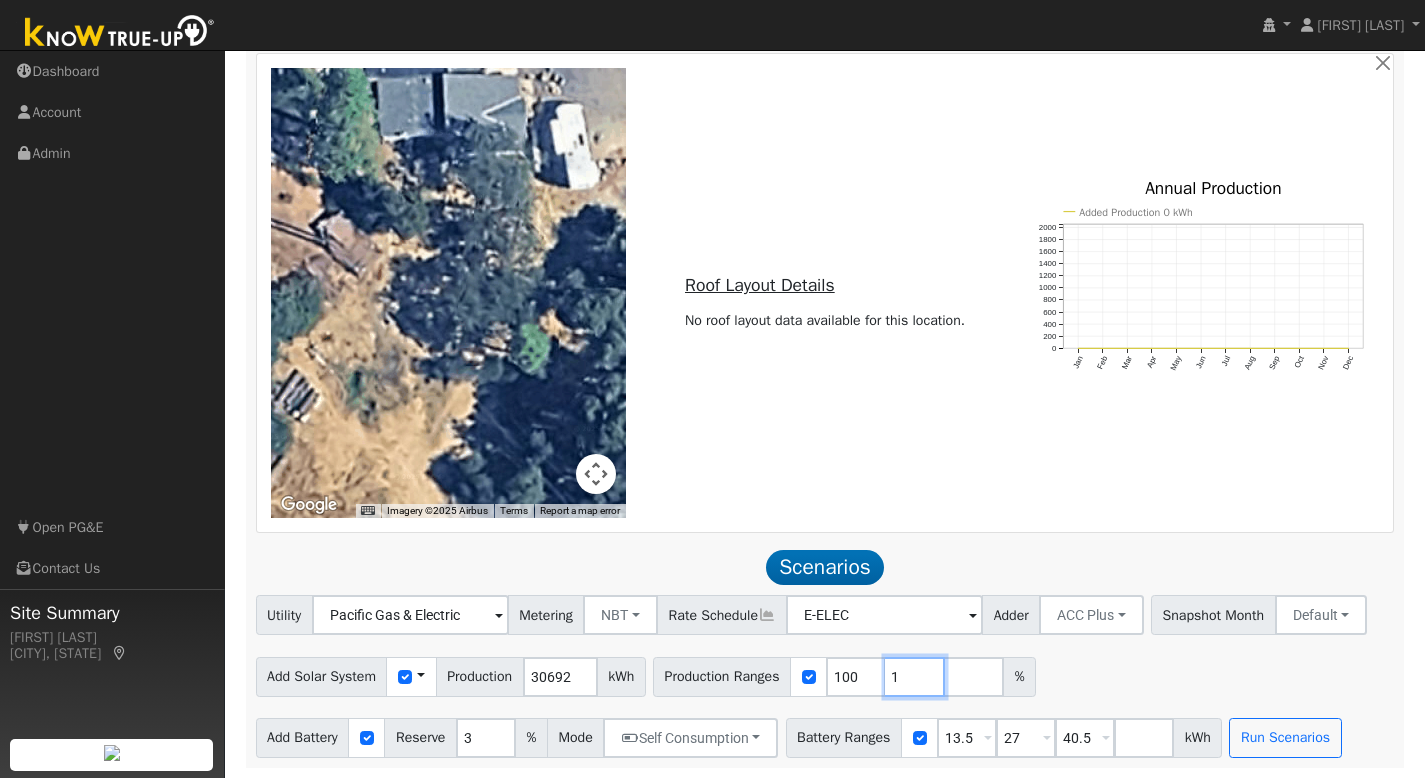 type 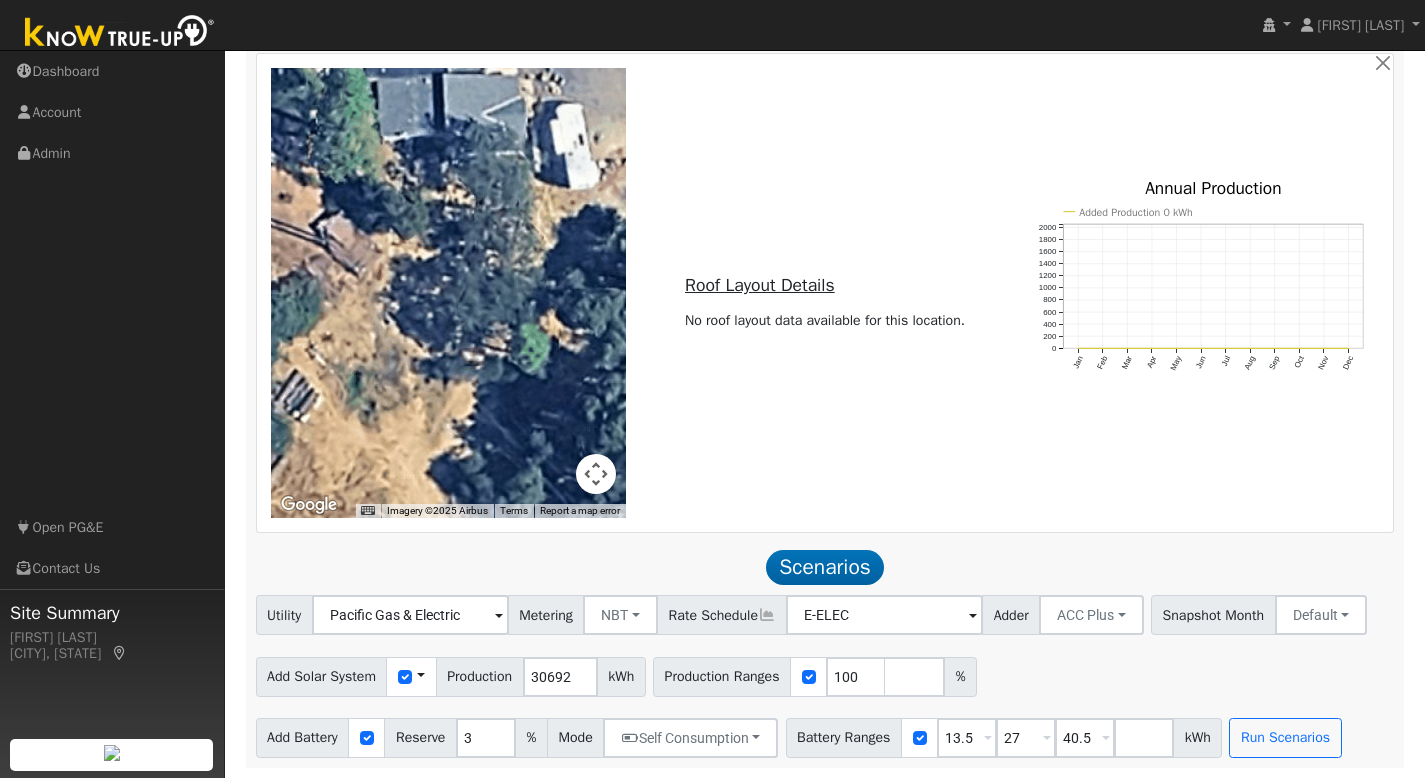 click on "Add Solar System Use CSV Data Production 30692 kWh Production Ranges 100 %" at bounding box center (825, 673) 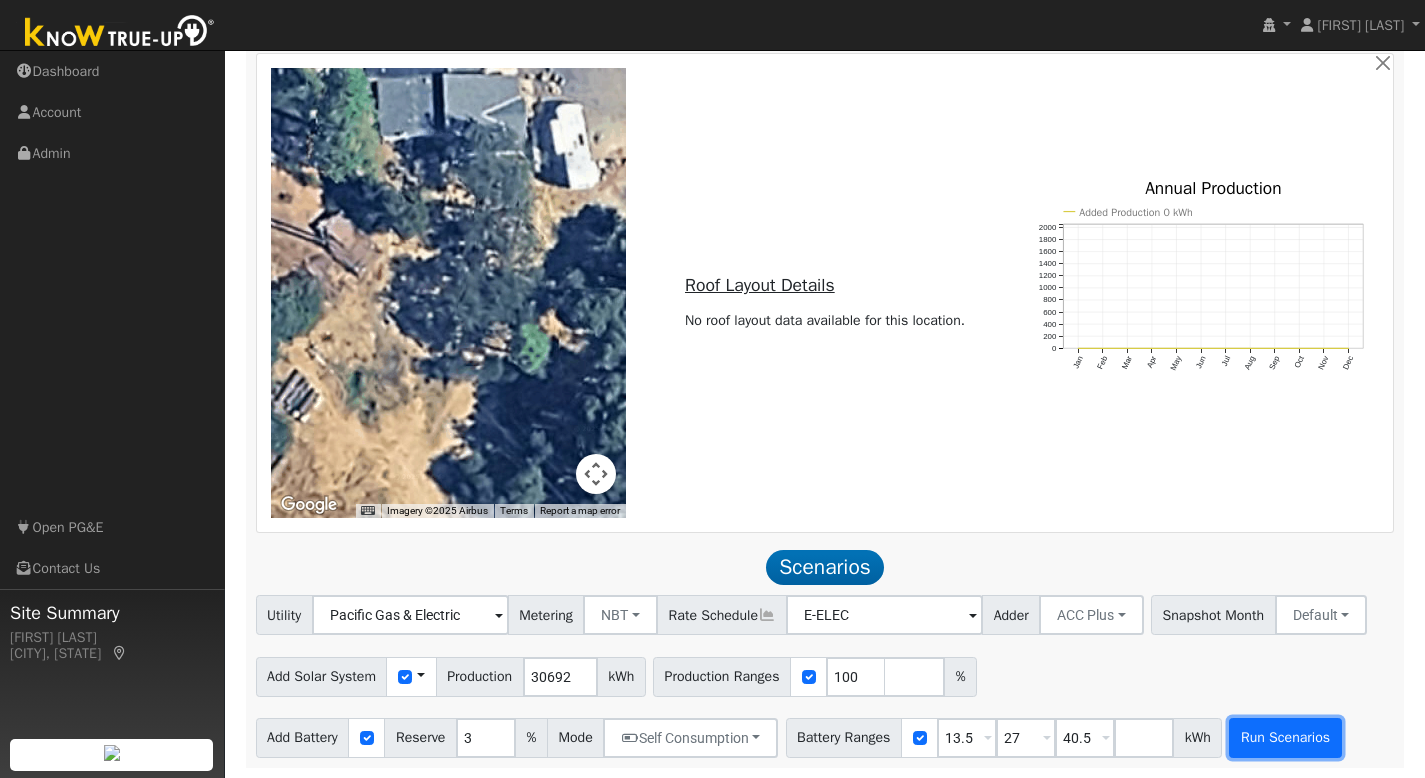 click on "Run Scenarios" at bounding box center [1285, 738] 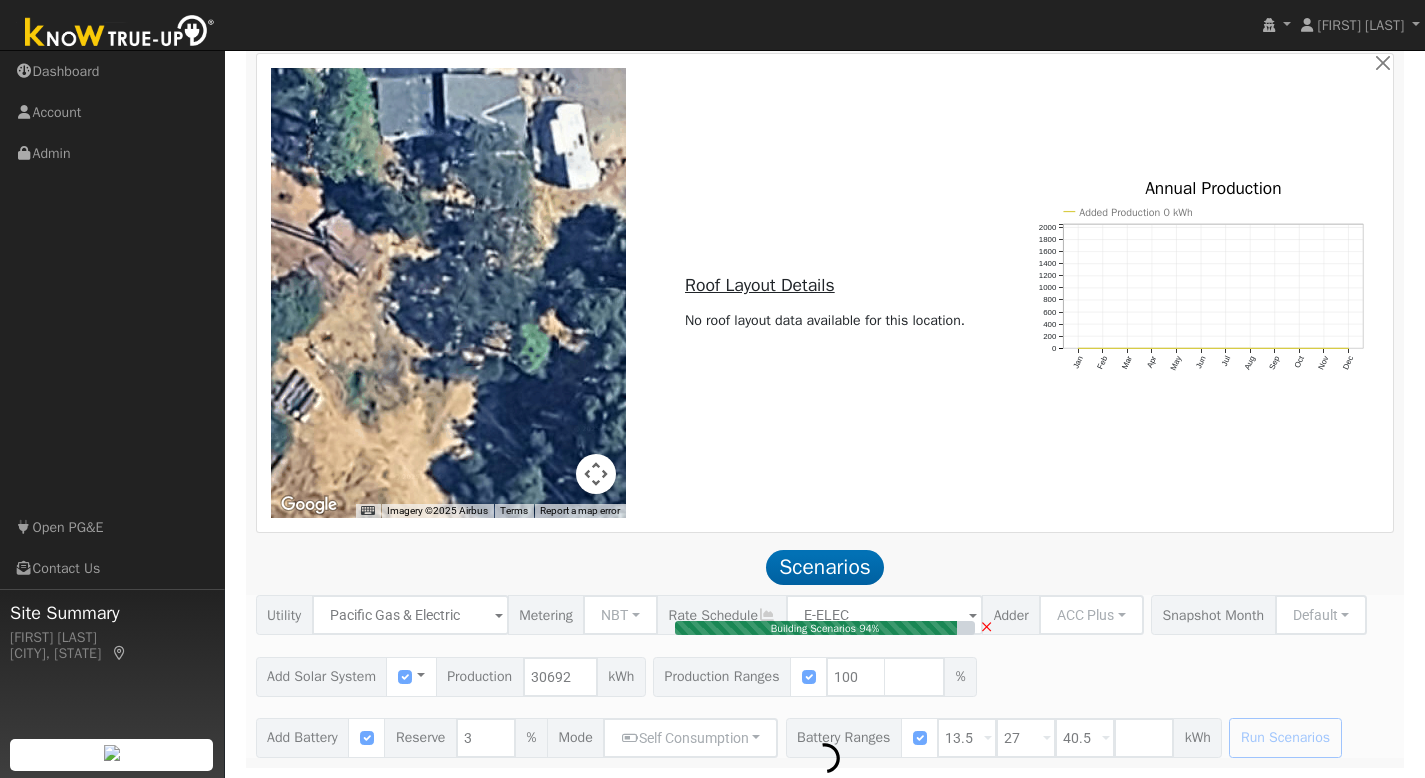 type on "$71,615" 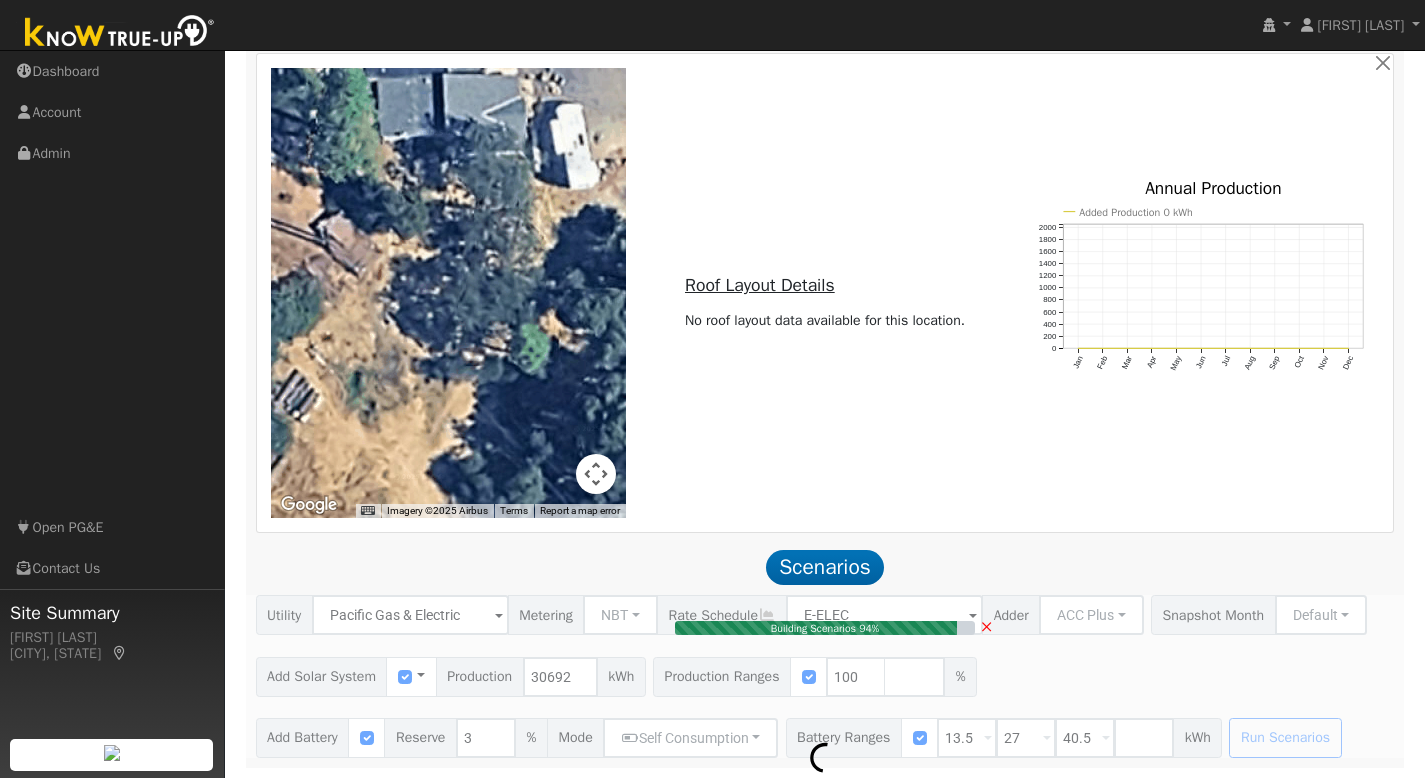 type on "$32,400" 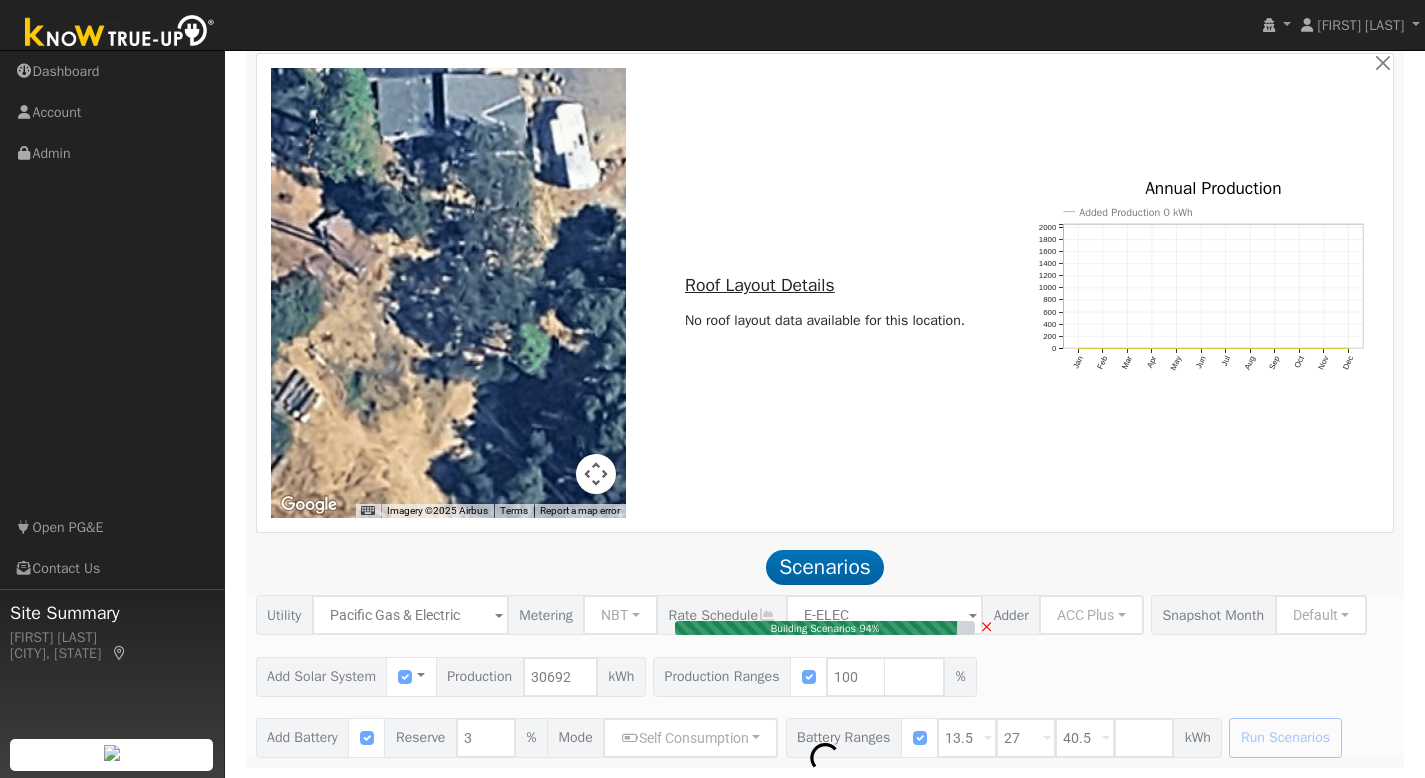 type on "$31,205" 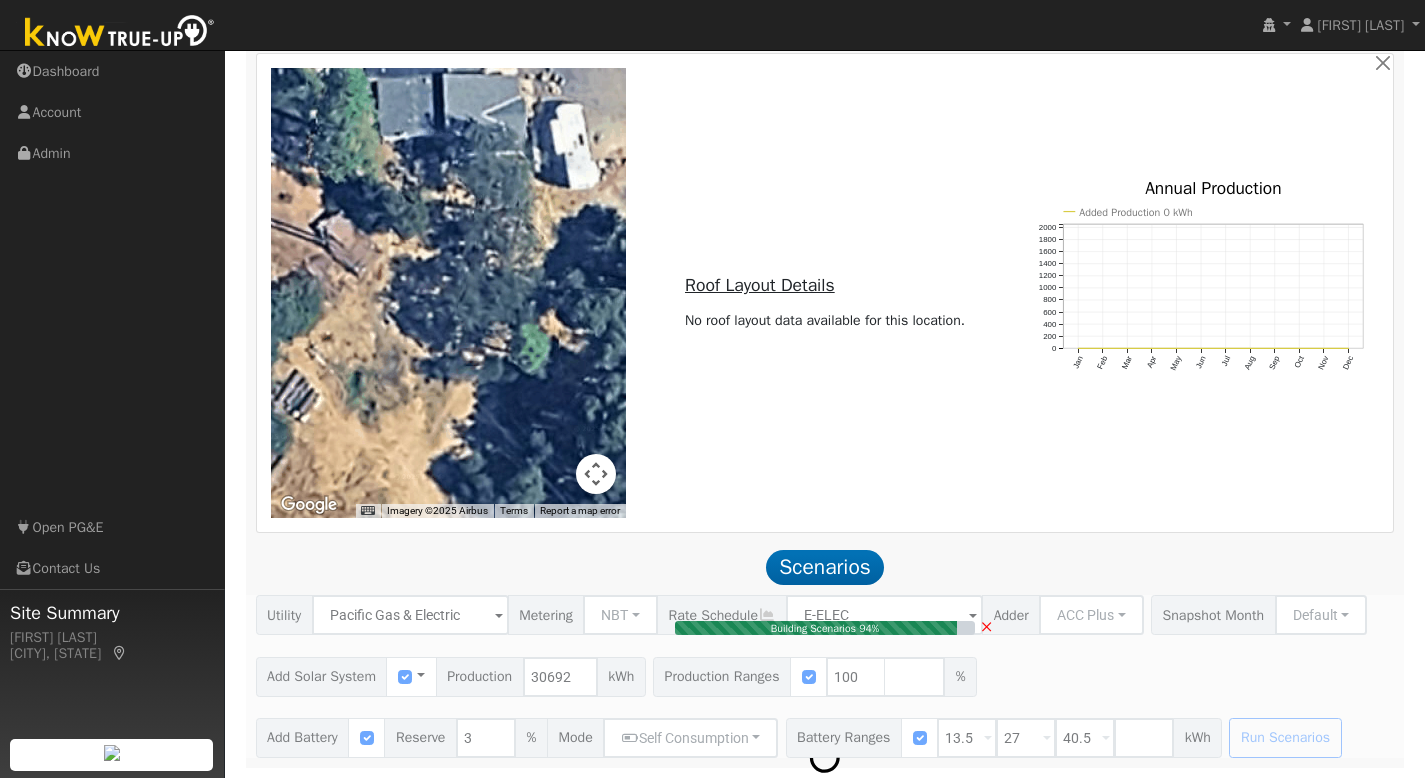 type on "20.5" 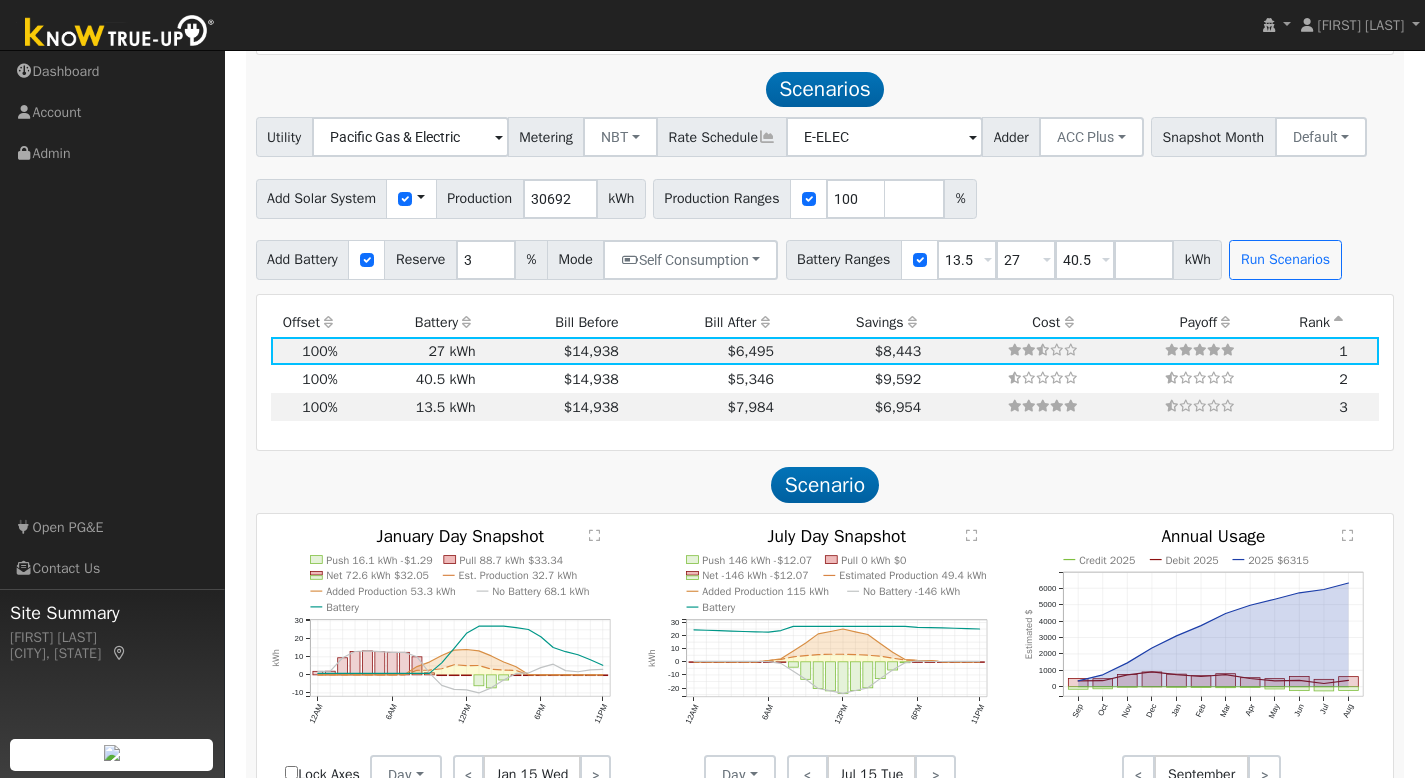 scroll, scrollTop: 1829, scrollLeft: 0, axis: vertical 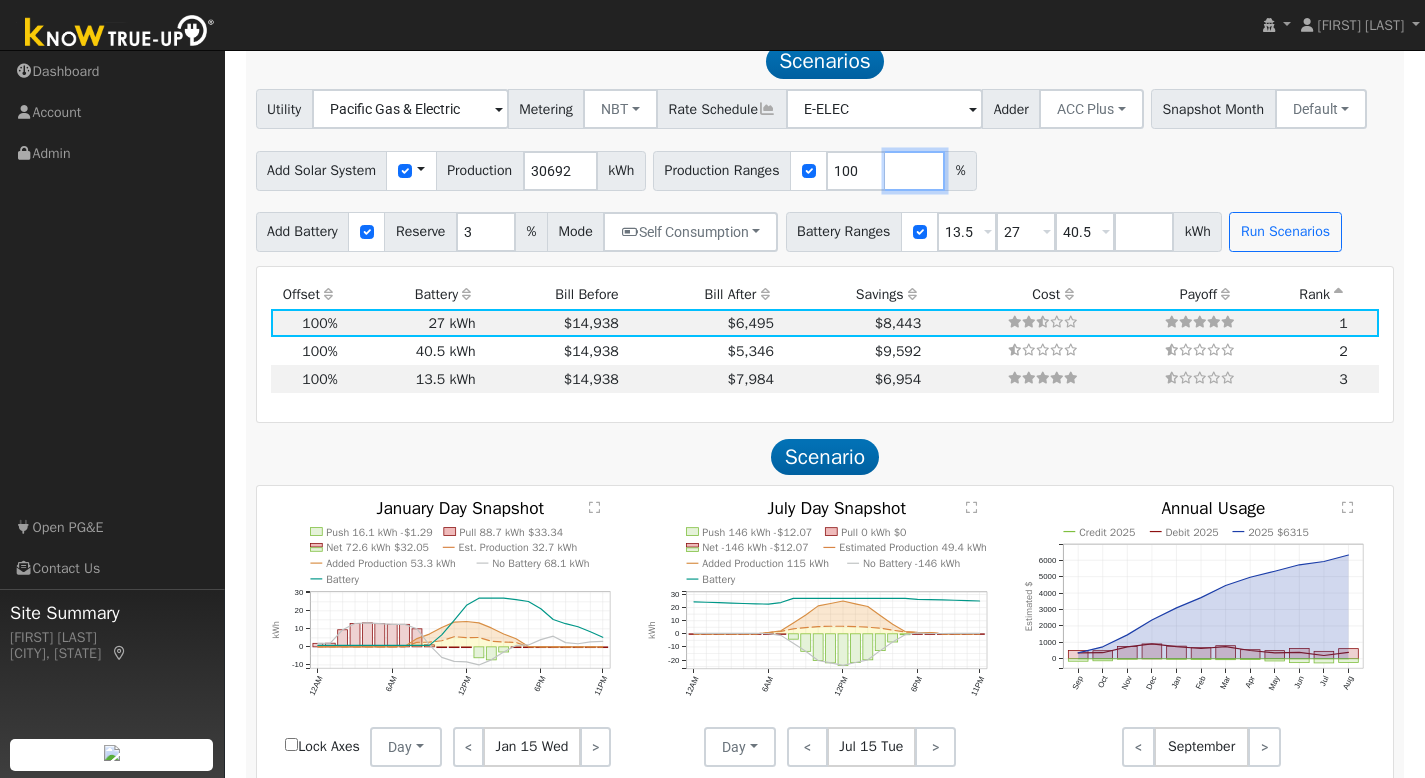 click at bounding box center (915, 171) 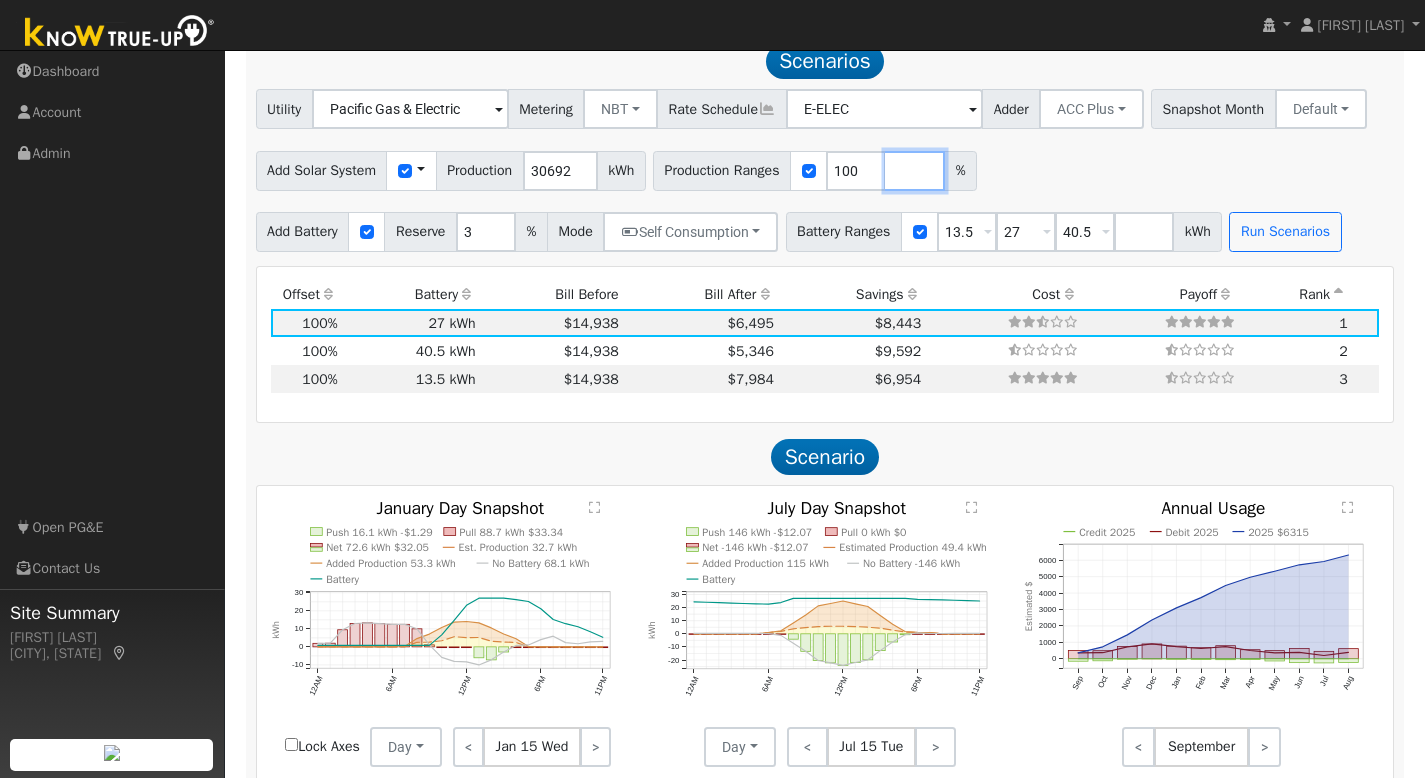 type on "1" 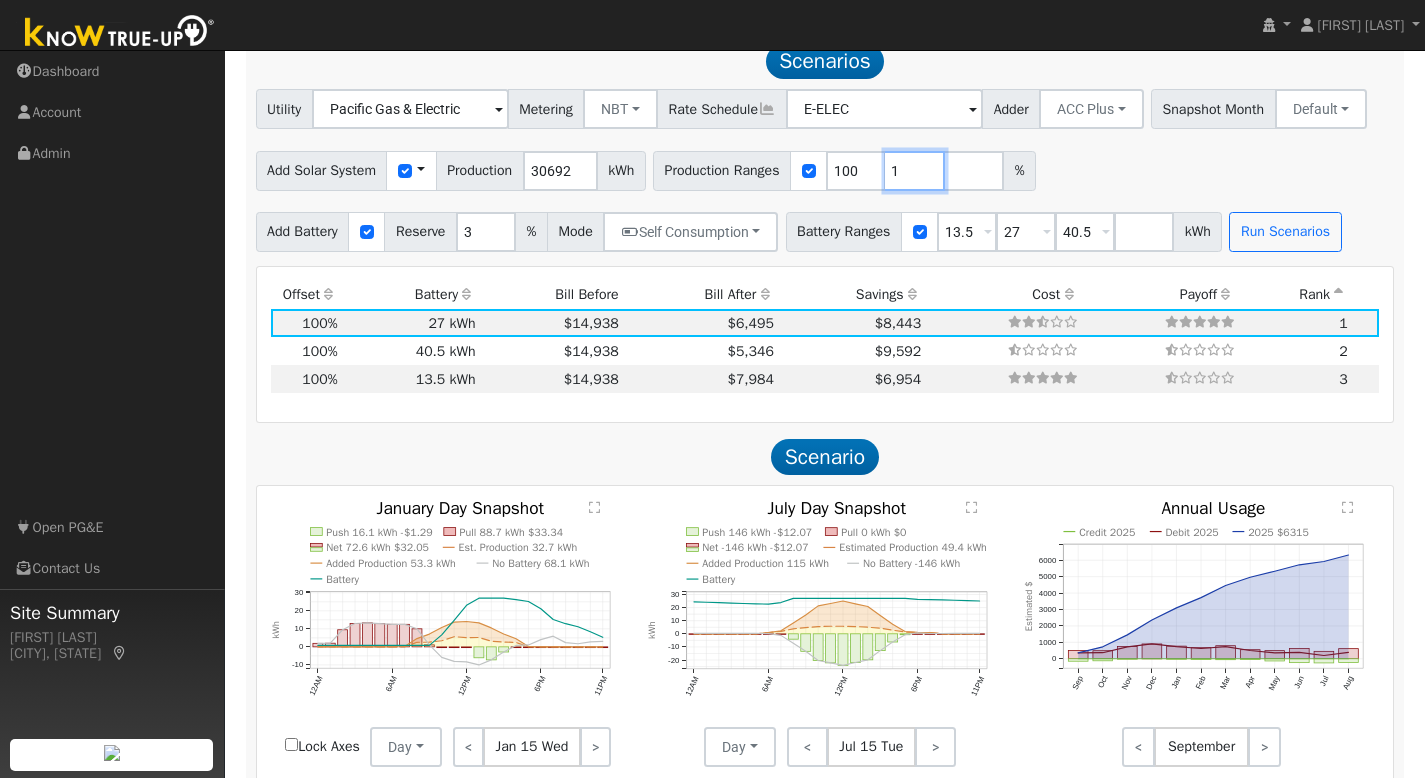 type 